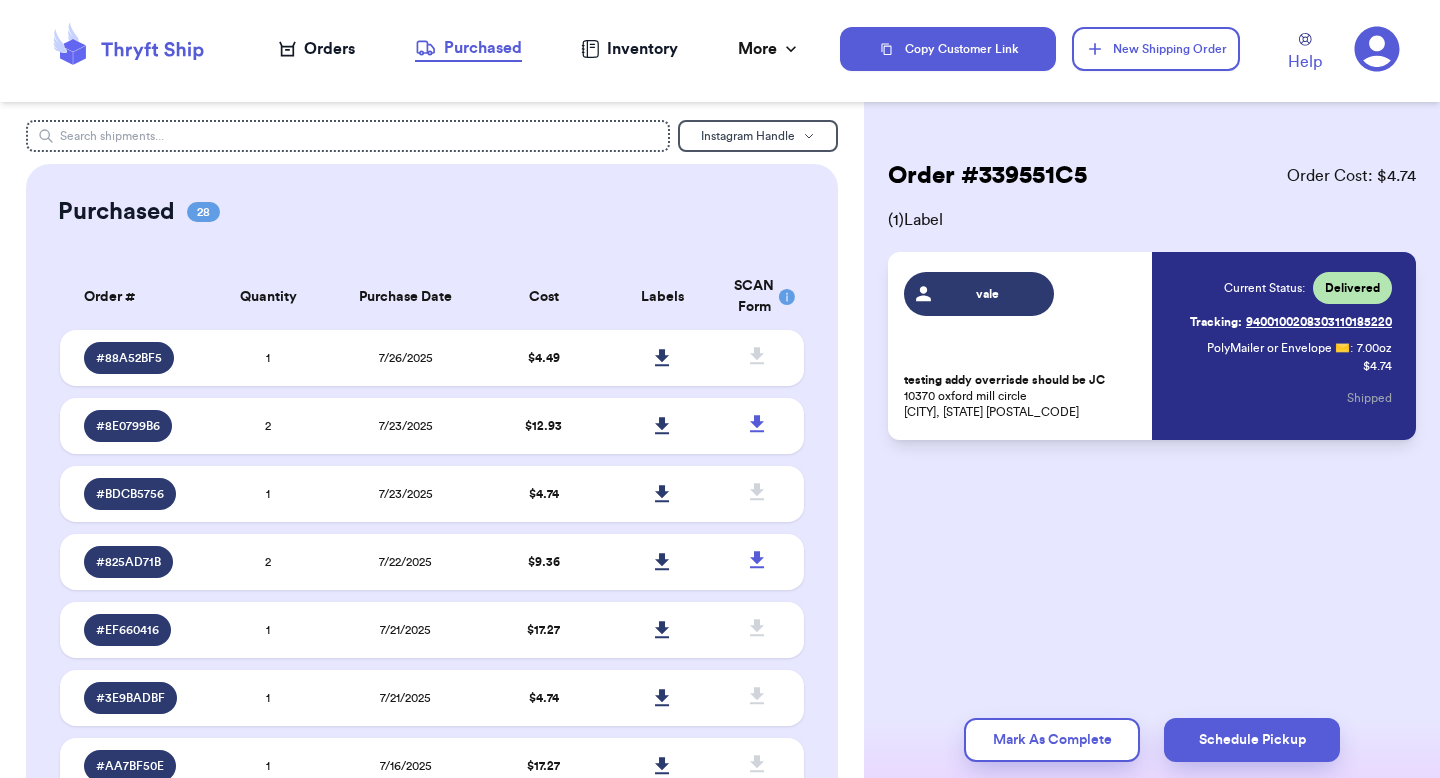 scroll, scrollTop: 0, scrollLeft: 0, axis: both 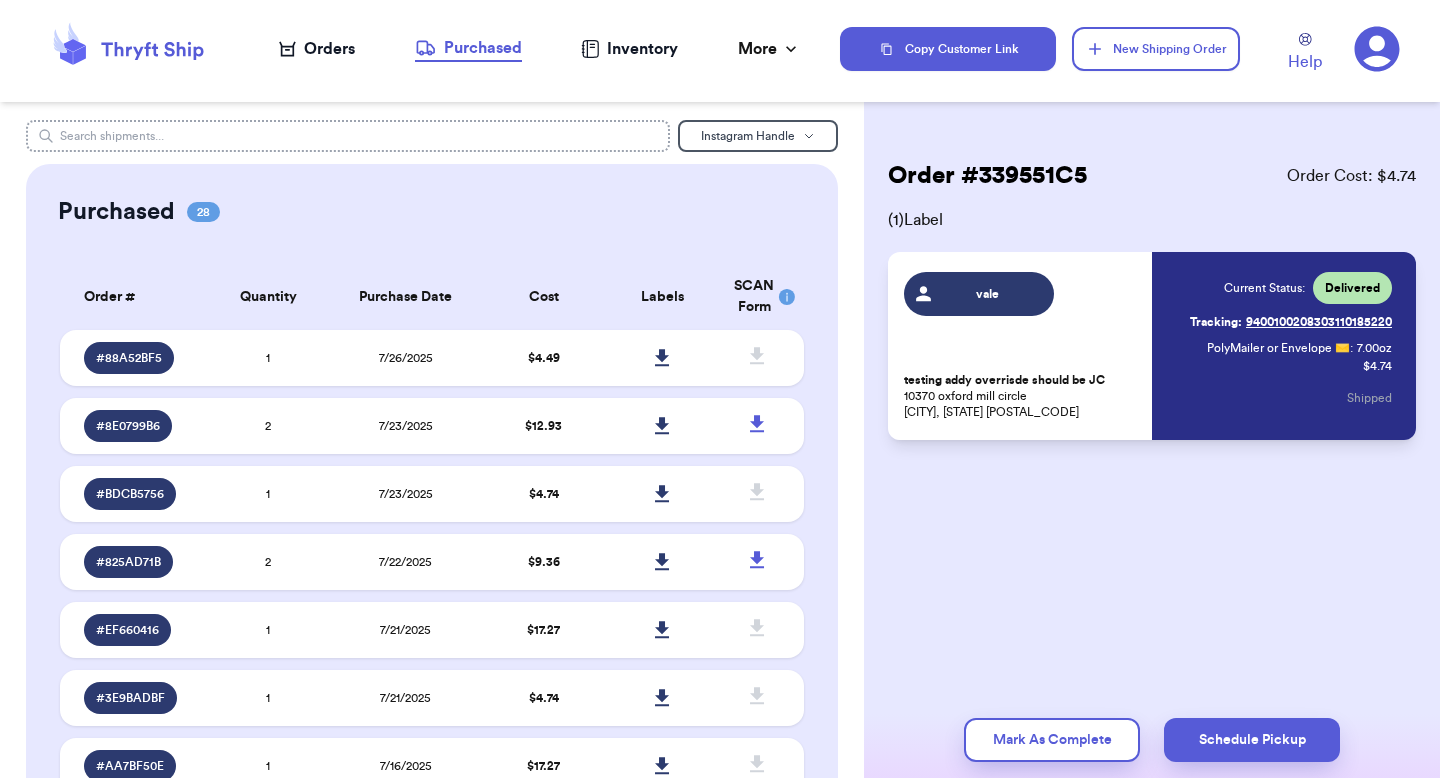 click at bounding box center (348, 136) 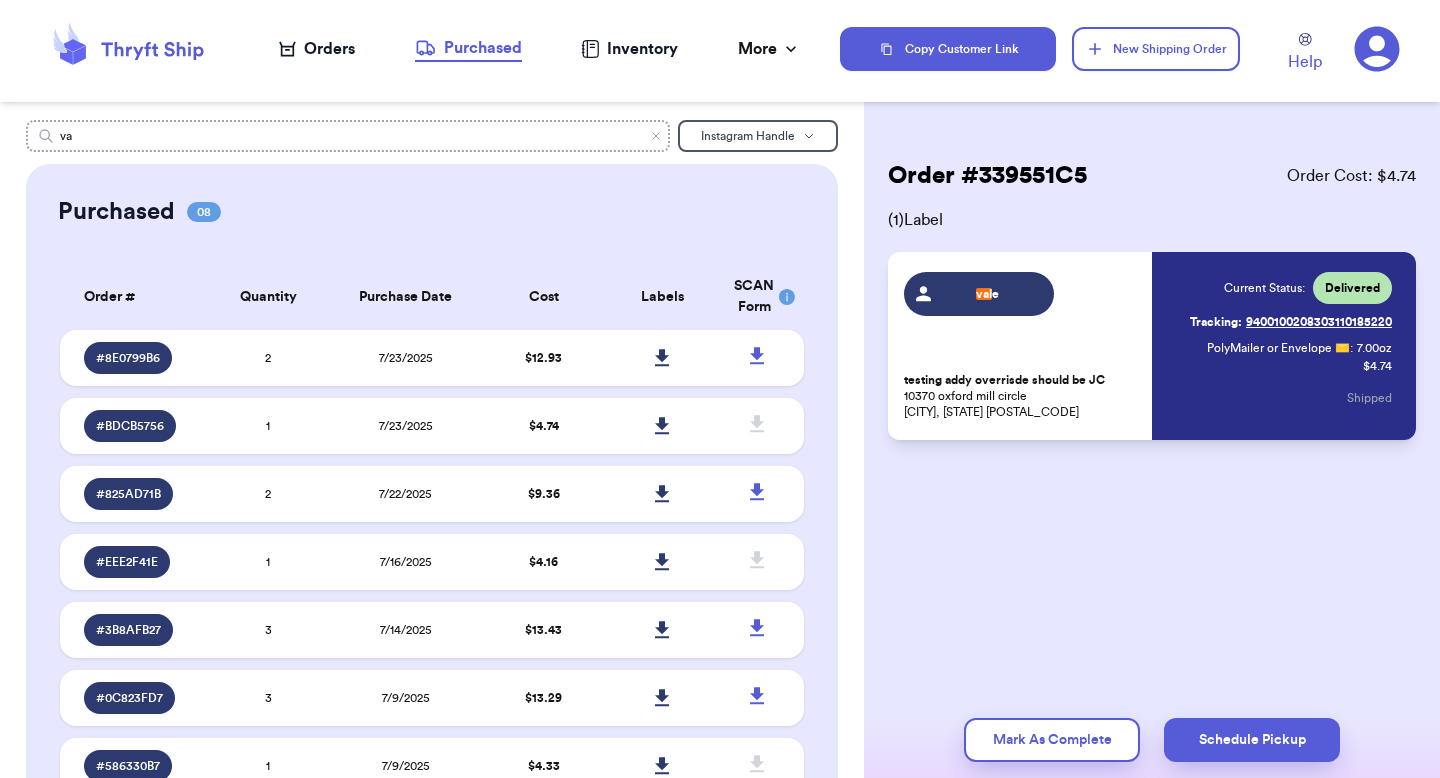 type on "v" 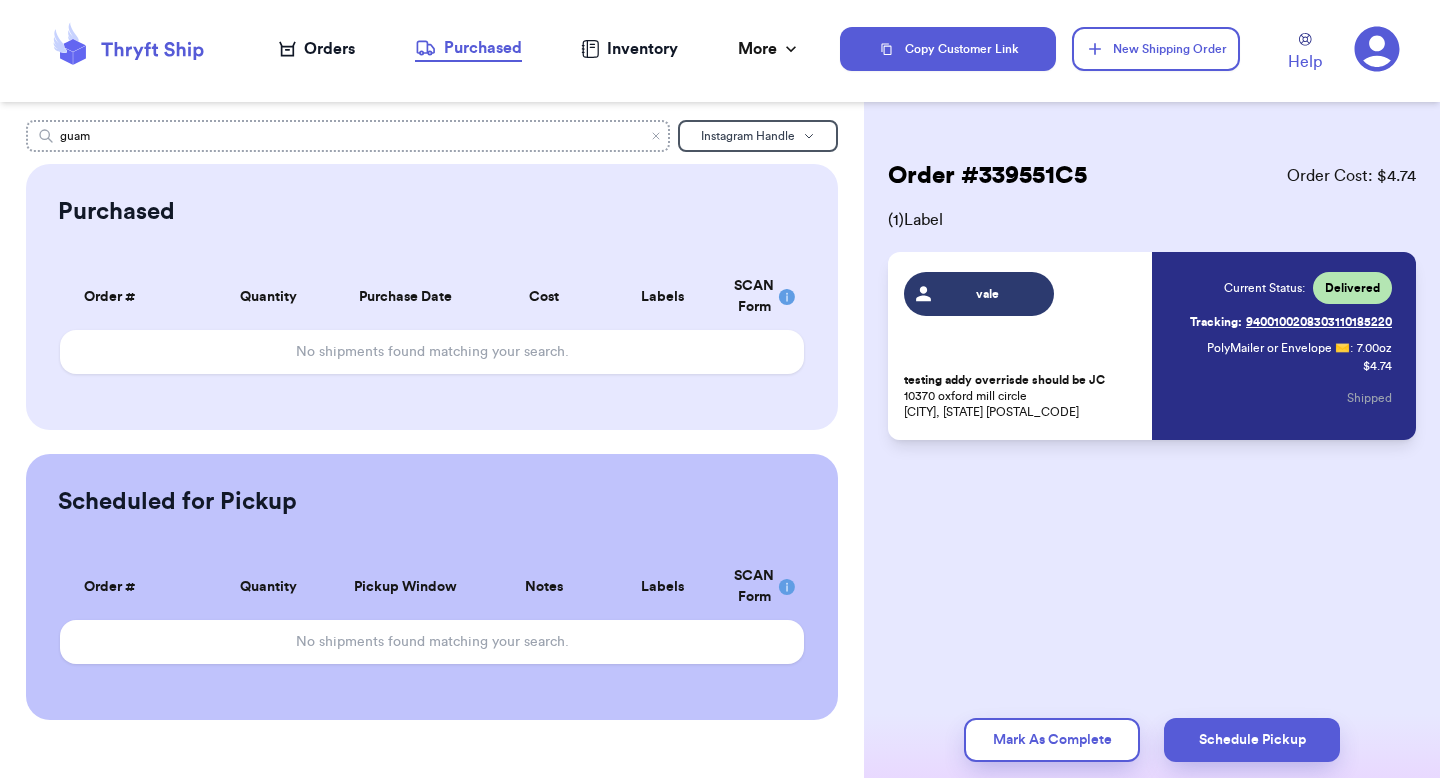 type on "guam" 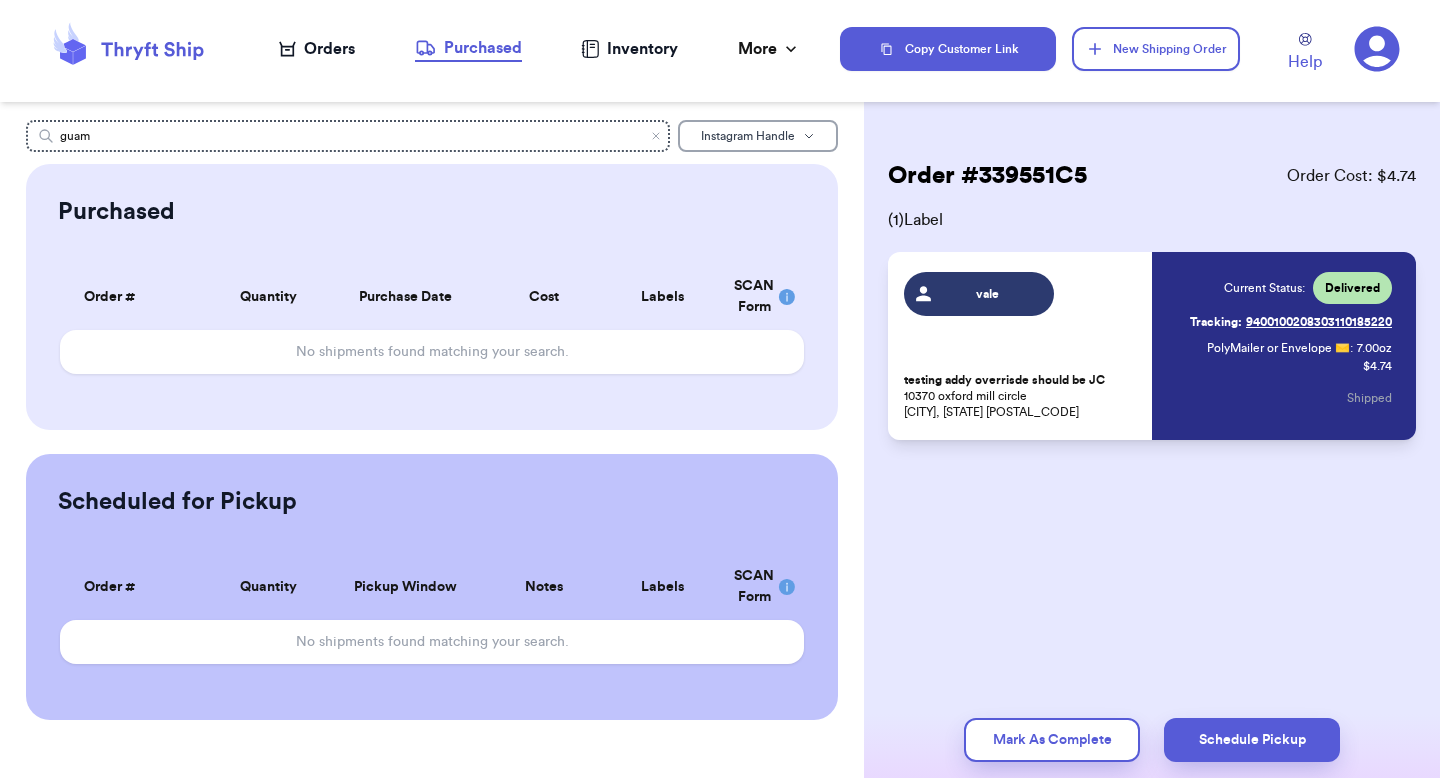 click on "Instagram Handle" at bounding box center [748, 136] 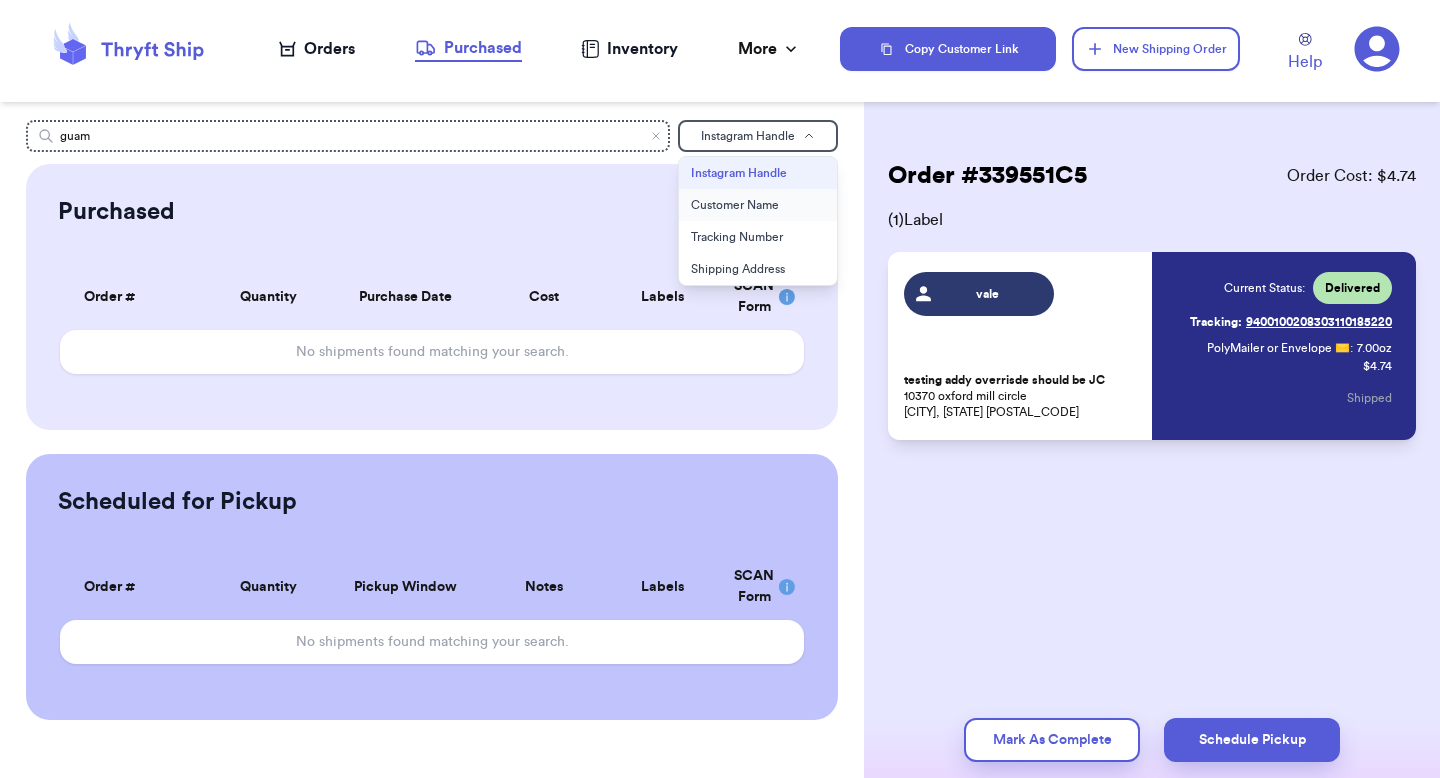 click on "Customer Name" at bounding box center [758, 205] 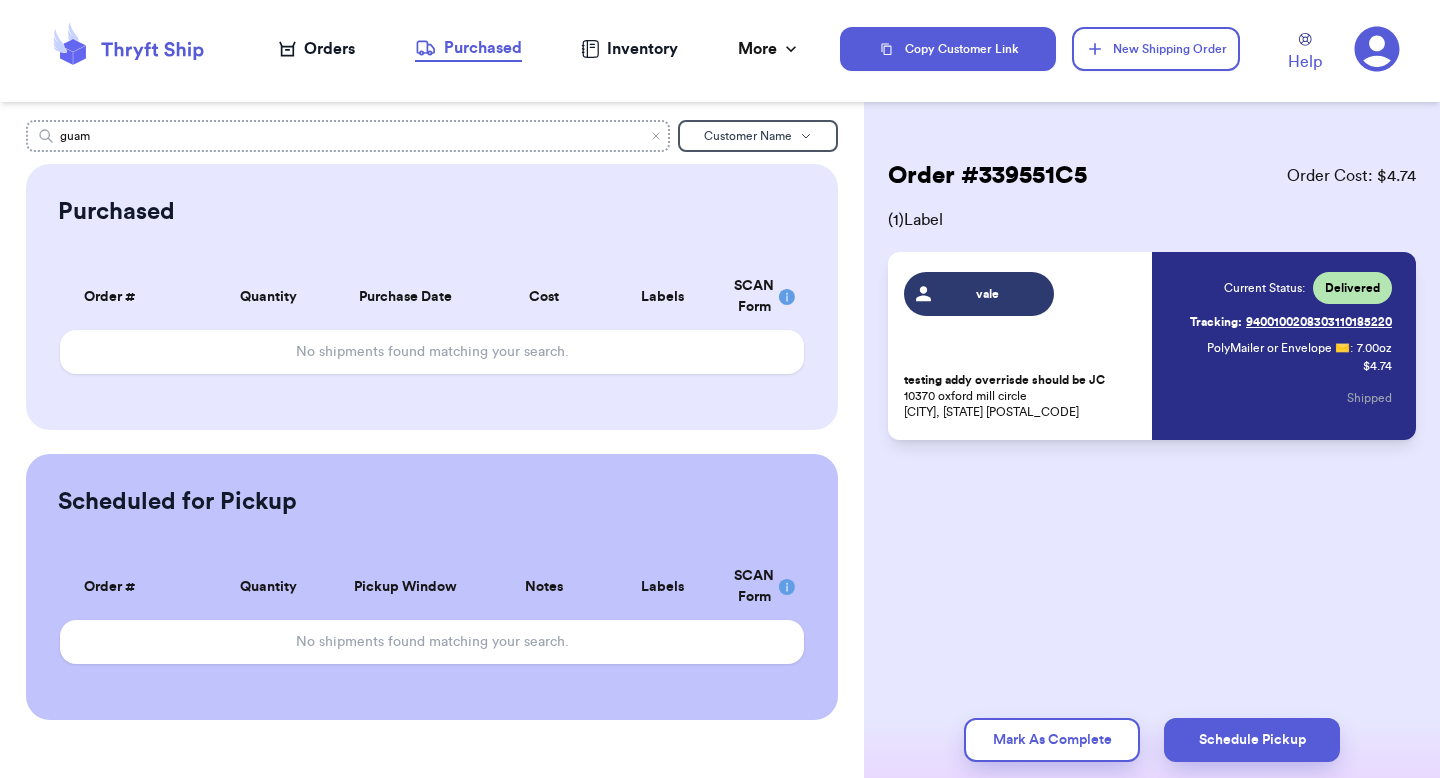 click on "guam" at bounding box center [348, 136] 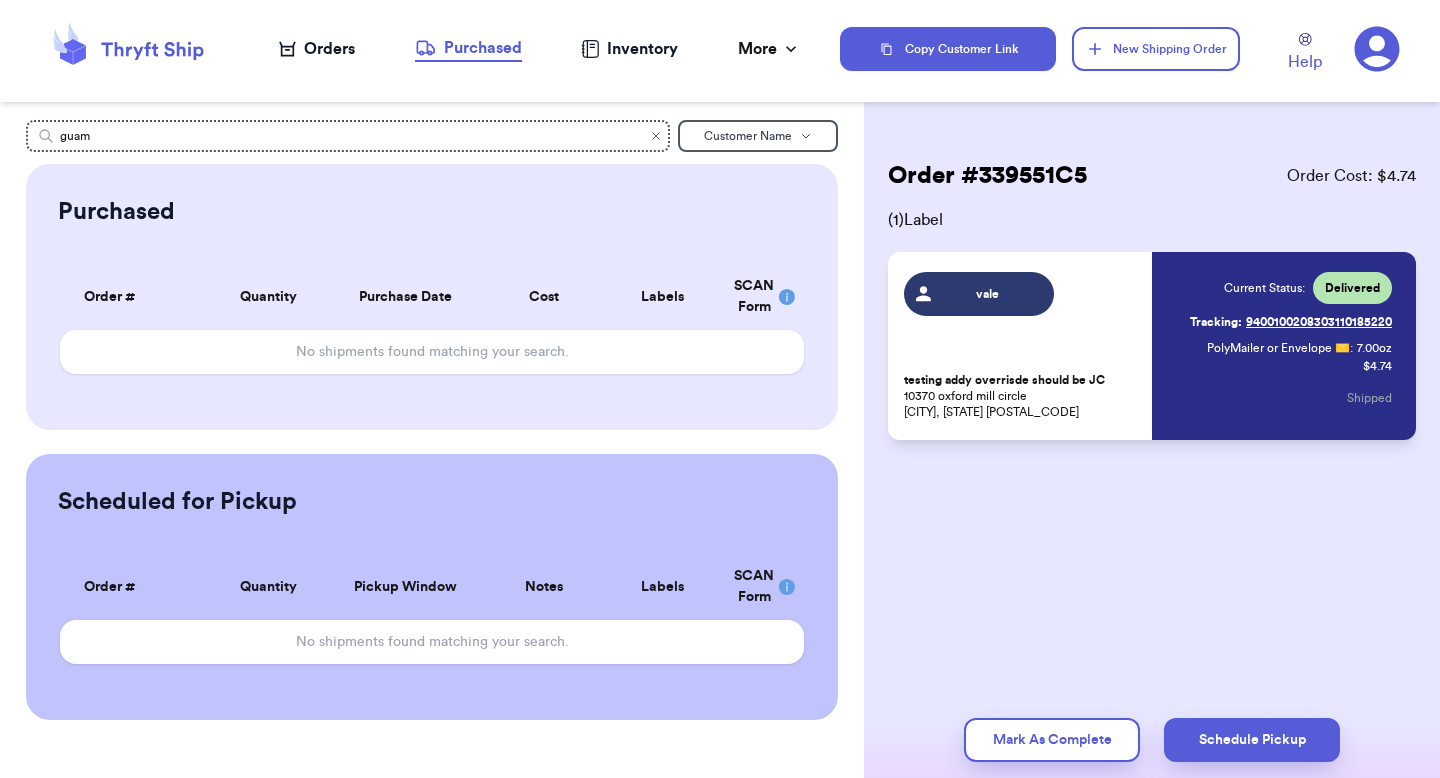 click 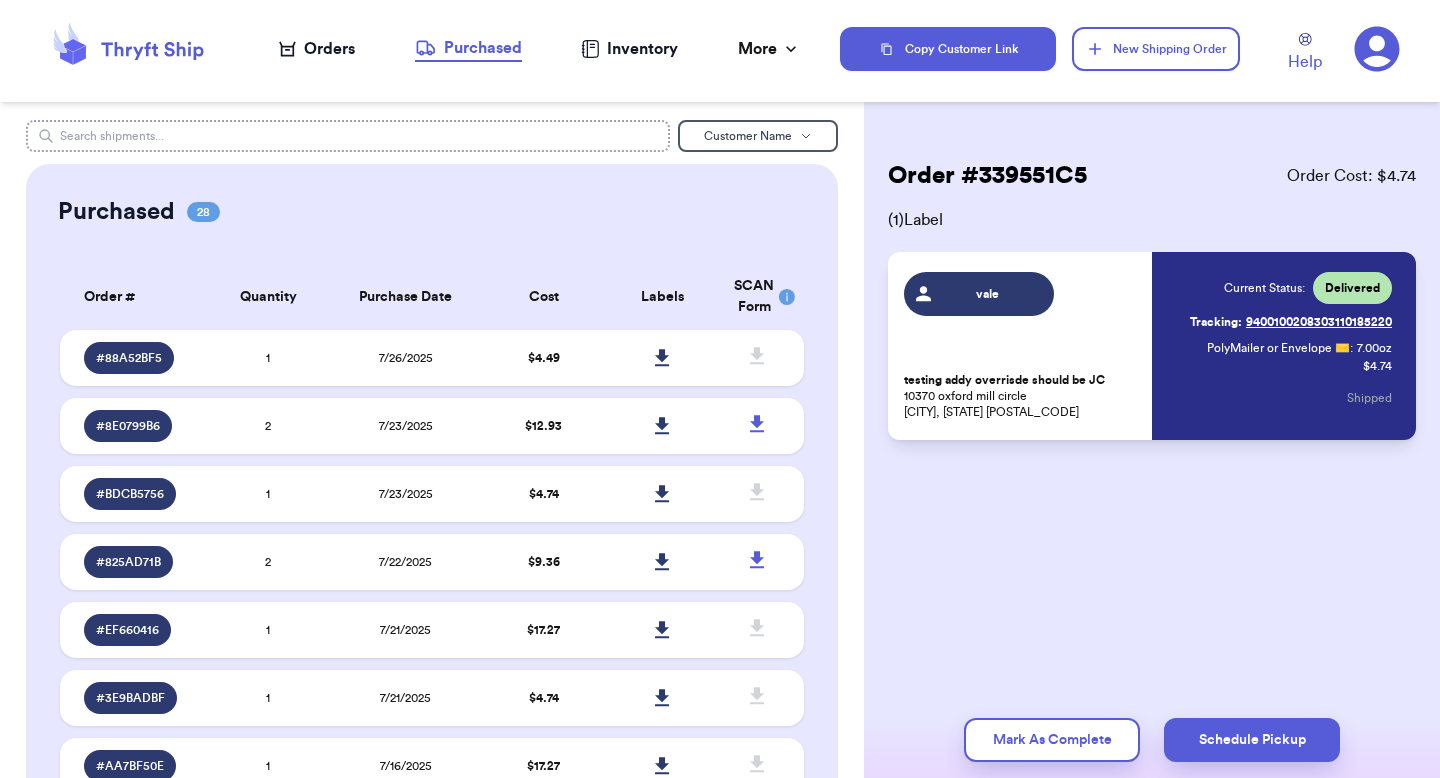 click at bounding box center (348, 136) 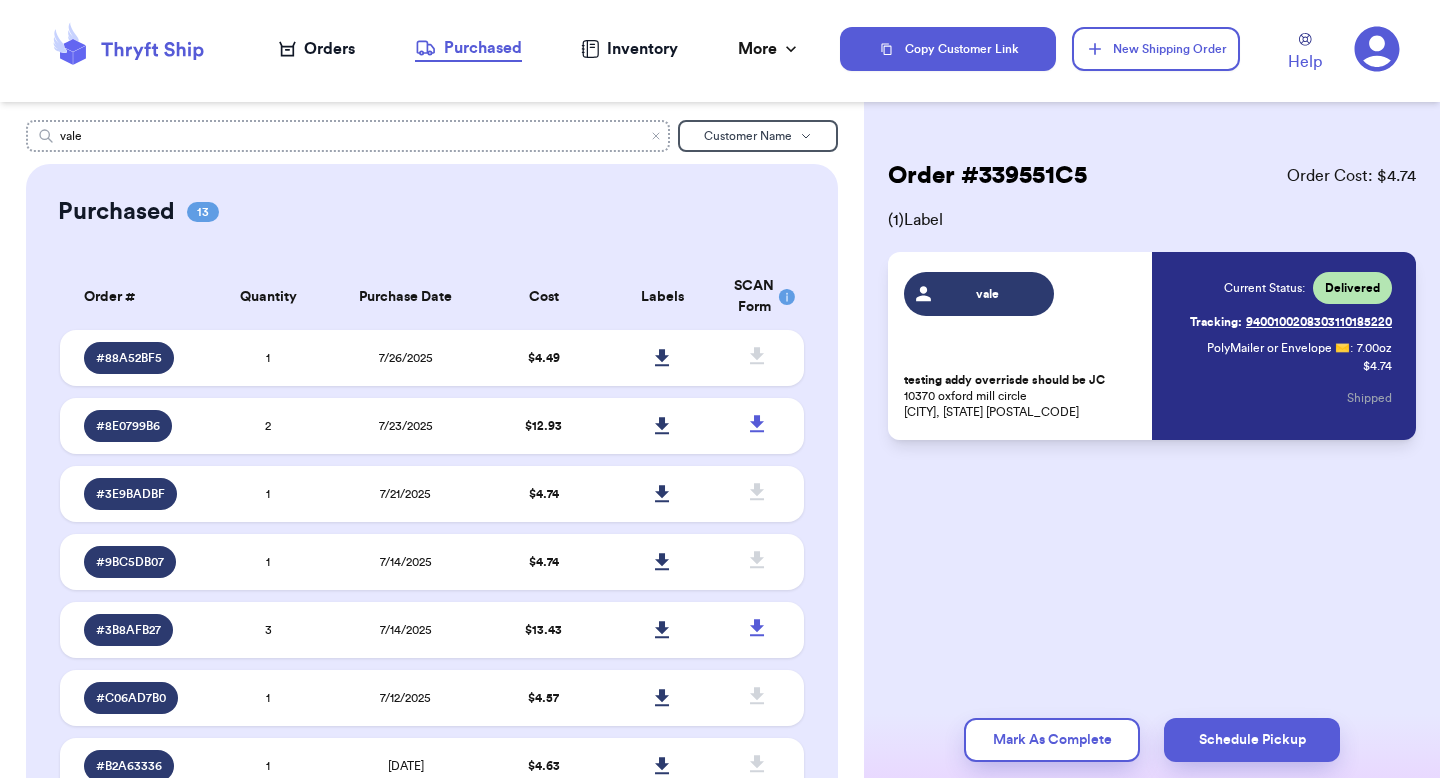 type on "vale" 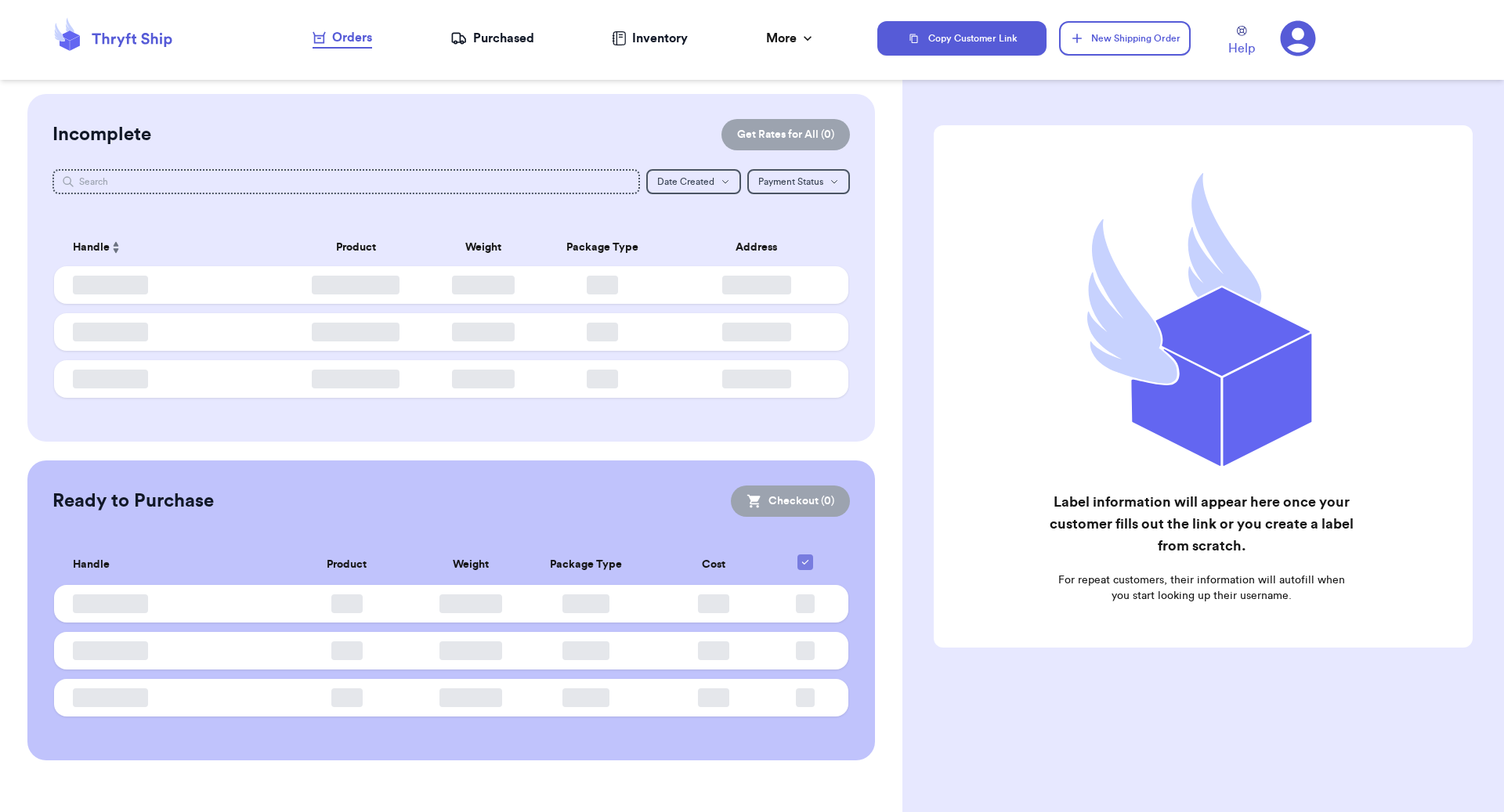 scroll, scrollTop: 0, scrollLeft: 0, axis: both 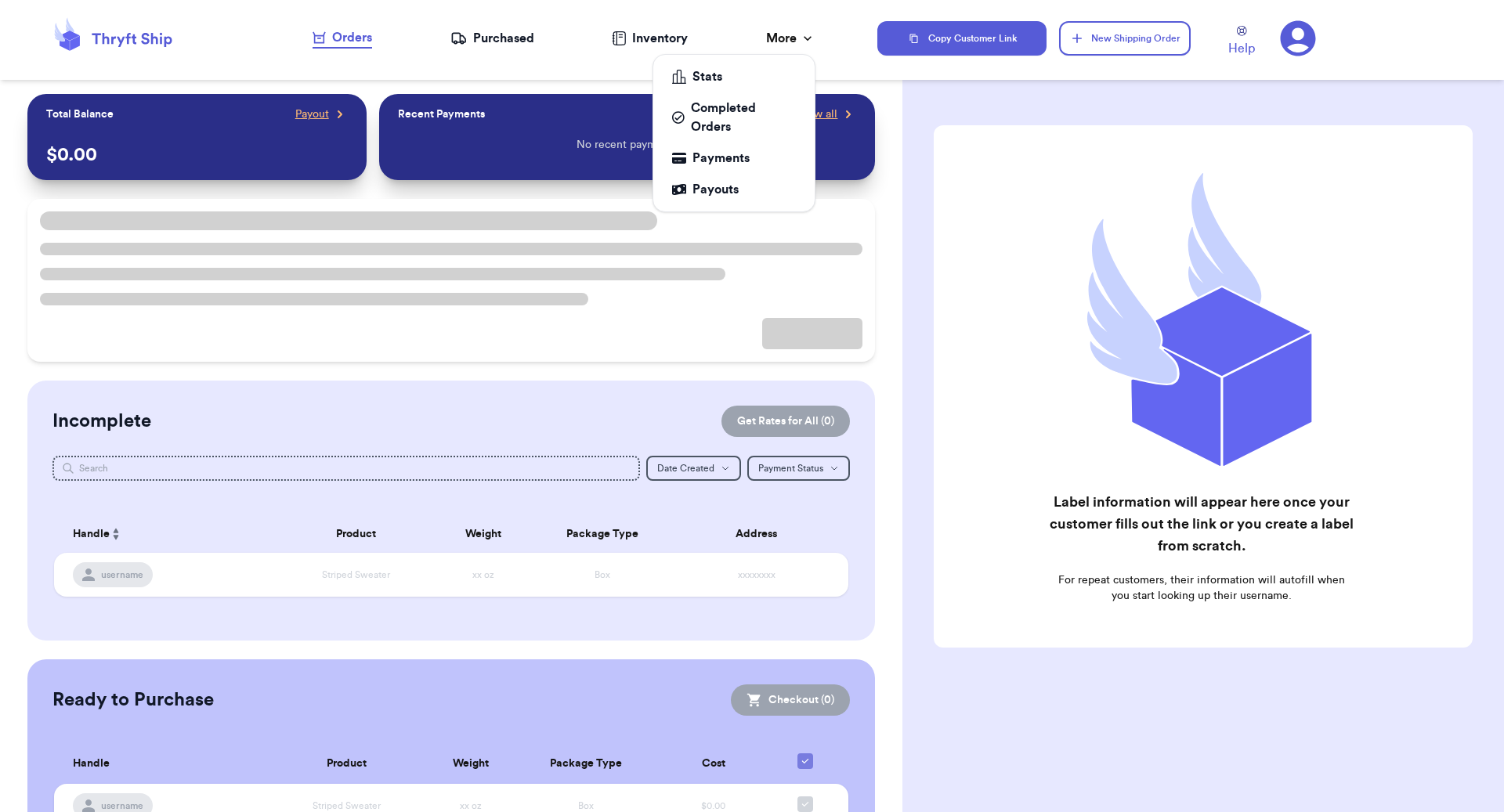 click on "More" at bounding box center [790, 38] 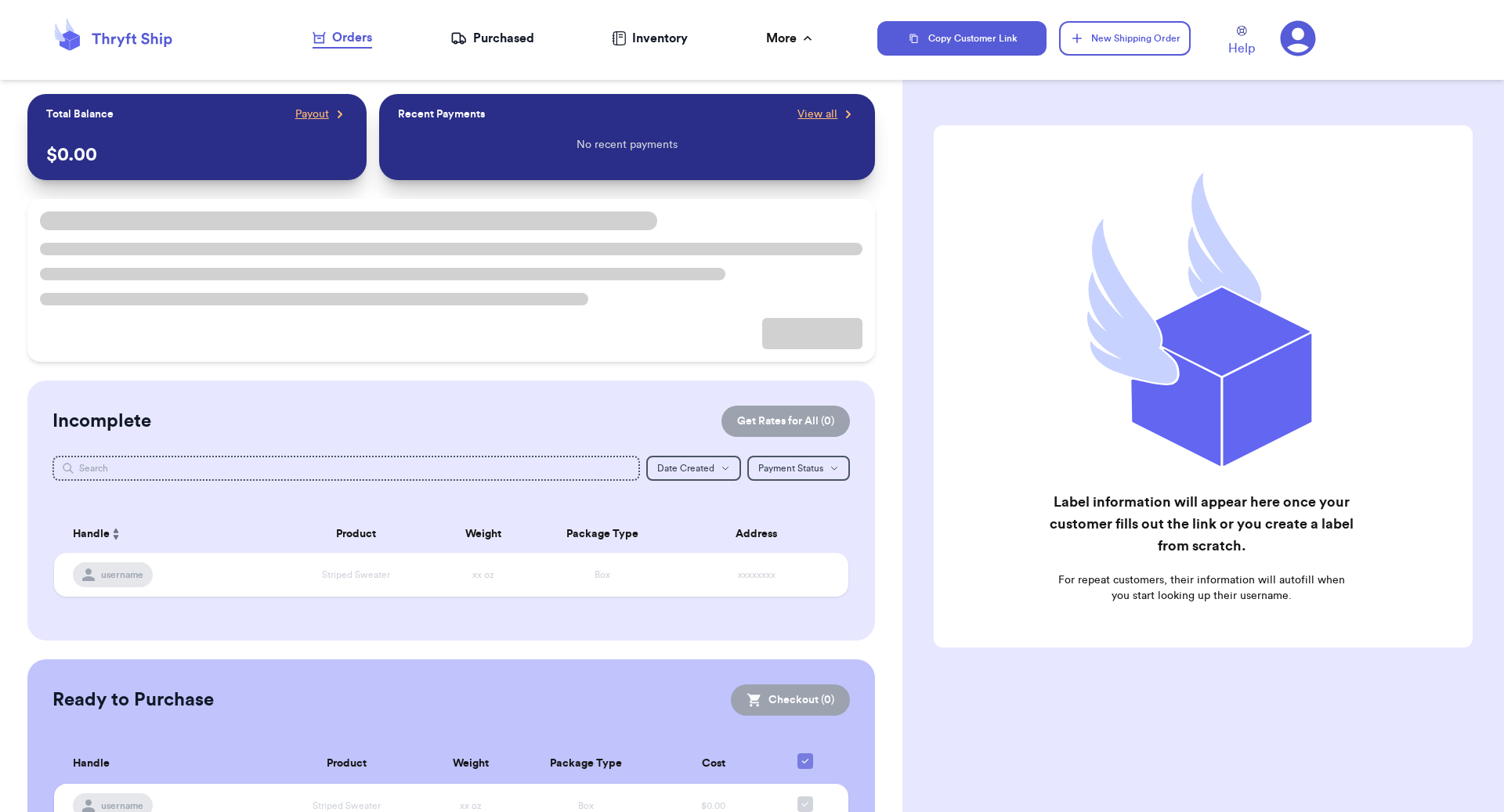 click on "Purchased" at bounding box center [492, 38] 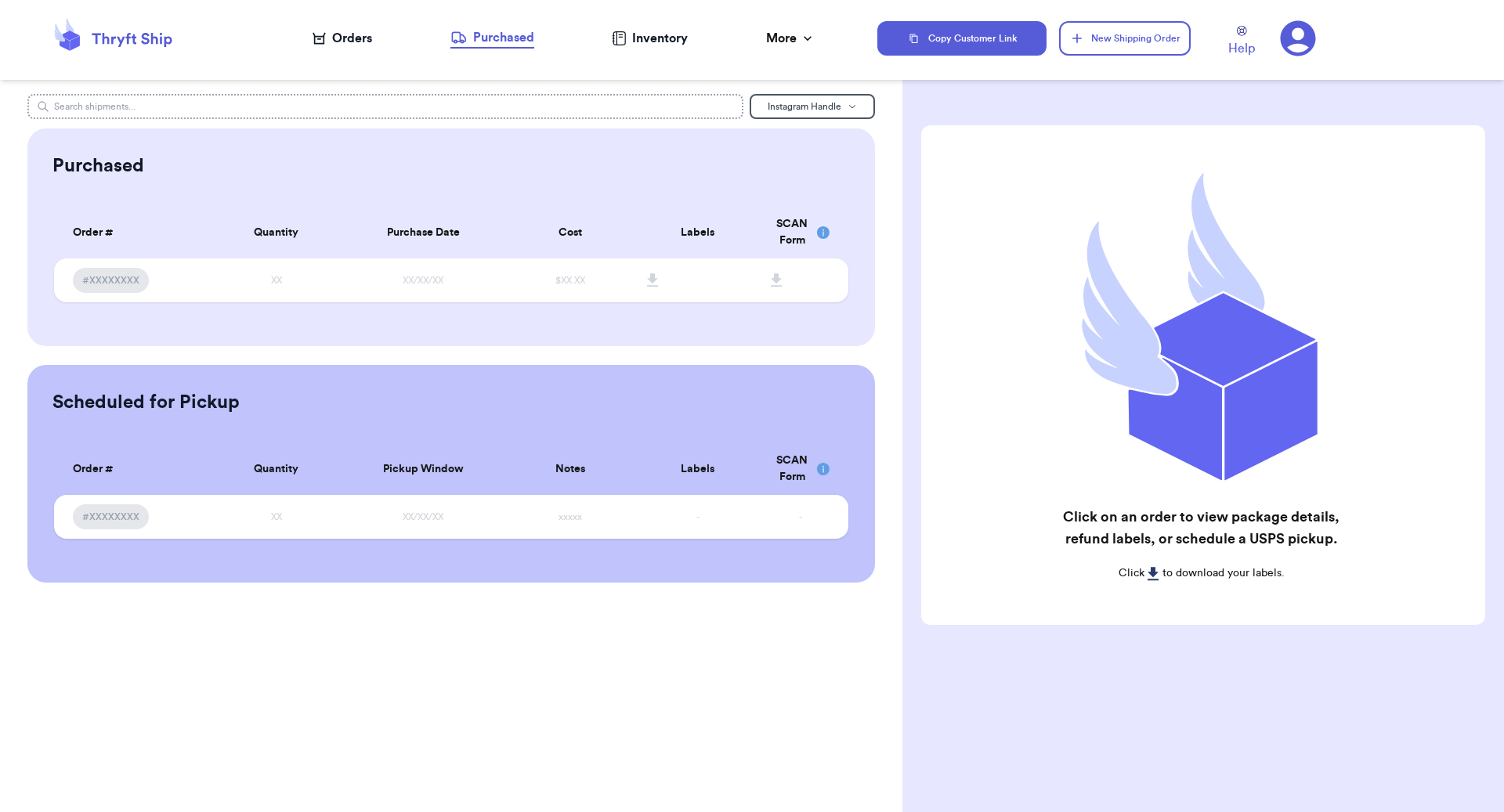 click at bounding box center [385, 106] 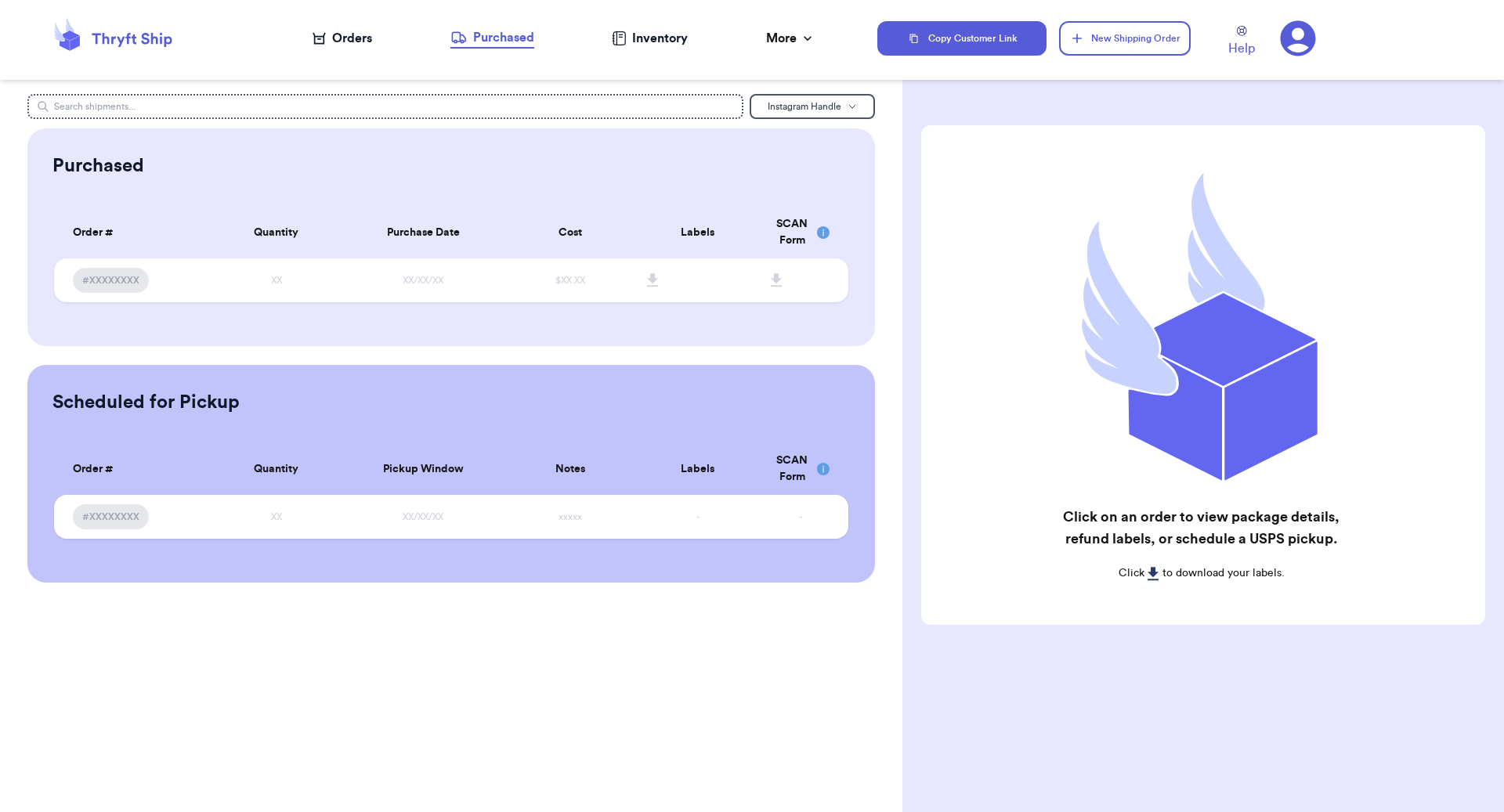 click 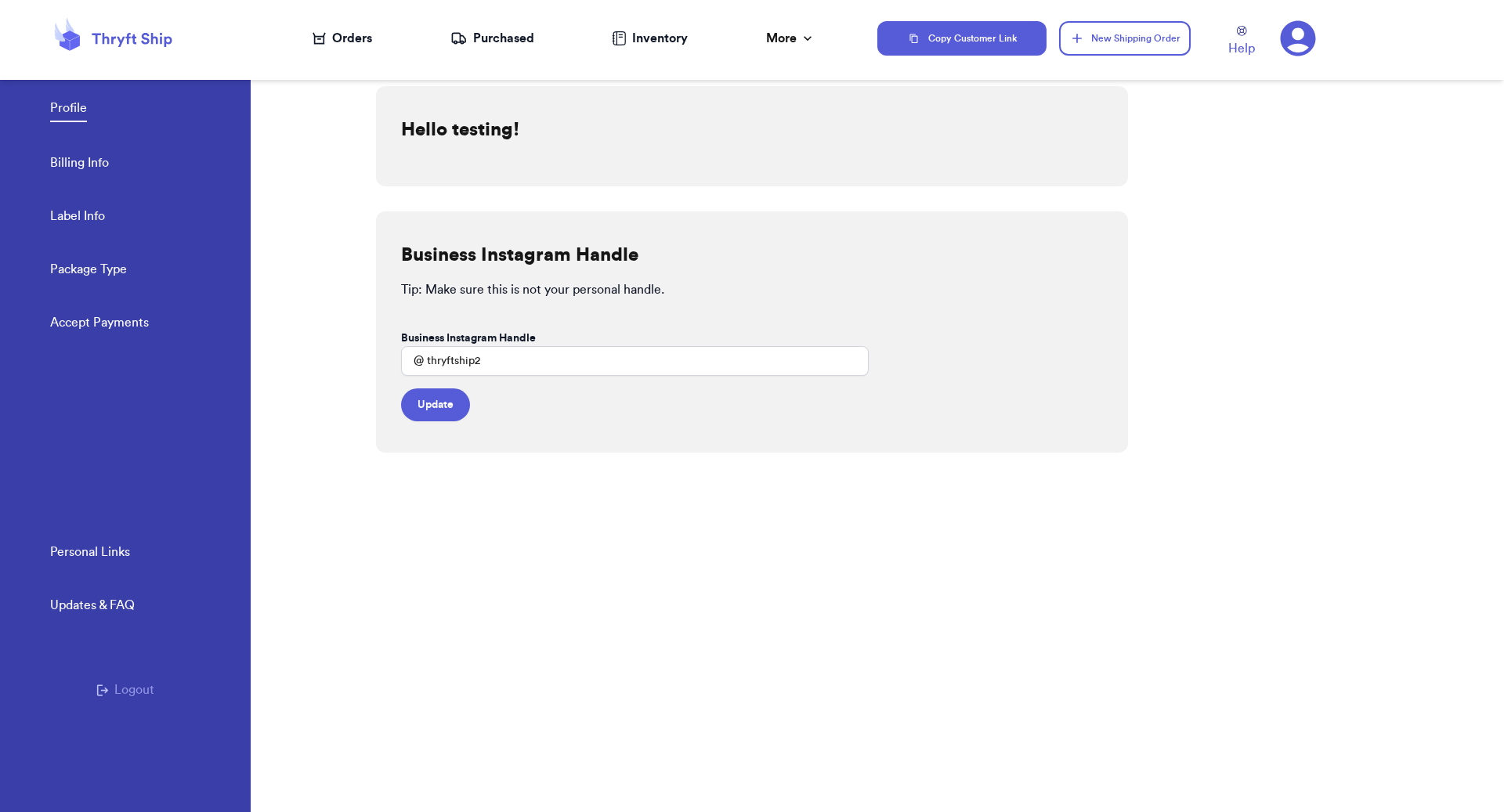 click on "Personal Links Updates & FAQ Logout" at bounding box center (125, 677) 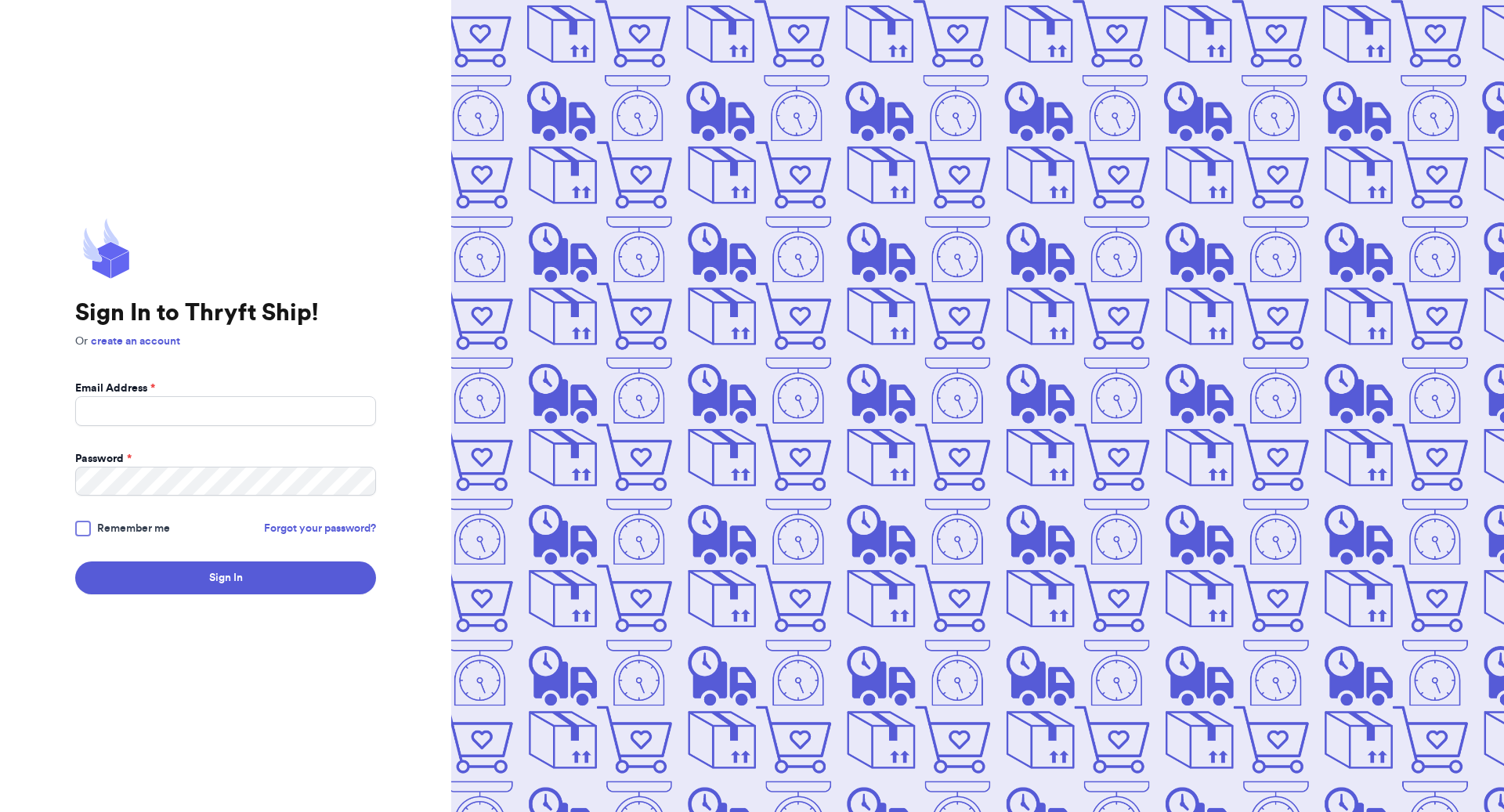 scroll, scrollTop: 0, scrollLeft: 0, axis: both 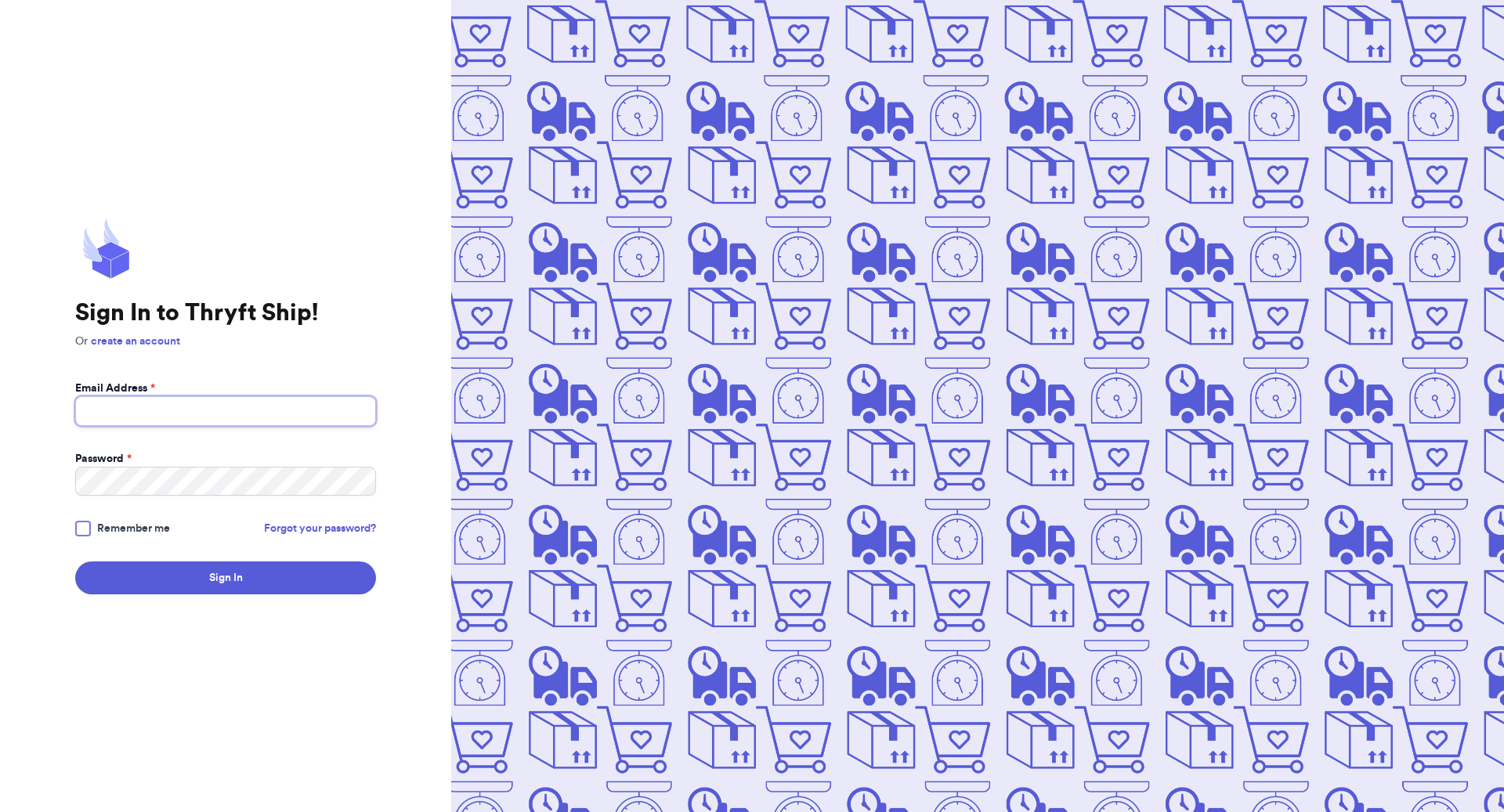 click on "Email Address *" at bounding box center (226, 411) 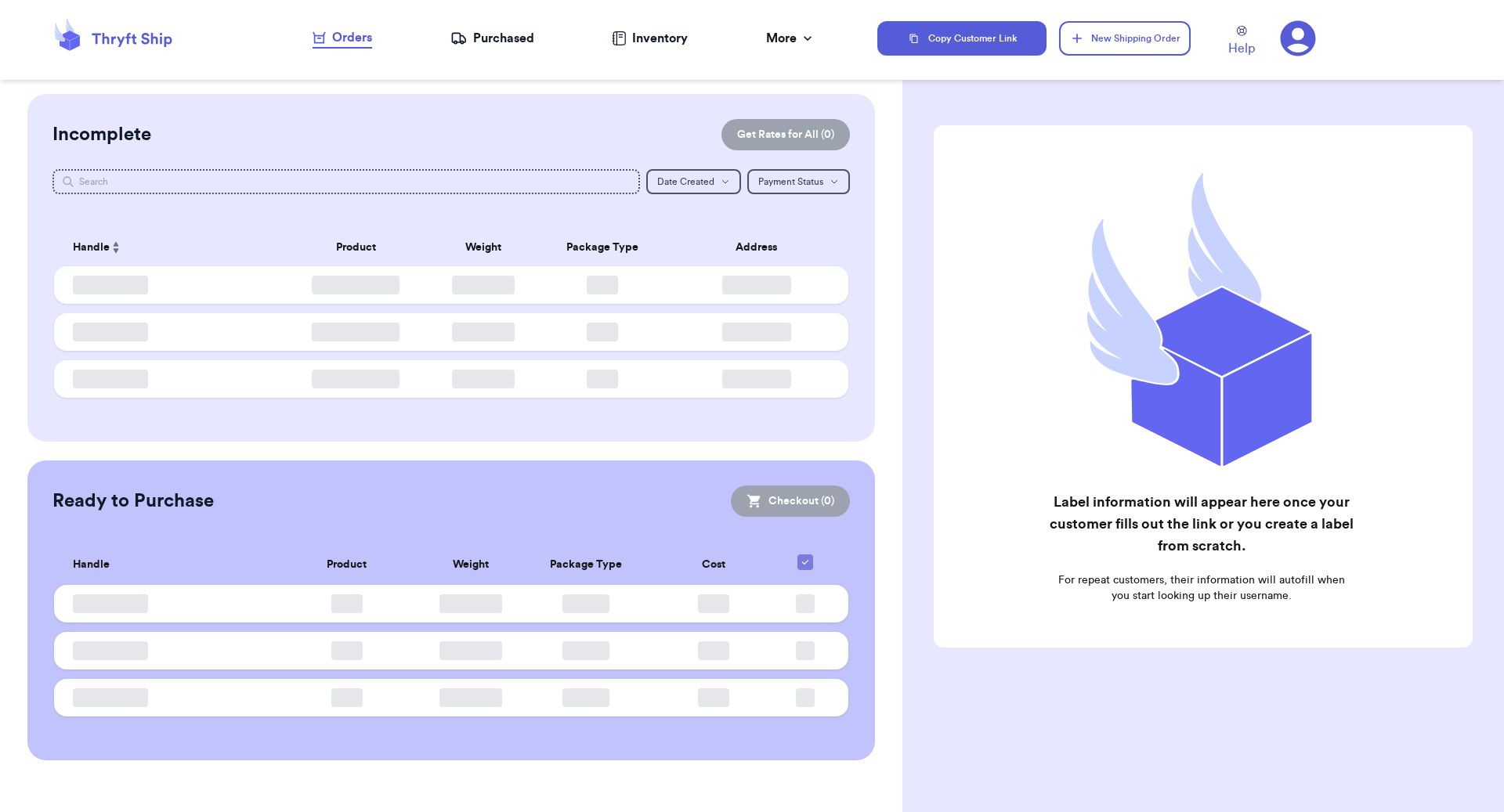 checkbox on "false" 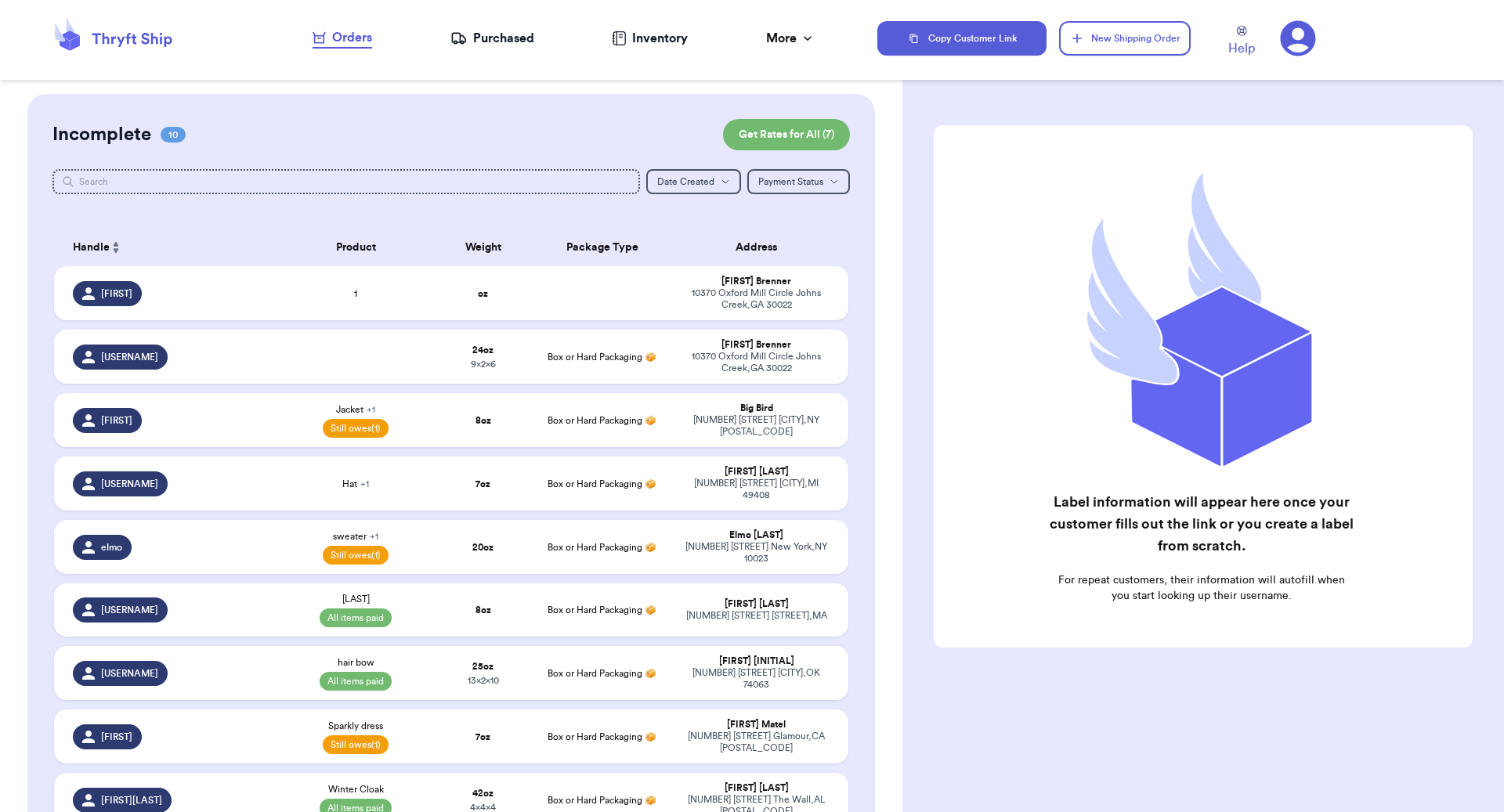 click on "Purchased" at bounding box center [492, 38] 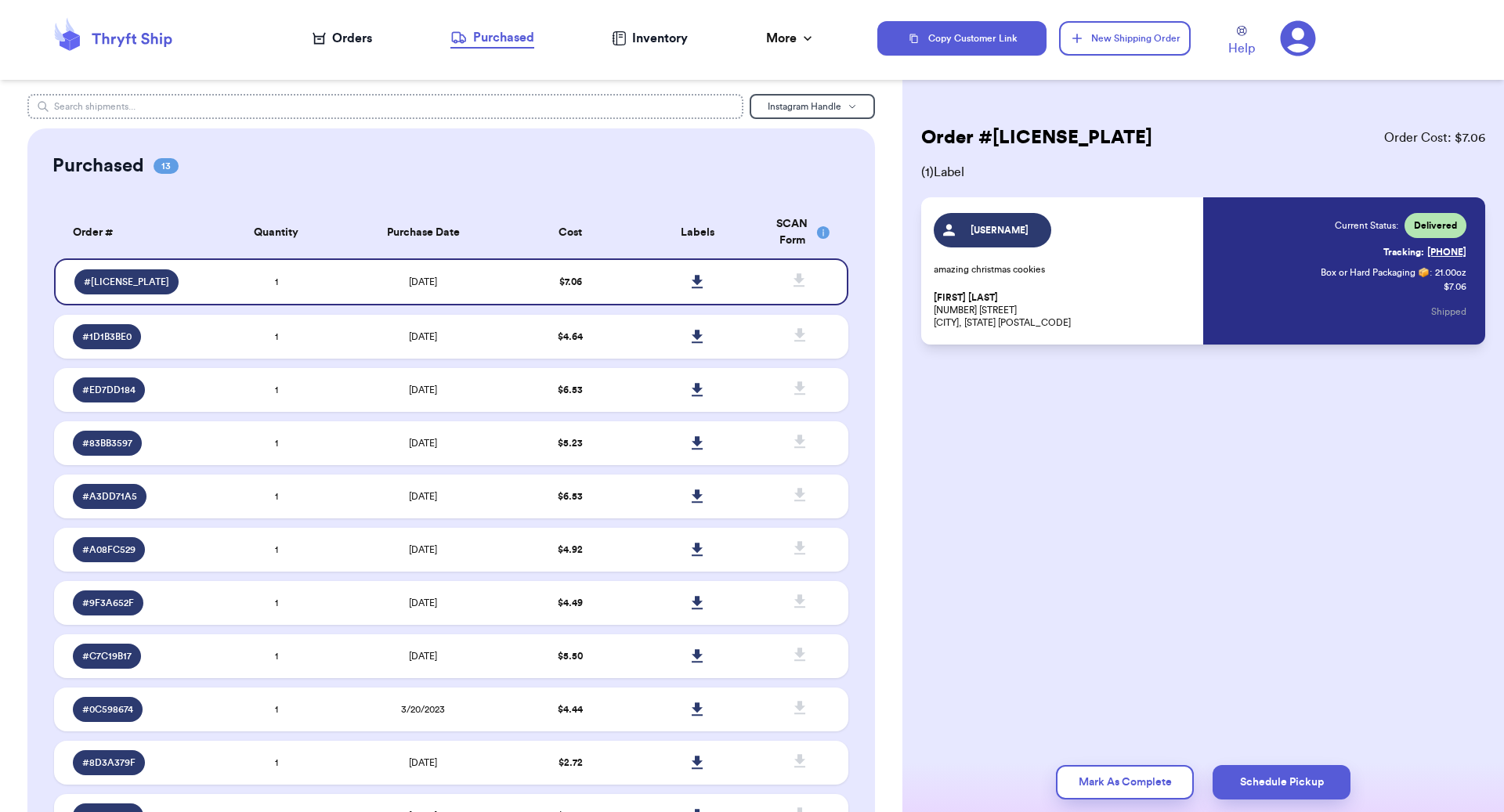 click at bounding box center (385, 106) 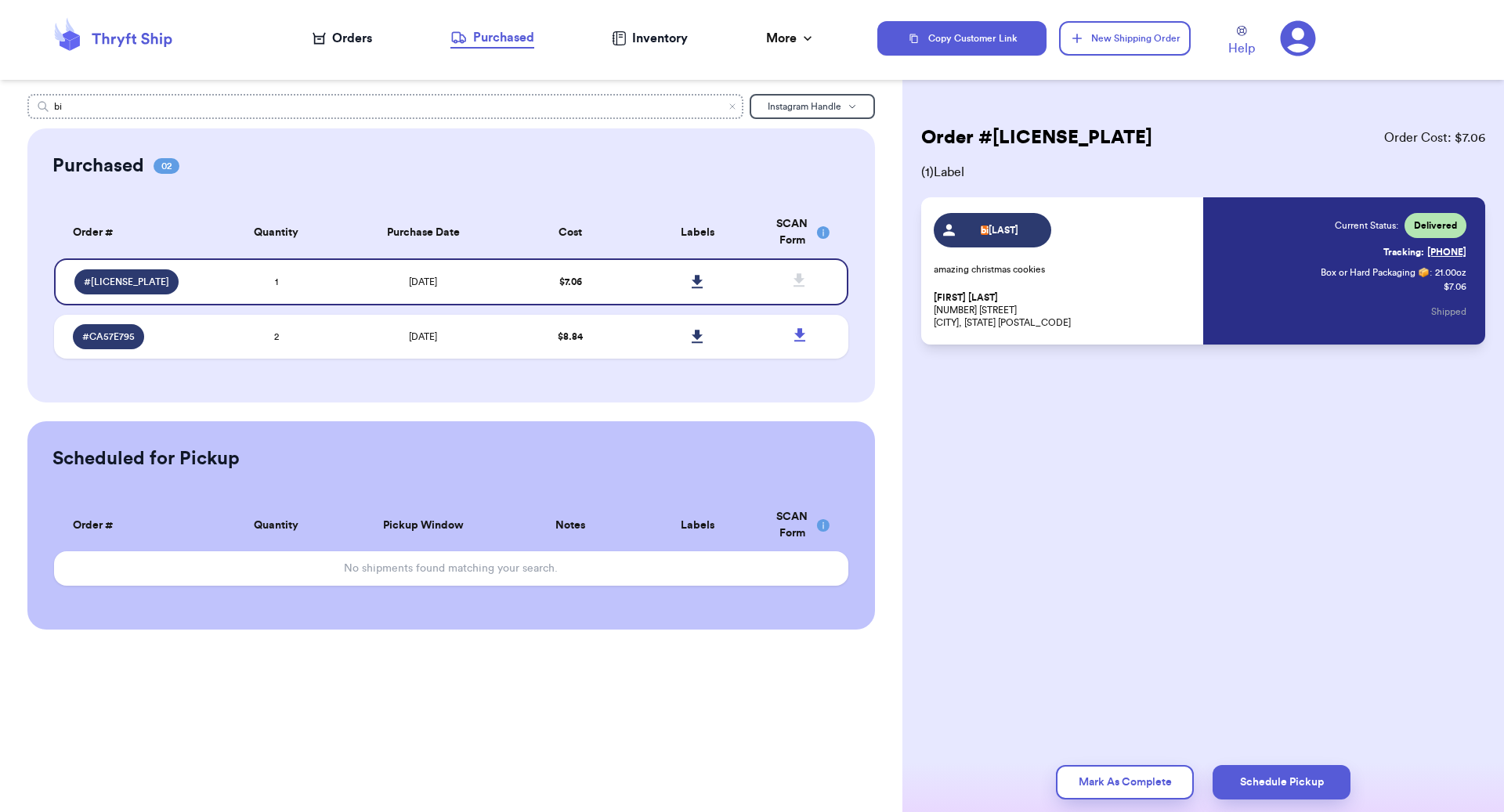 type on "b" 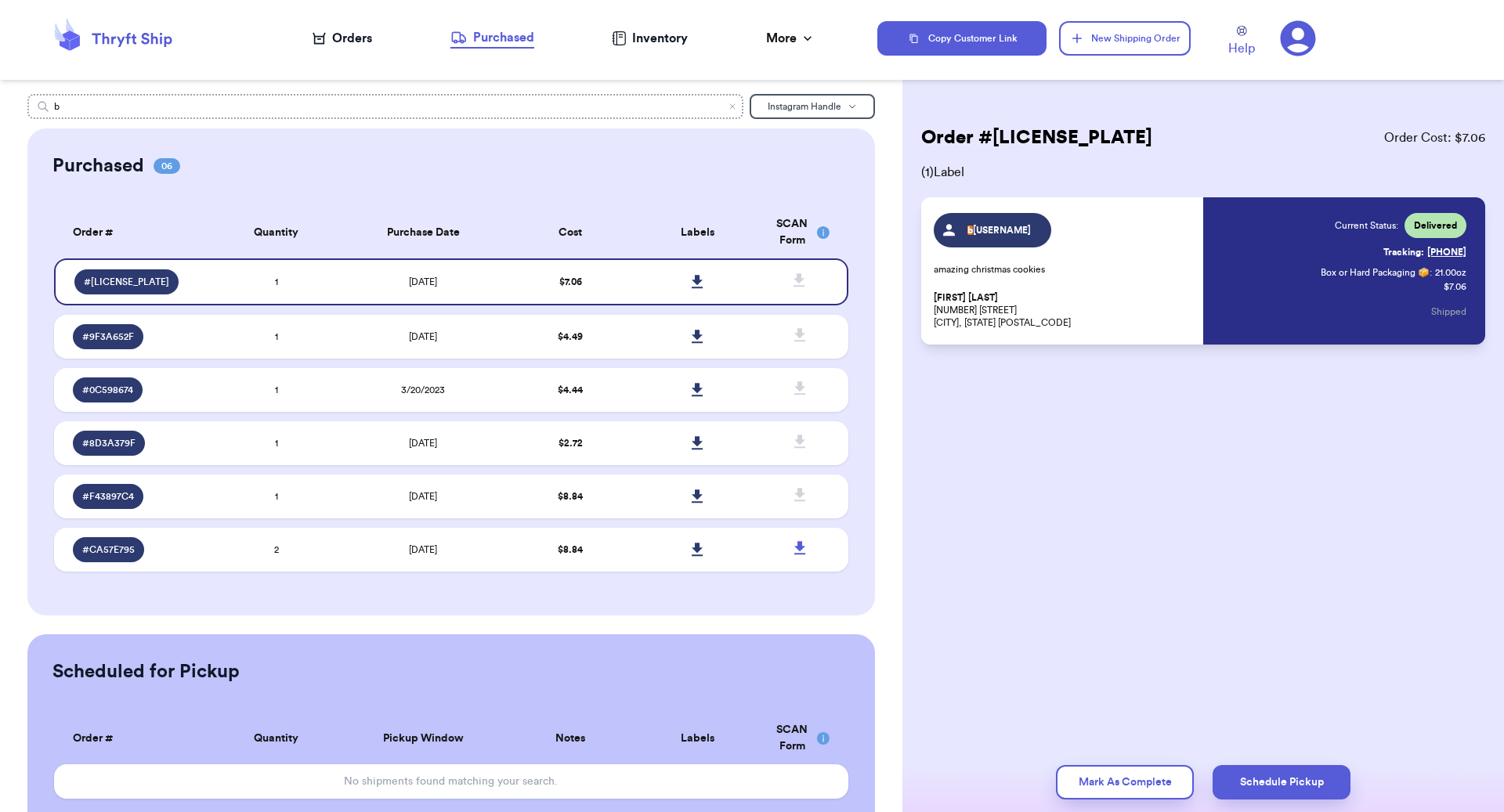 type 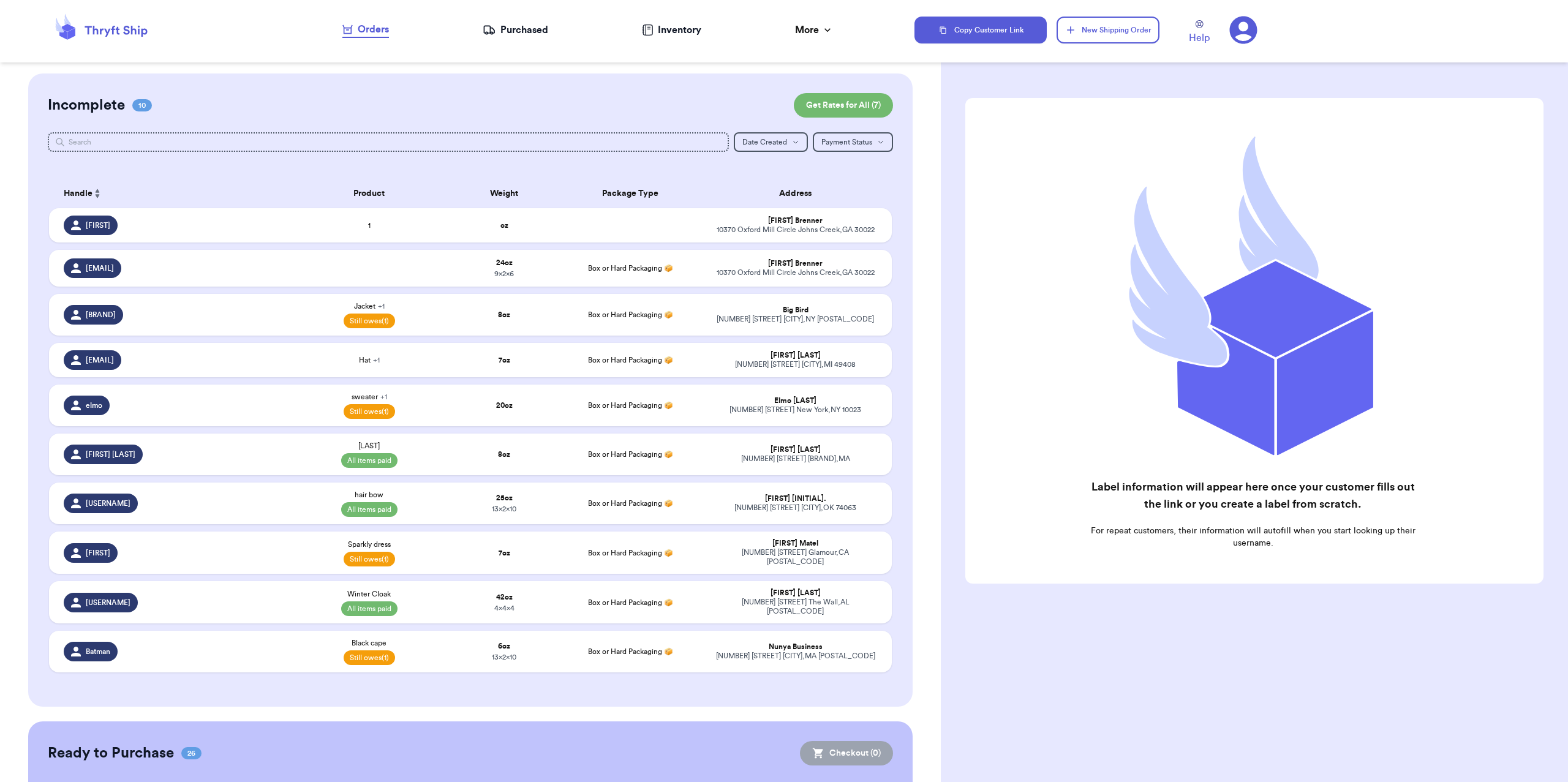 scroll, scrollTop: 0, scrollLeft: 0, axis: both 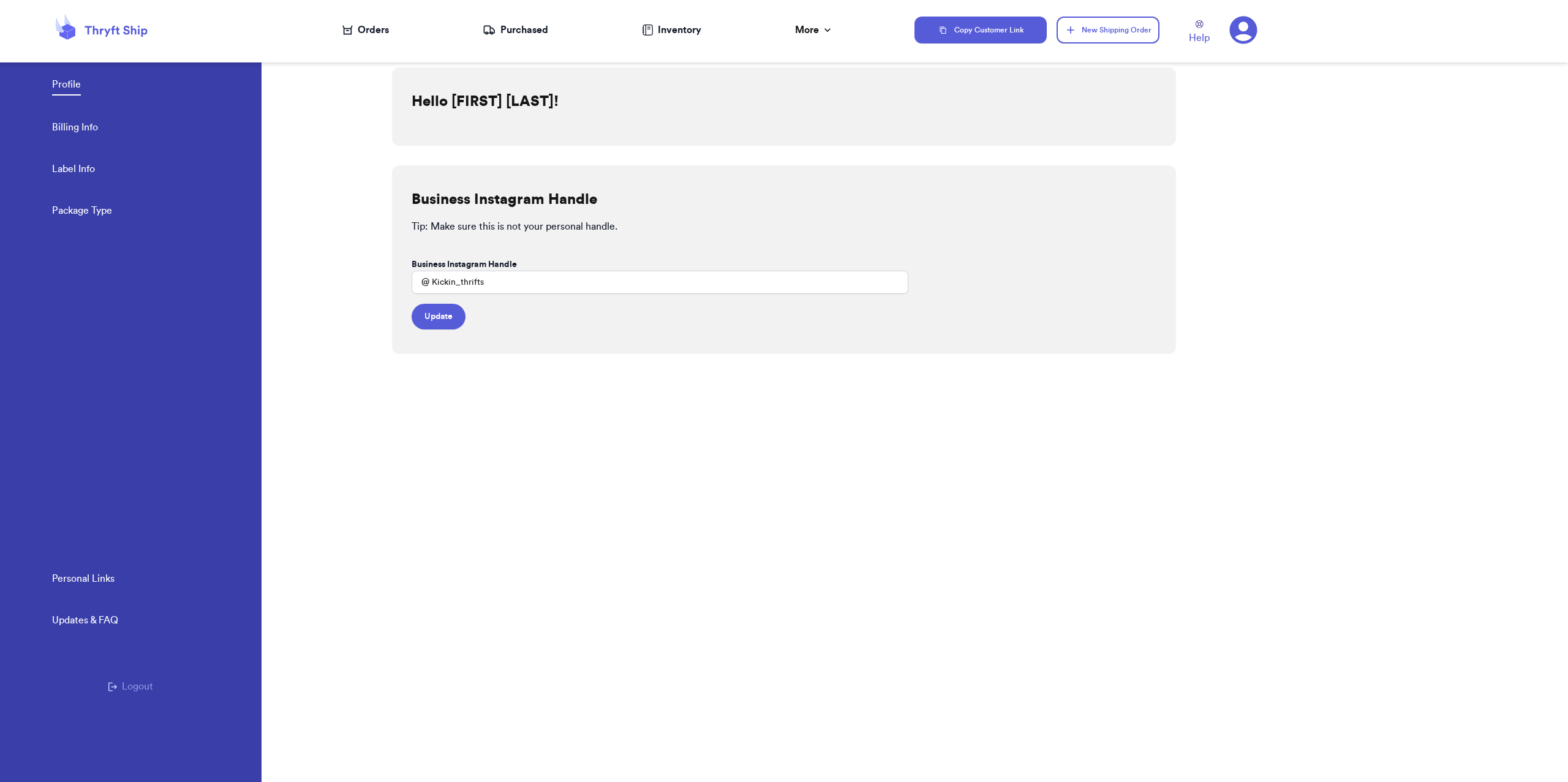 click on "Logout" at bounding box center [130, 686] 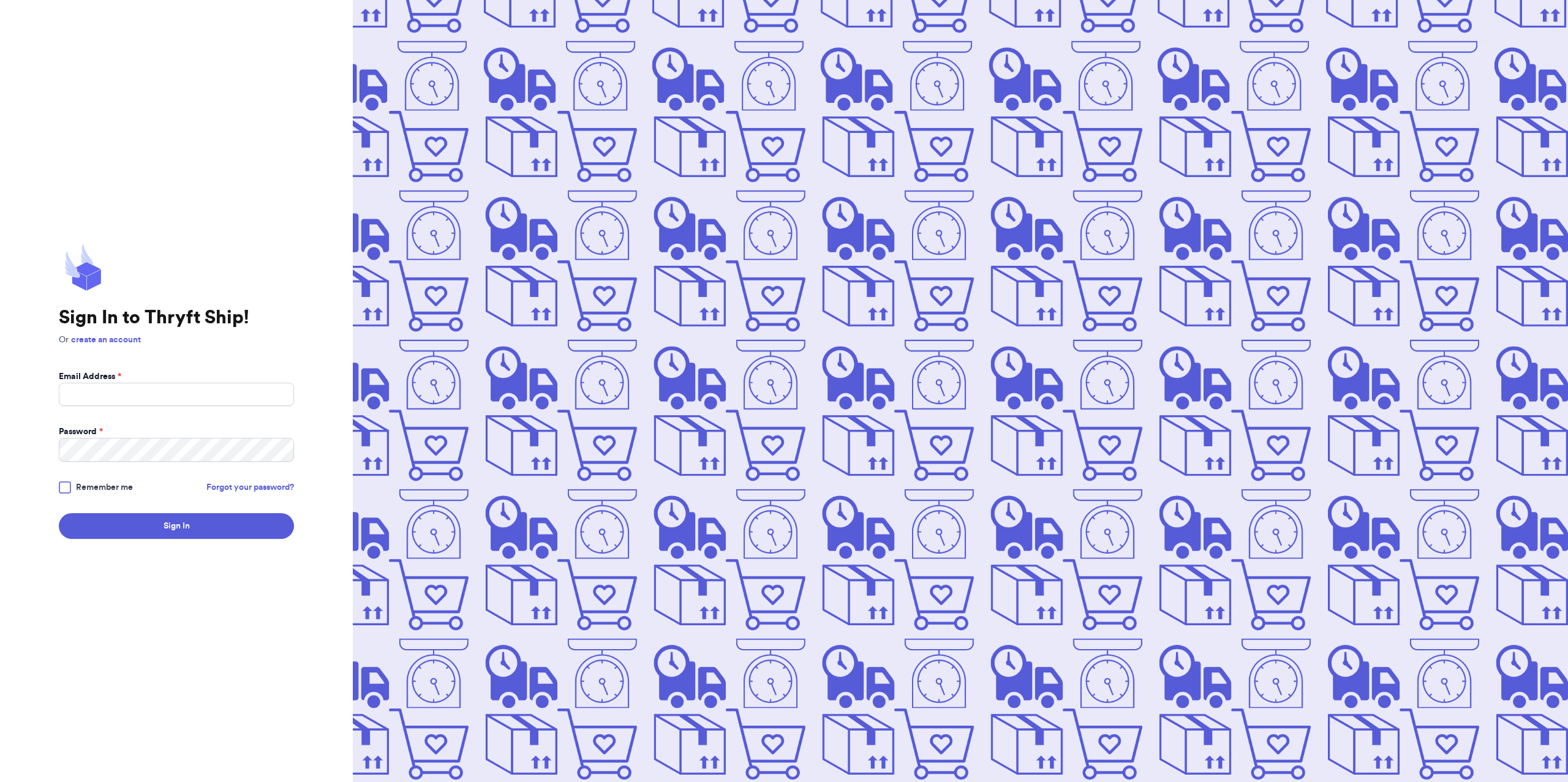 scroll, scrollTop: 0, scrollLeft: 0, axis: both 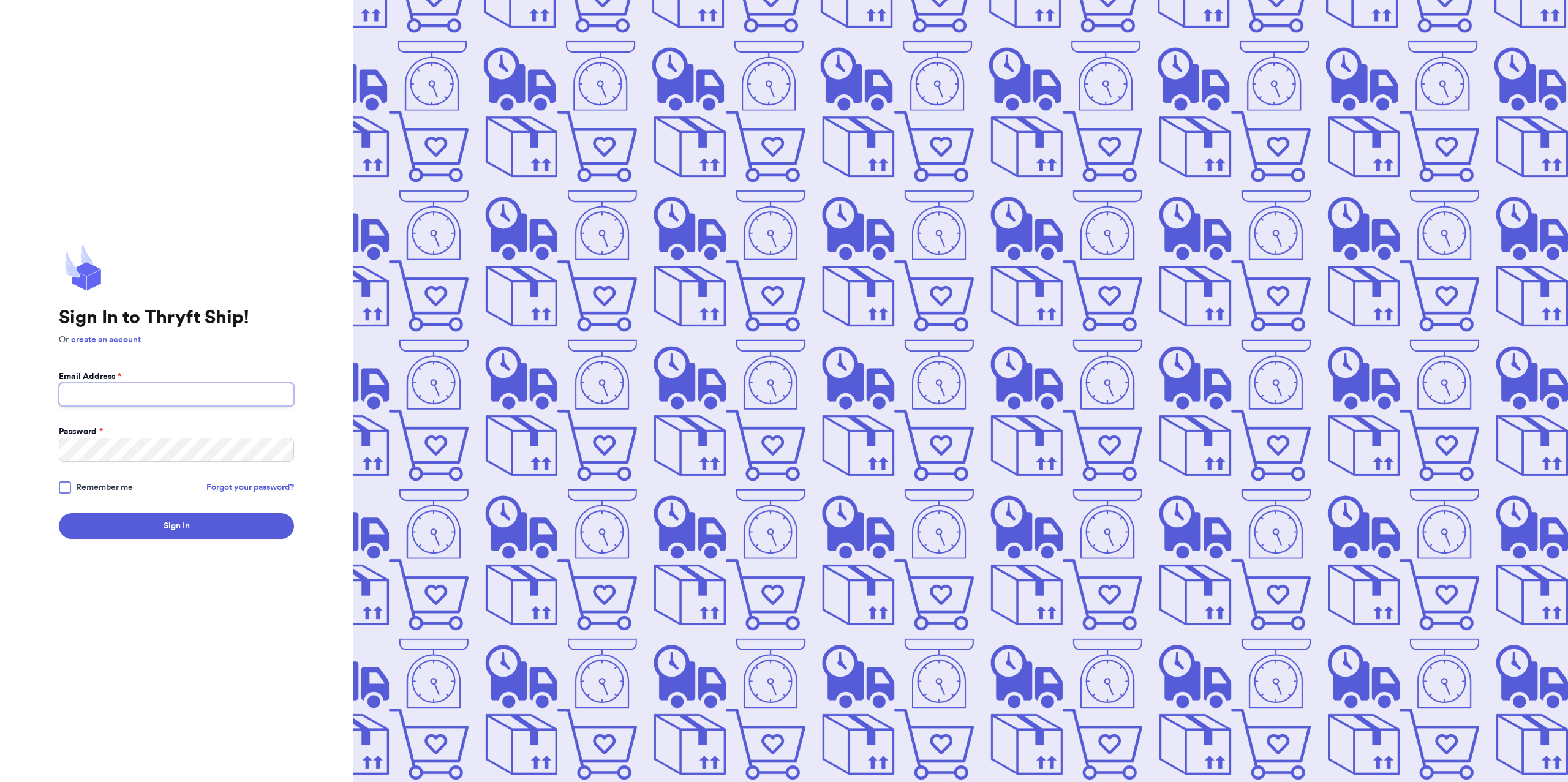 click on "Email Address *" at bounding box center (176, 394) 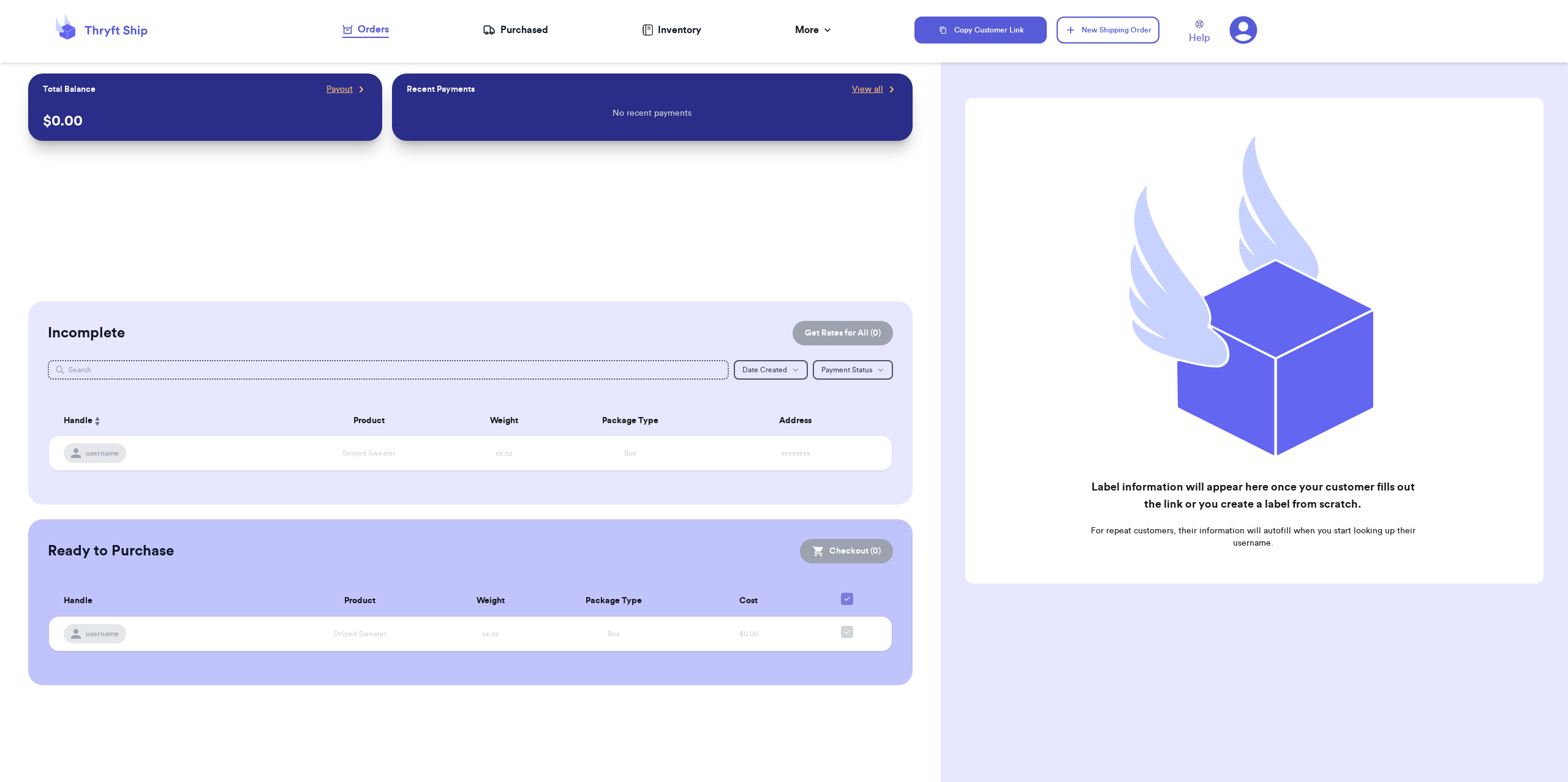 click on "Orders Purchased Inventory More Stats Completed Orders Payments  Payouts" at bounding box center [588, 30] 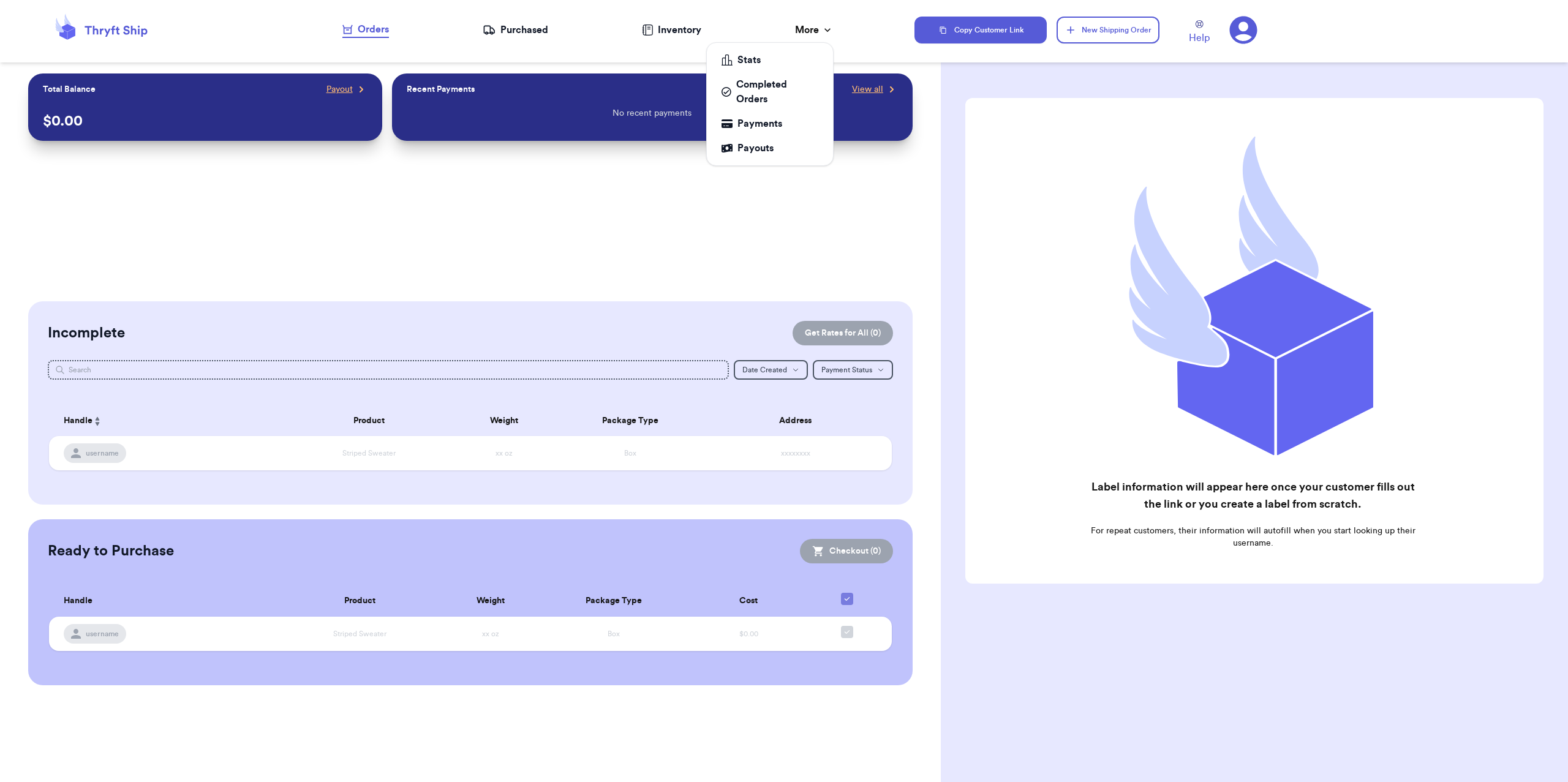 click on "More" at bounding box center (814, 30) 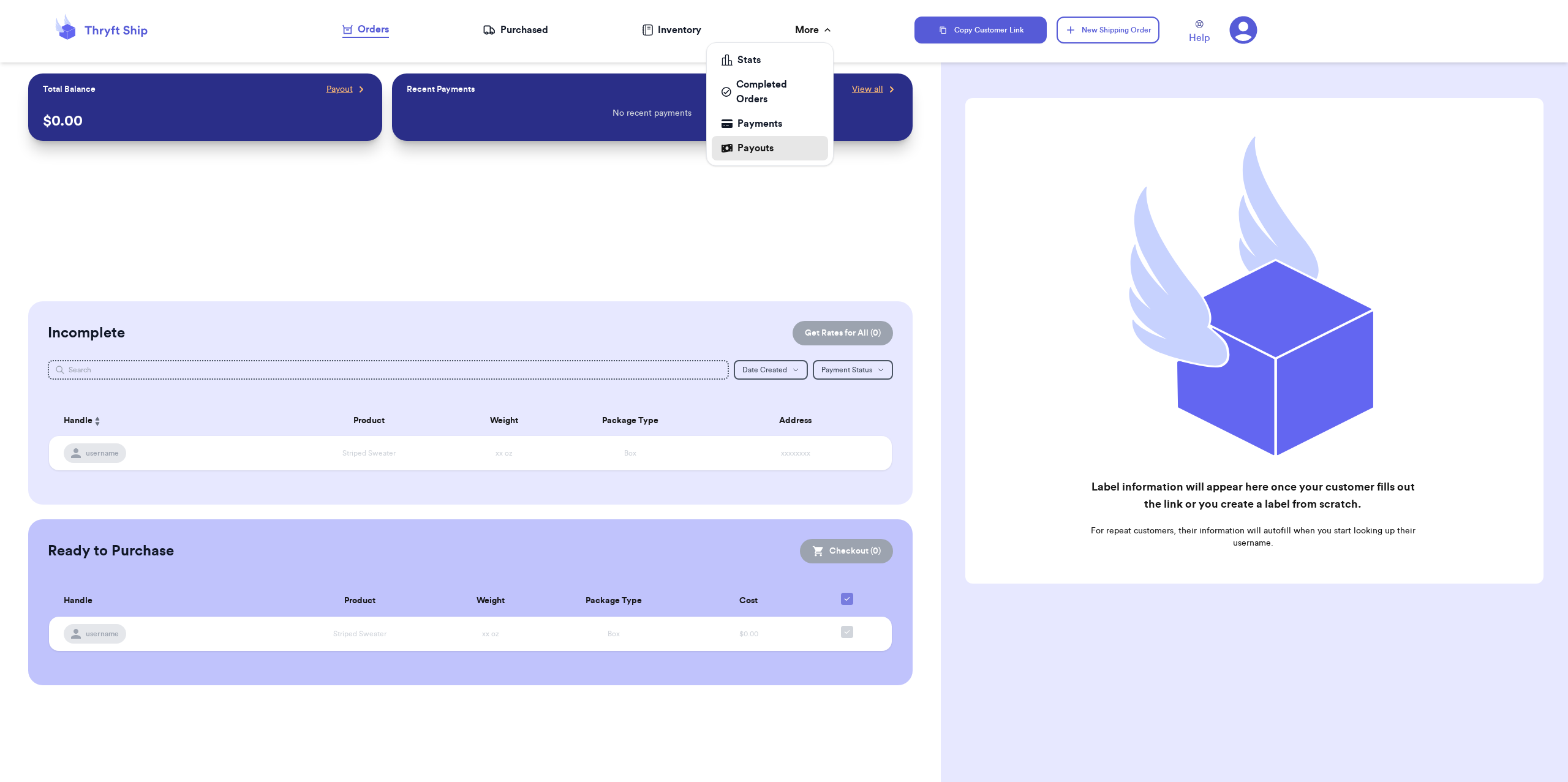 click on "Payouts" at bounding box center [770, 148] 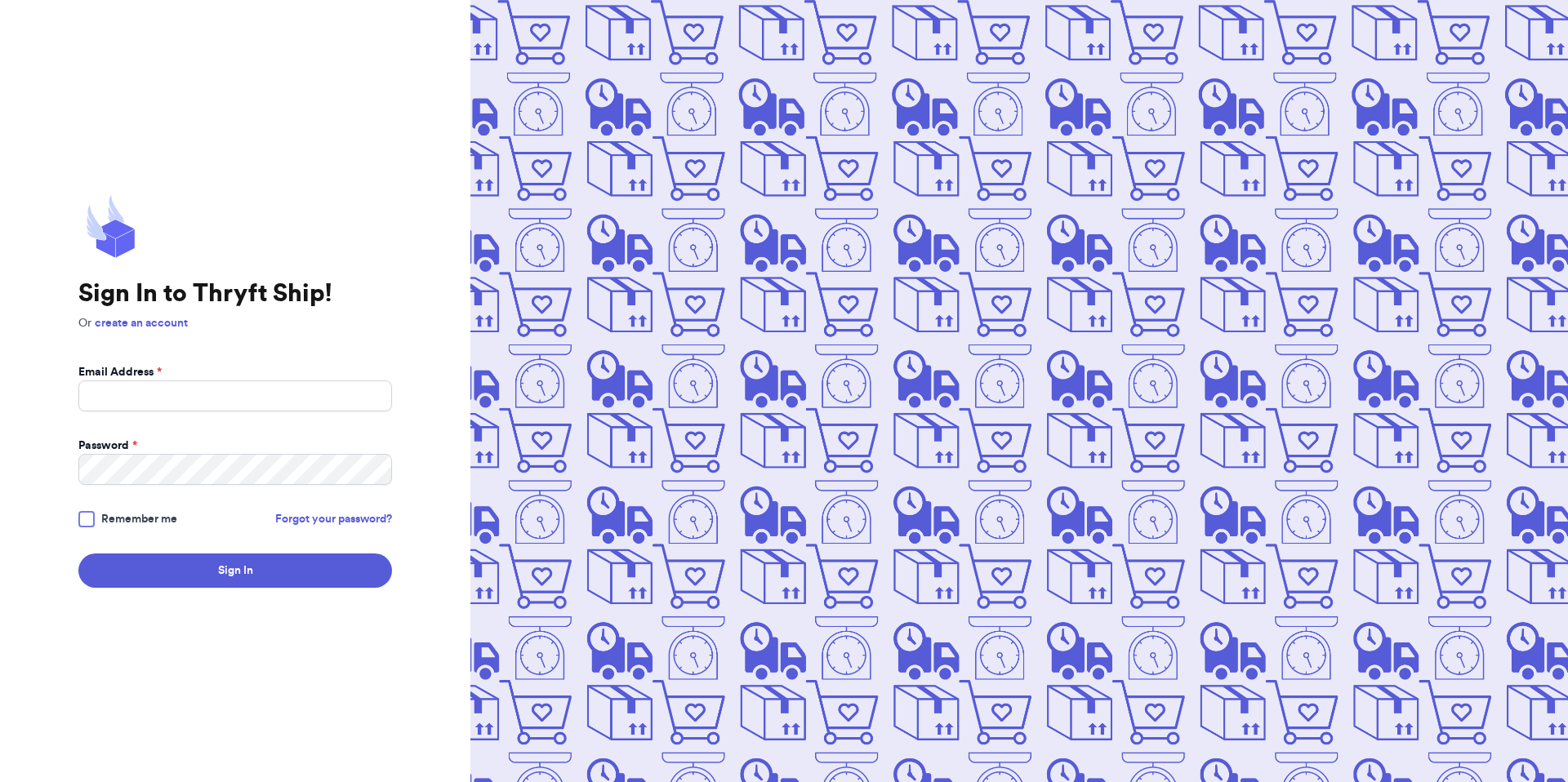 scroll, scrollTop: 0, scrollLeft: 0, axis: both 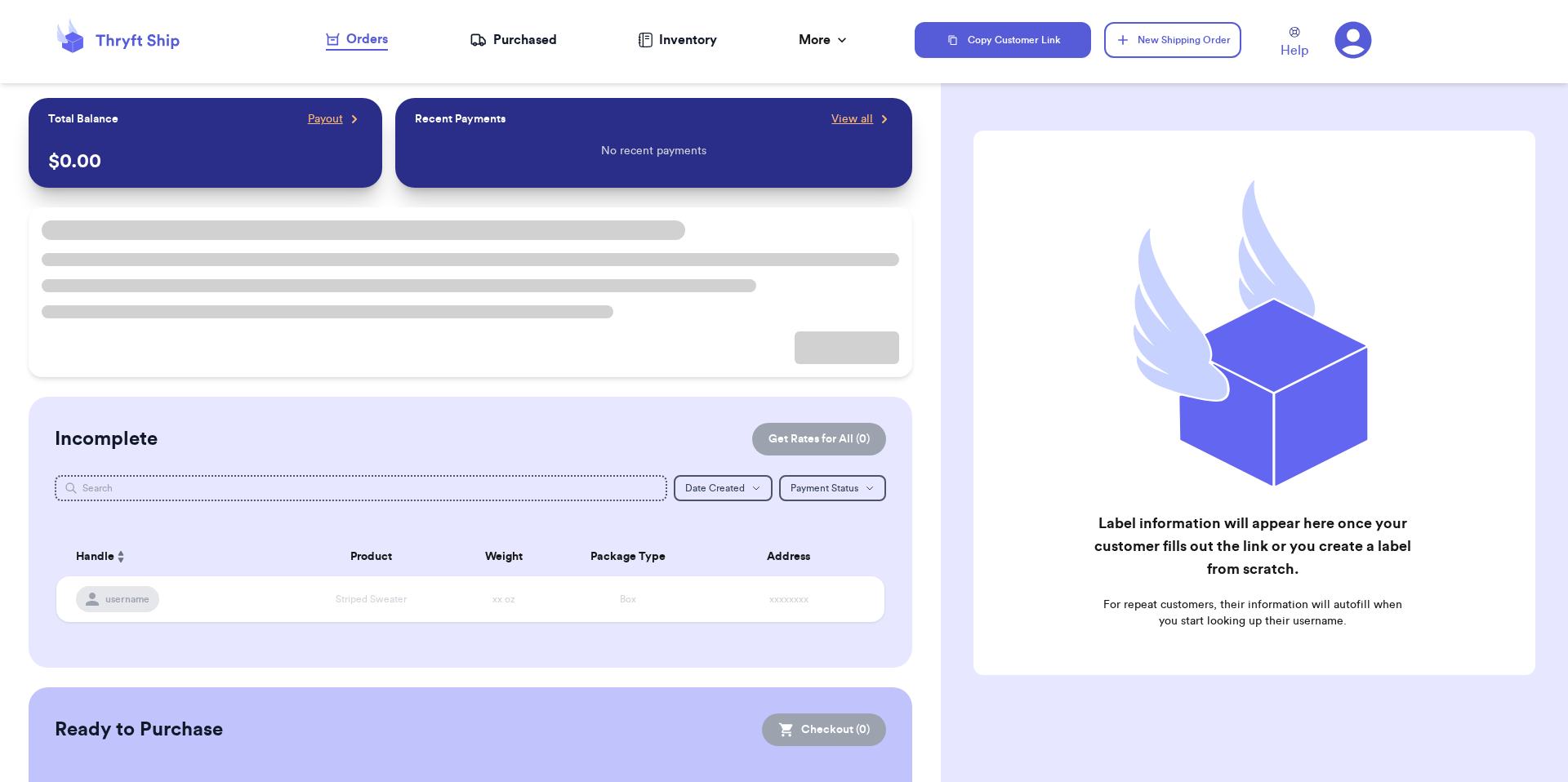 click 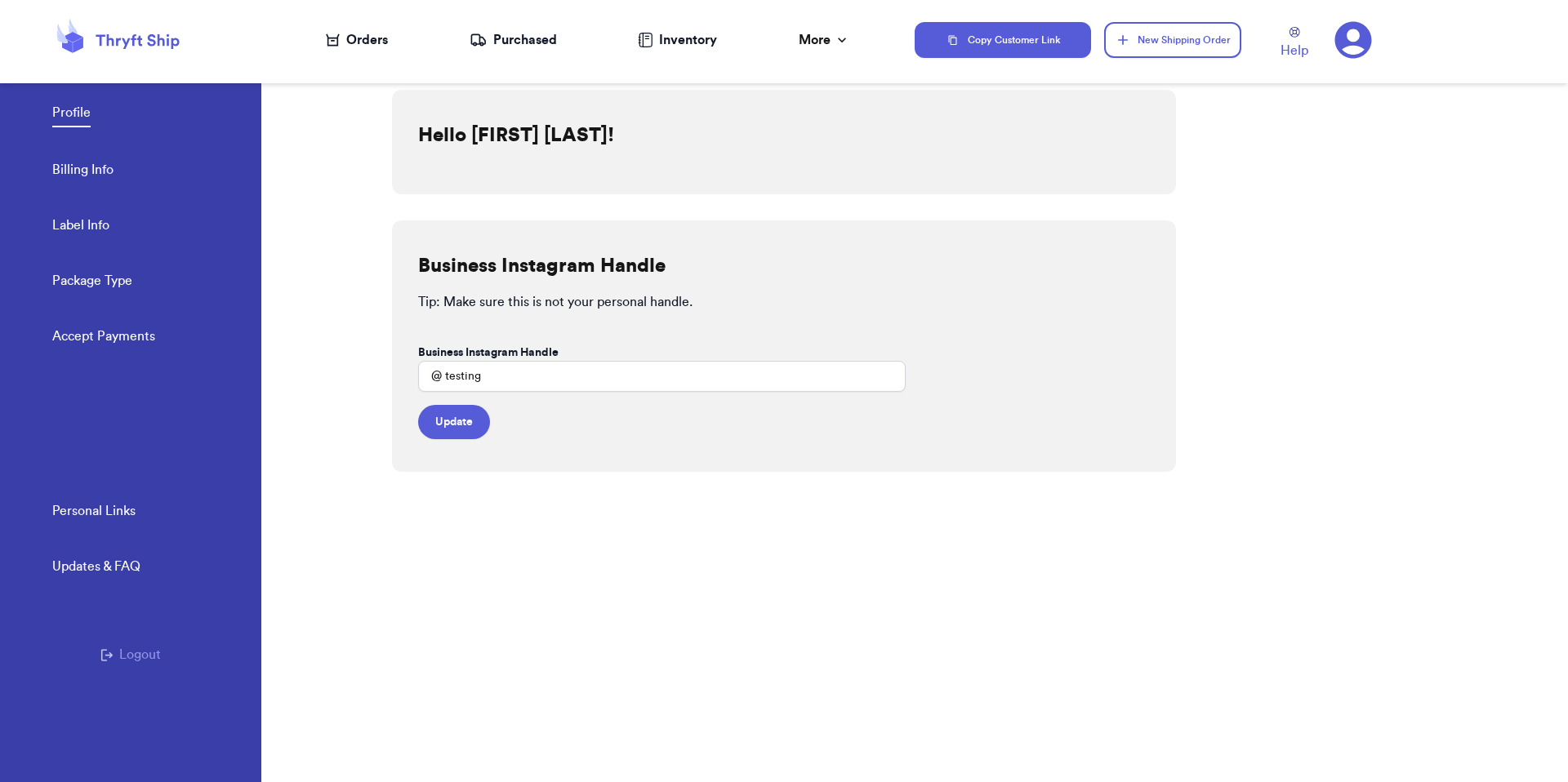 click on "Accept Payments" at bounding box center (104, 338) 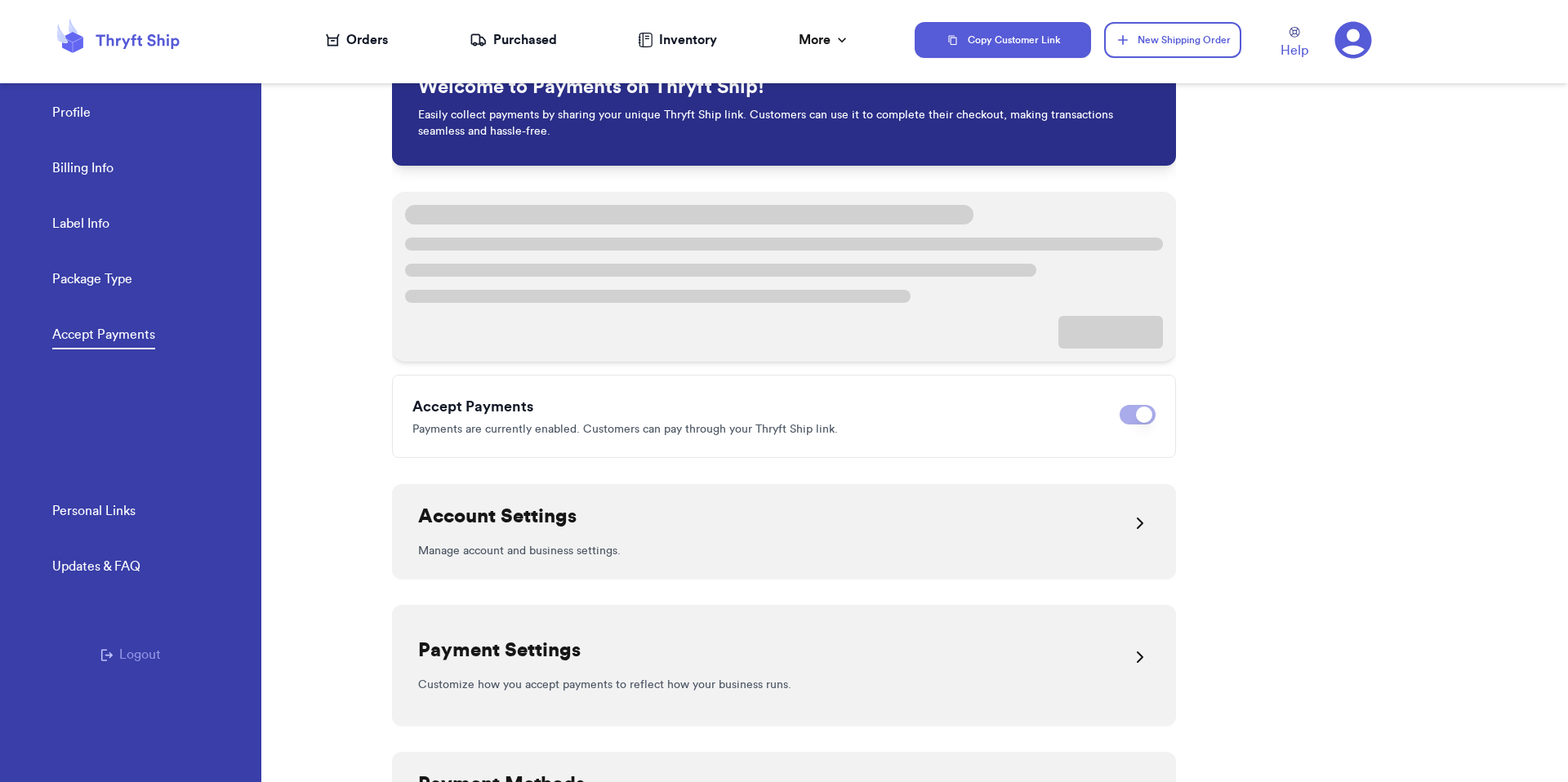 scroll, scrollTop: 107, scrollLeft: 0, axis: vertical 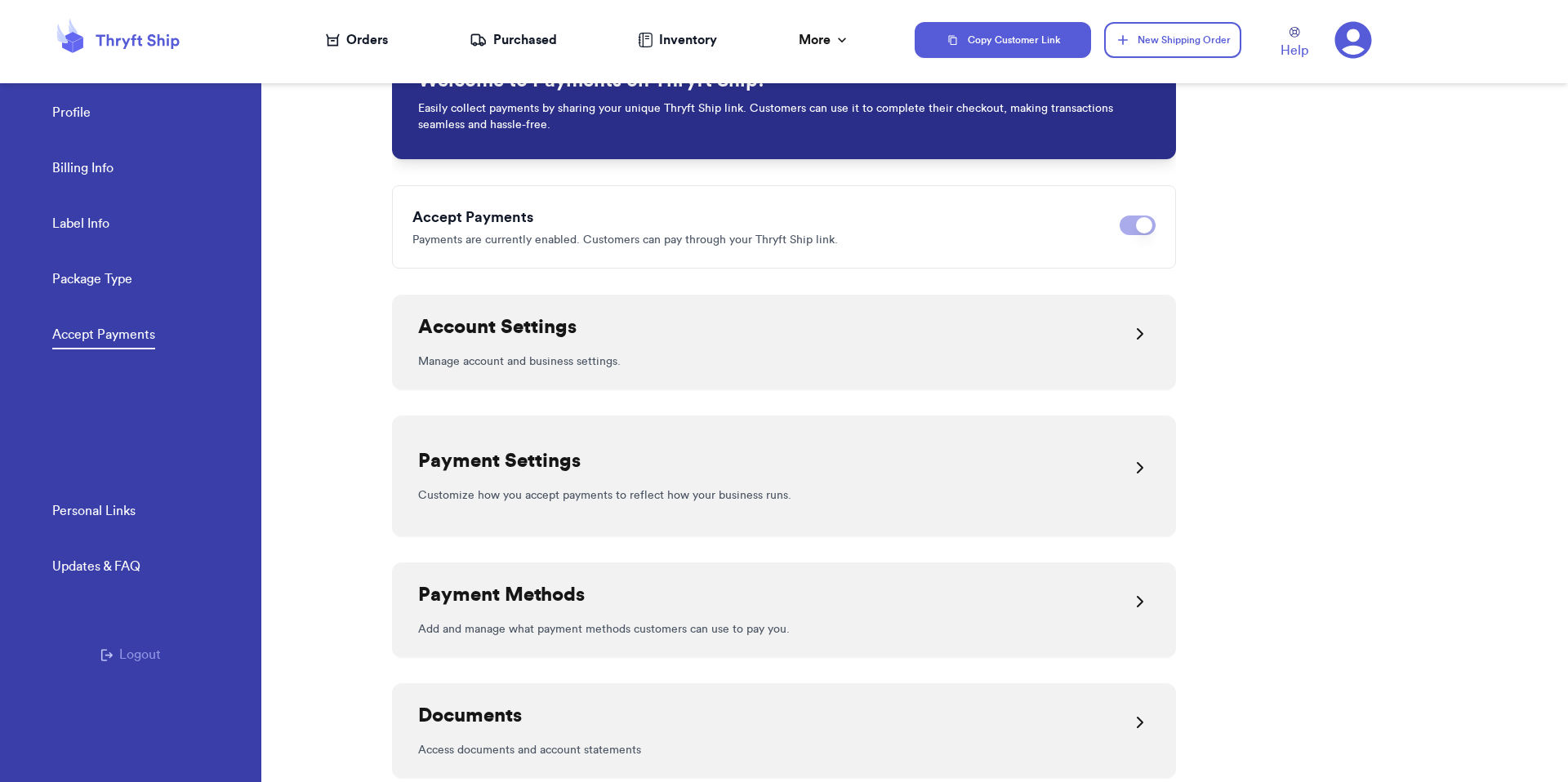 click on "Account Settings" at bounding box center (784, 334) 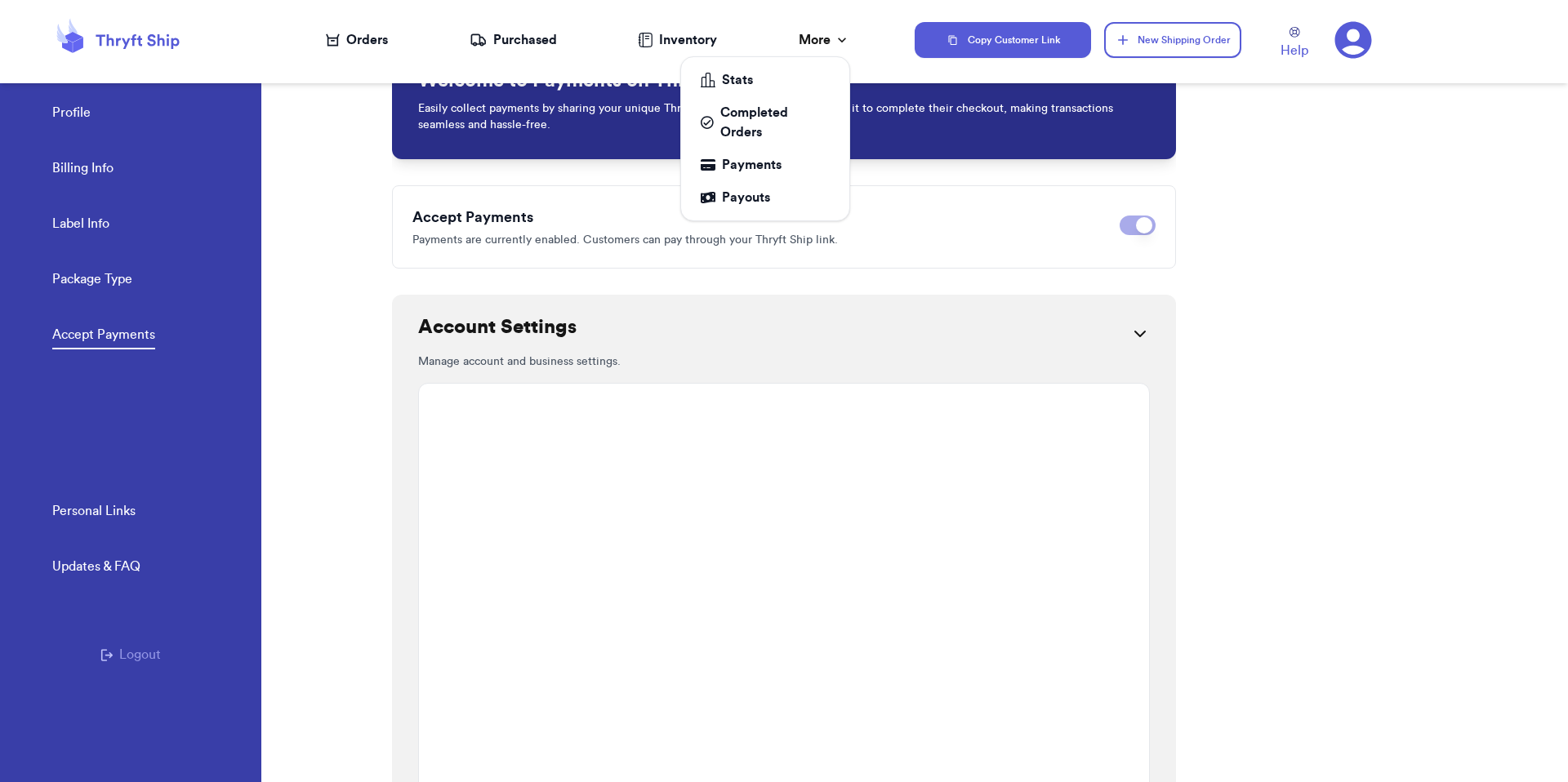 click on "More" at bounding box center [824, 40] 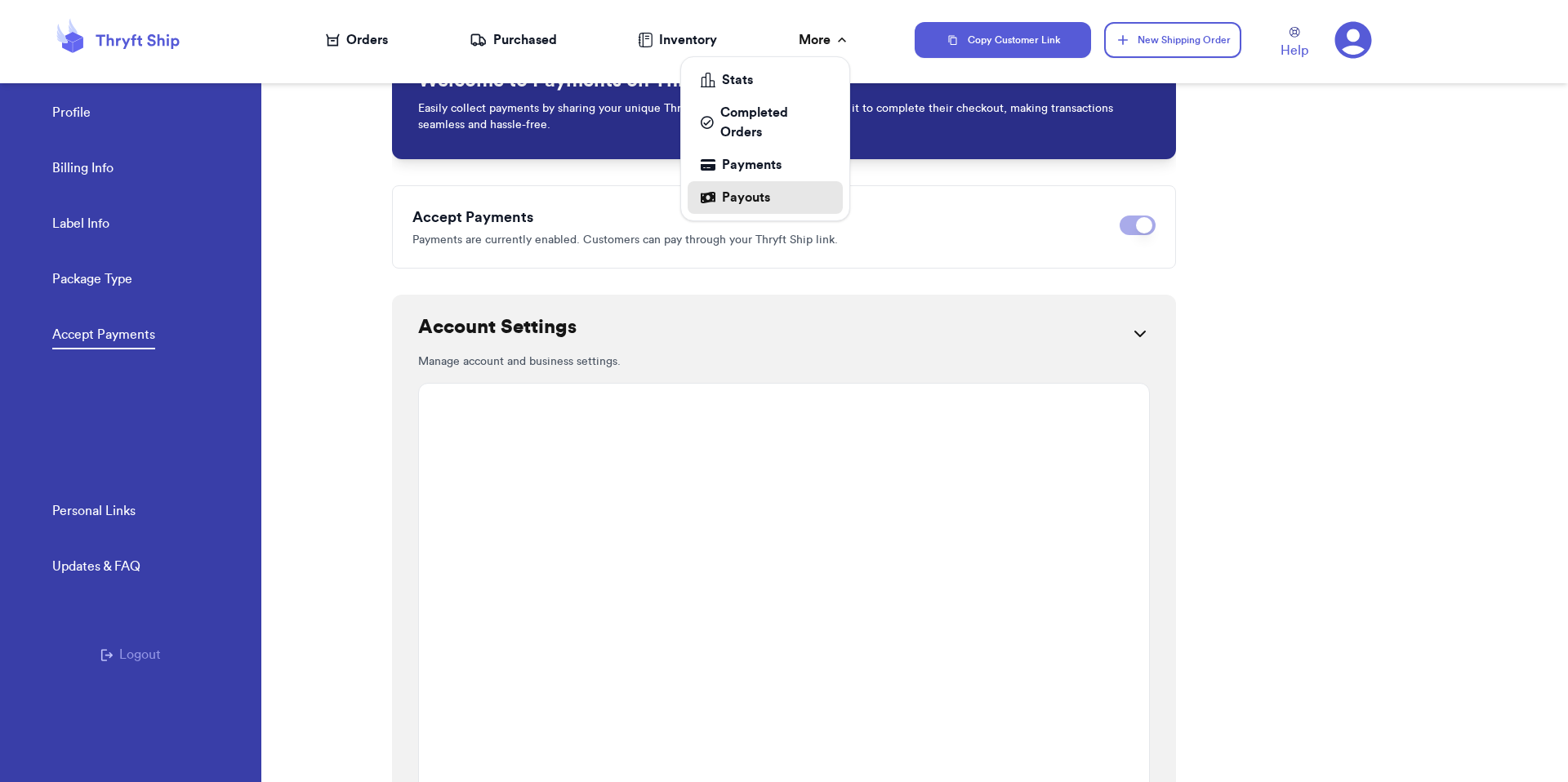 click on "Payouts" at bounding box center [765, 198] 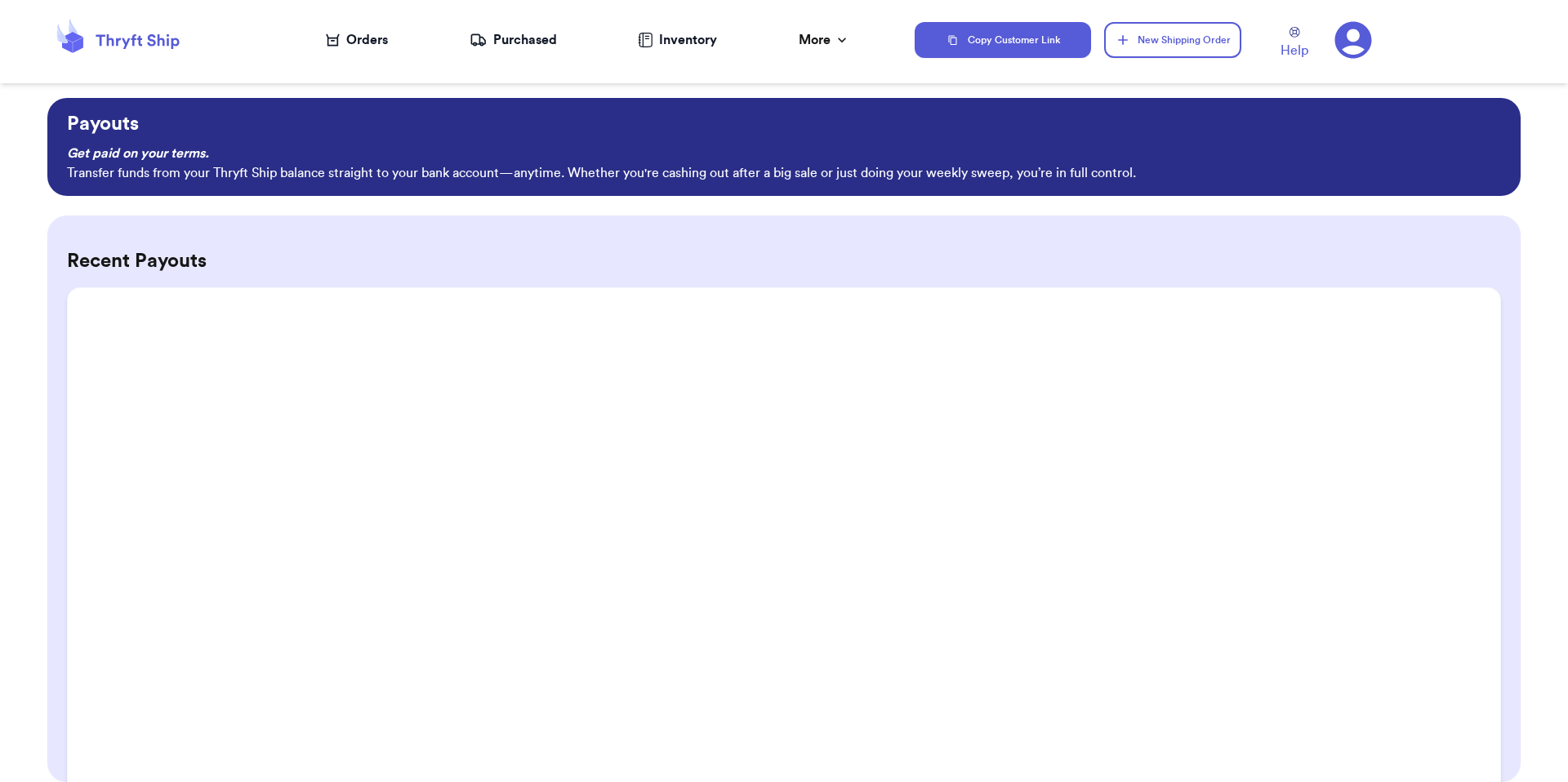 click 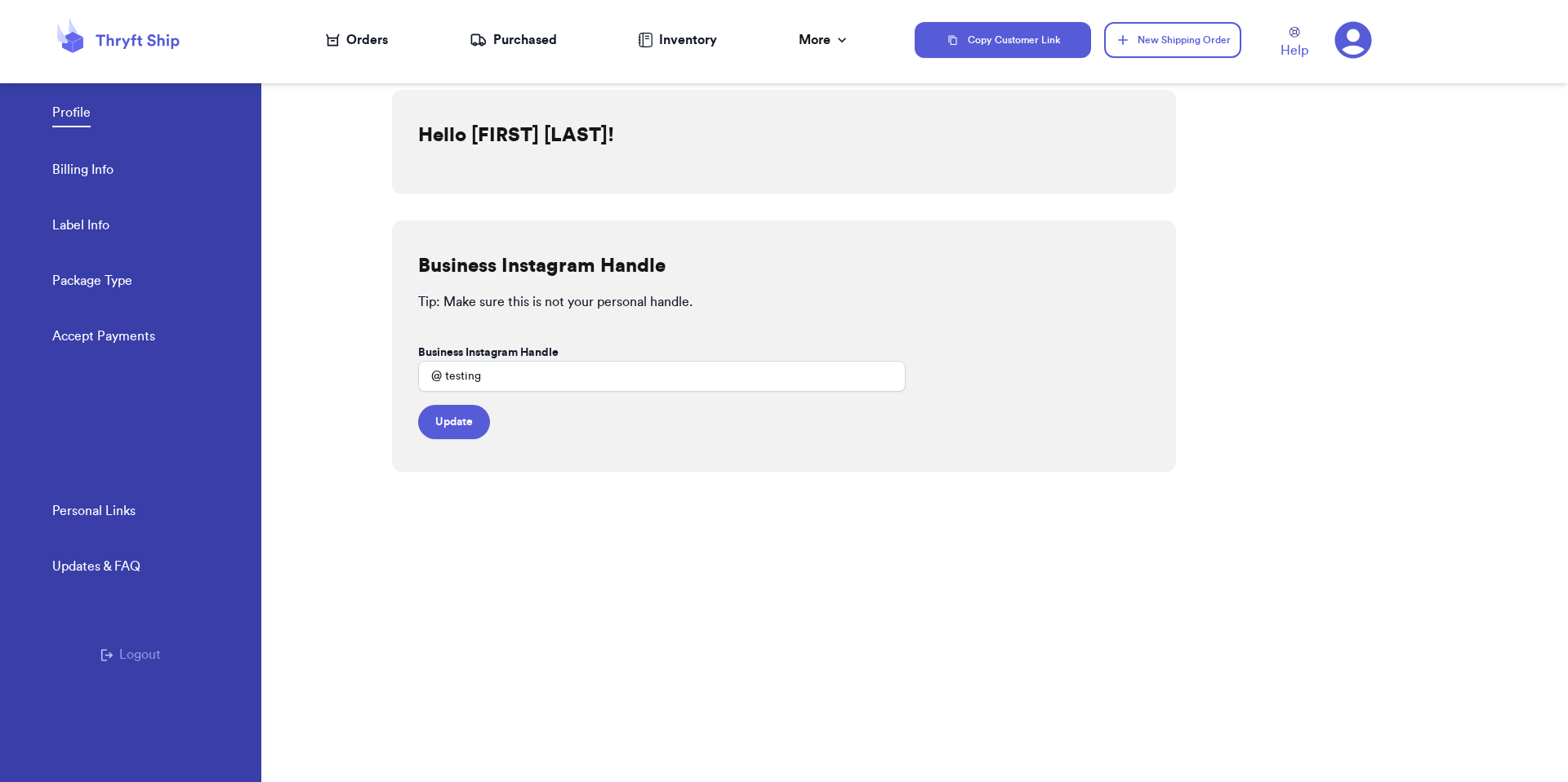 click on "Logout" at bounding box center (131, 655) 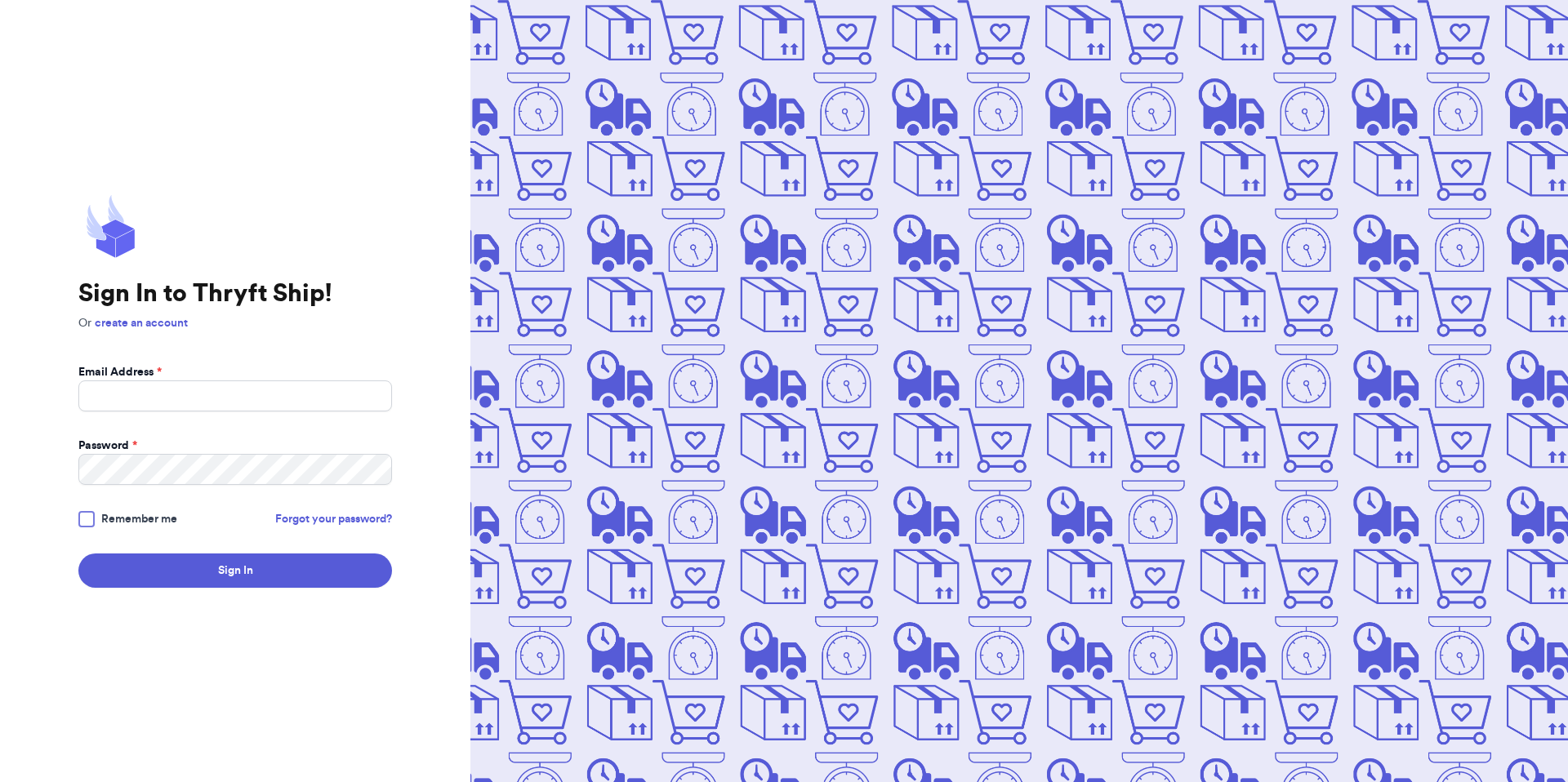 scroll, scrollTop: 0, scrollLeft: 0, axis: both 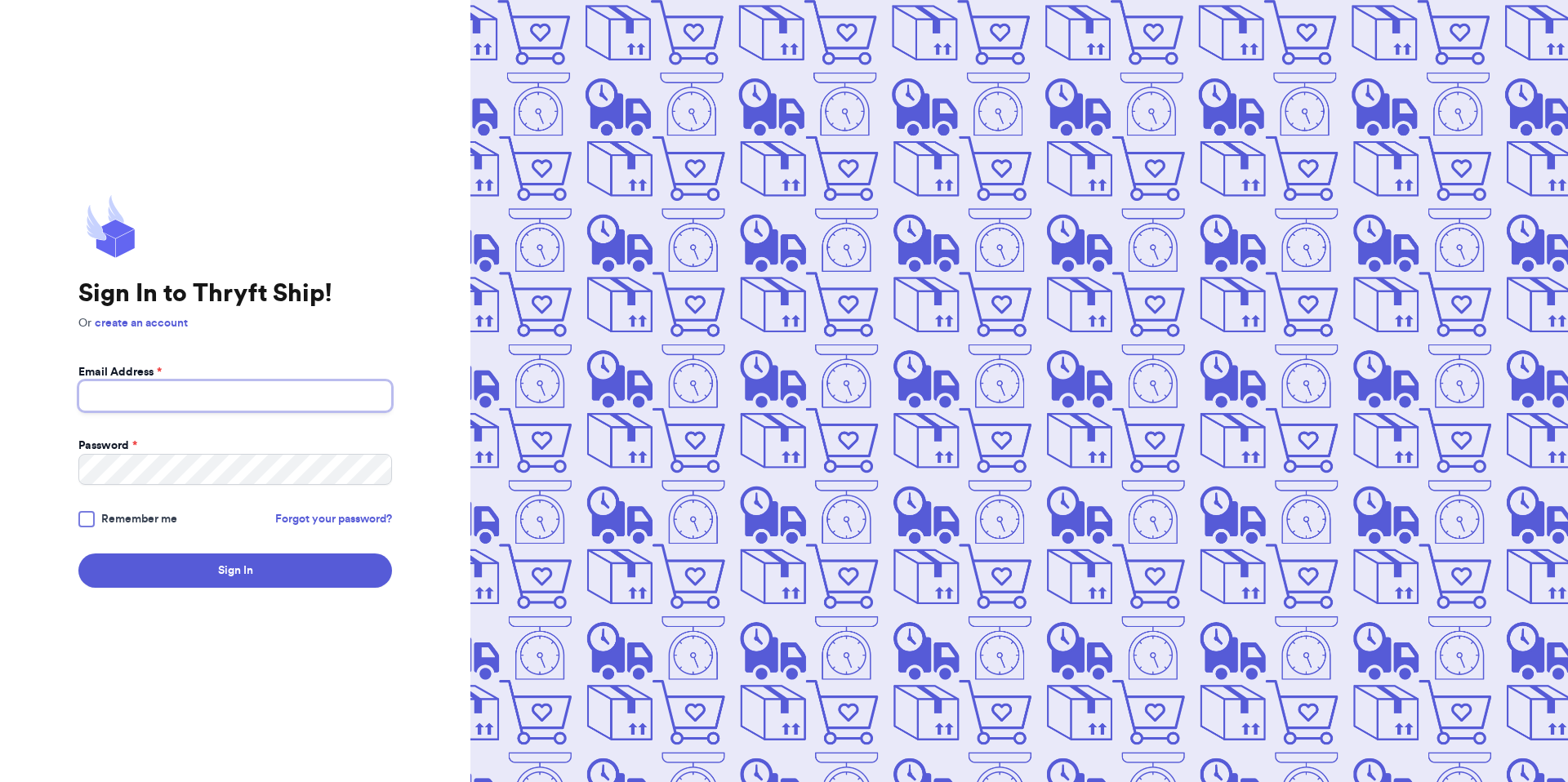 click on "Email Address *" at bounding box center [235, 396] 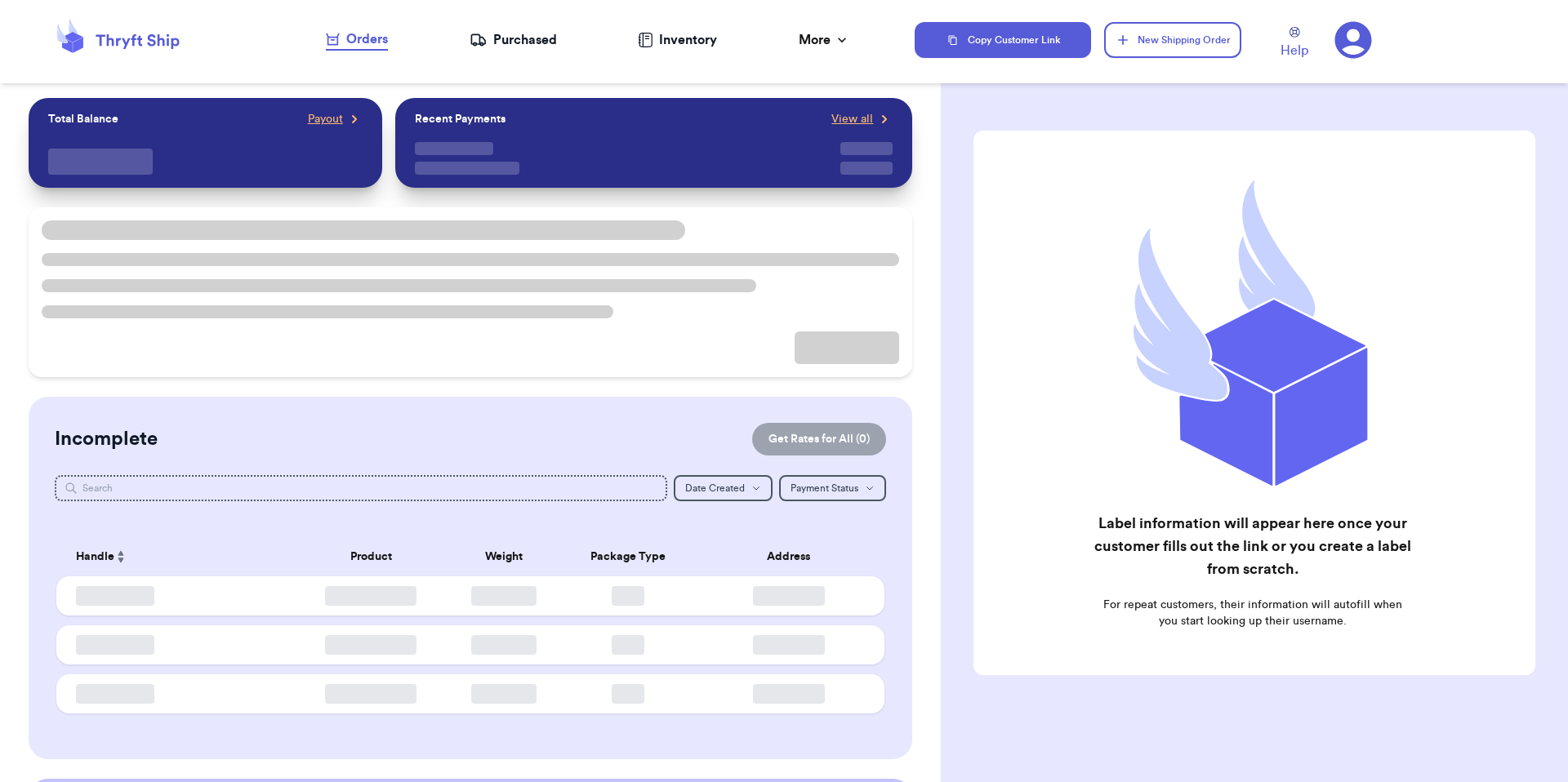 checkbox on "false" 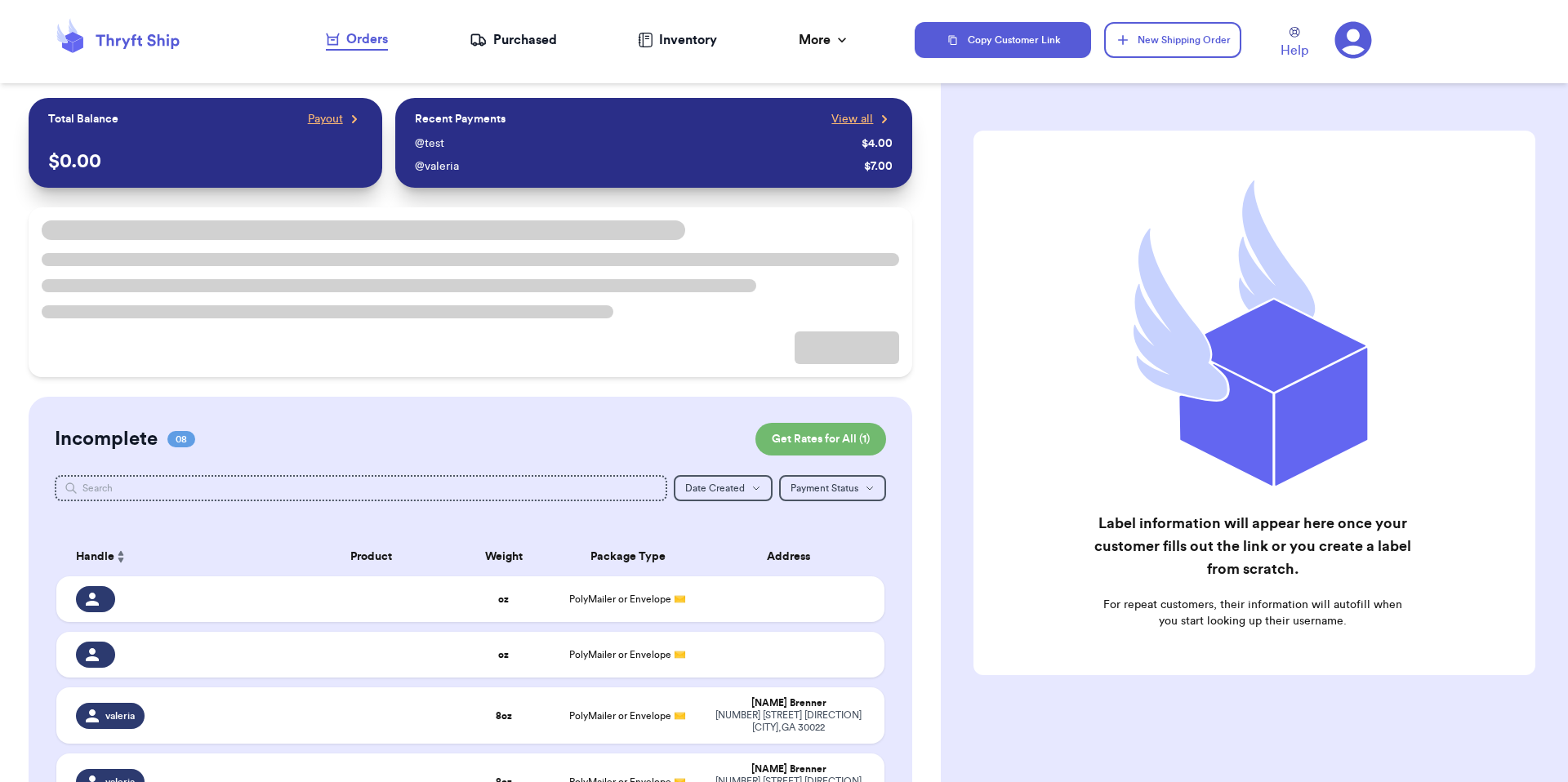 click 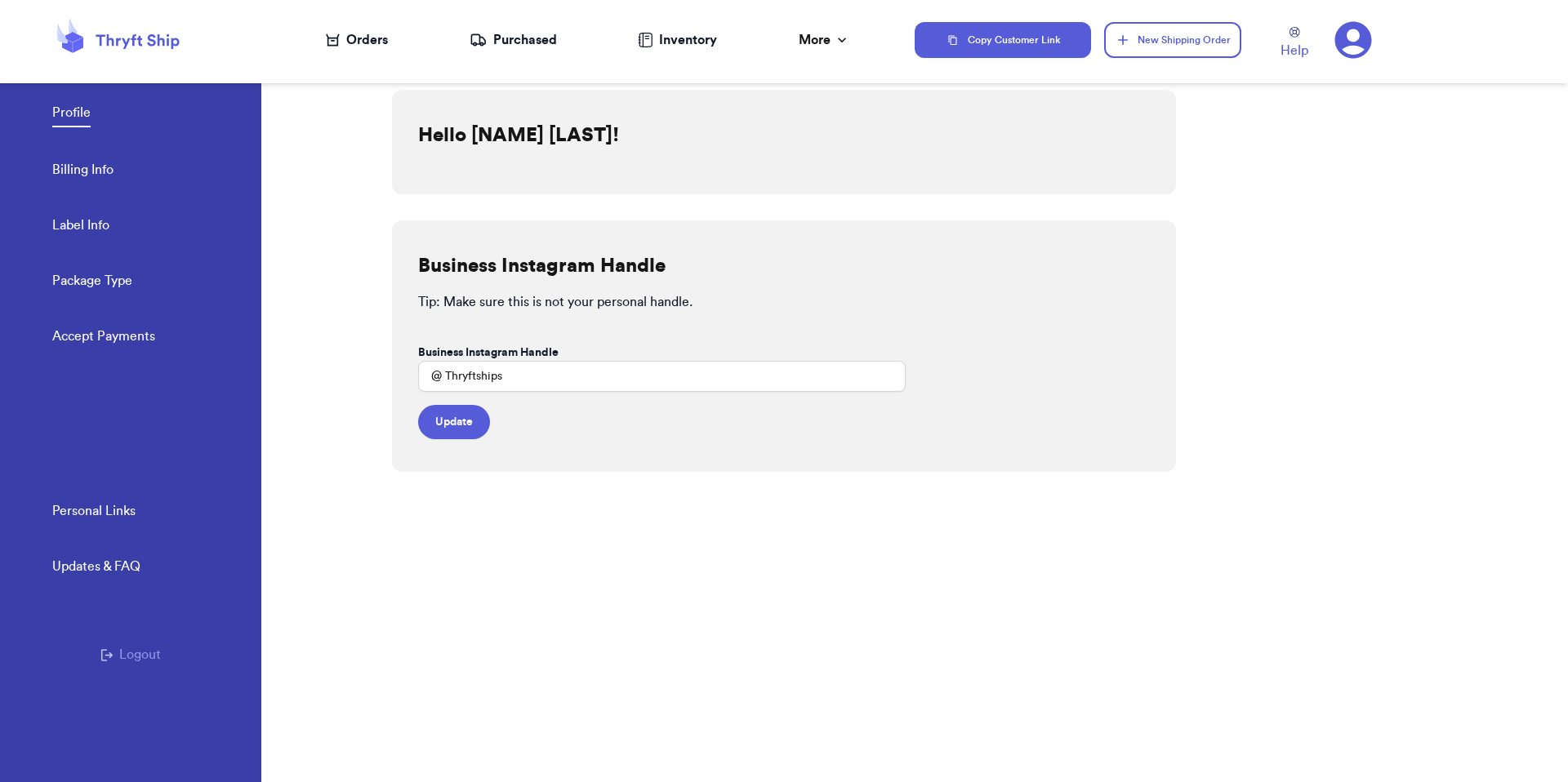 click on "Orders Purchased Inventory More Stats Completed Orders Payments  Payouts" at bounding box center (588, 40) 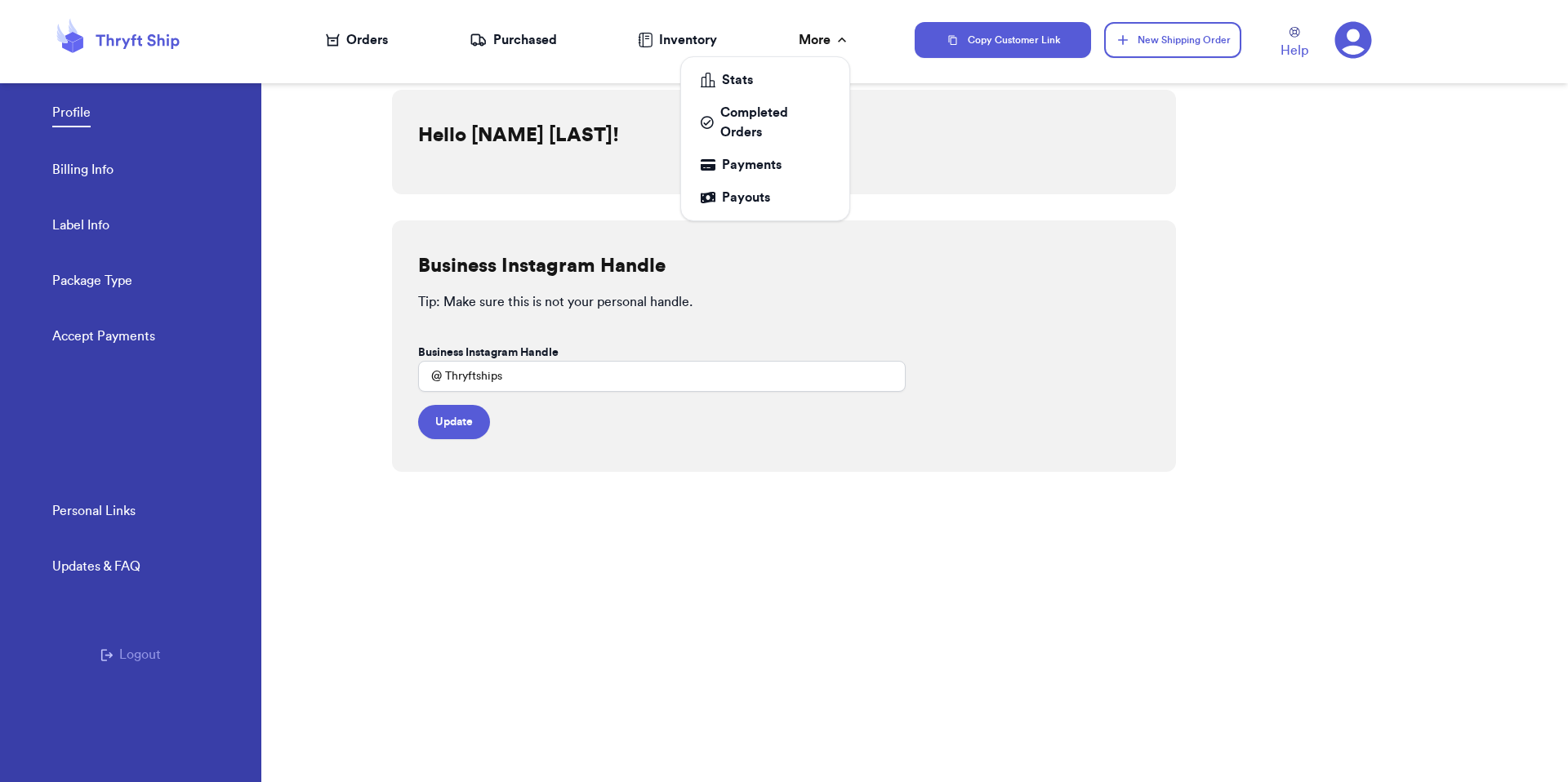 click on "More" at bounding box center [824, 40] 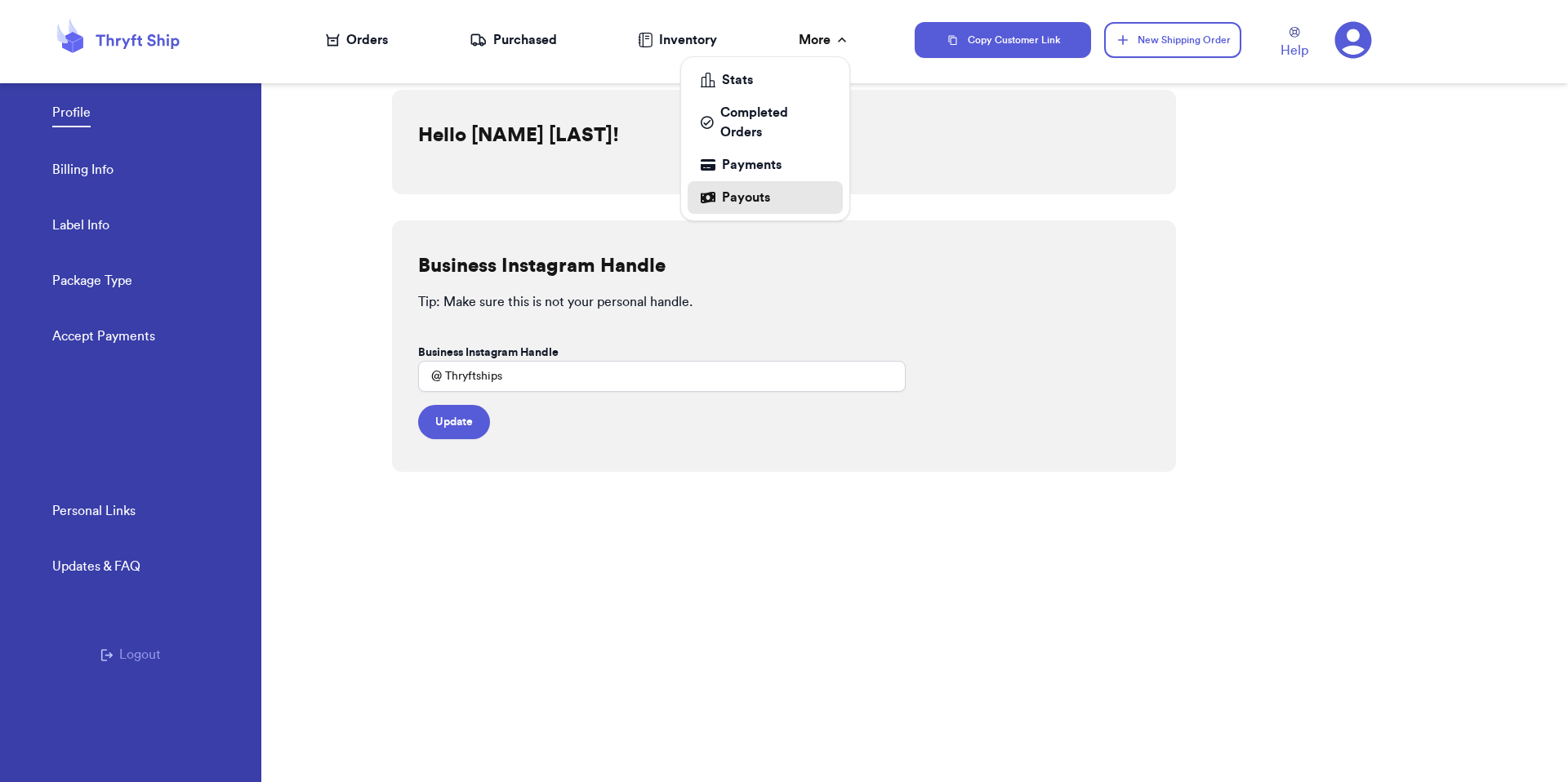 click on "Payouts" at bounding box center [765, 198] 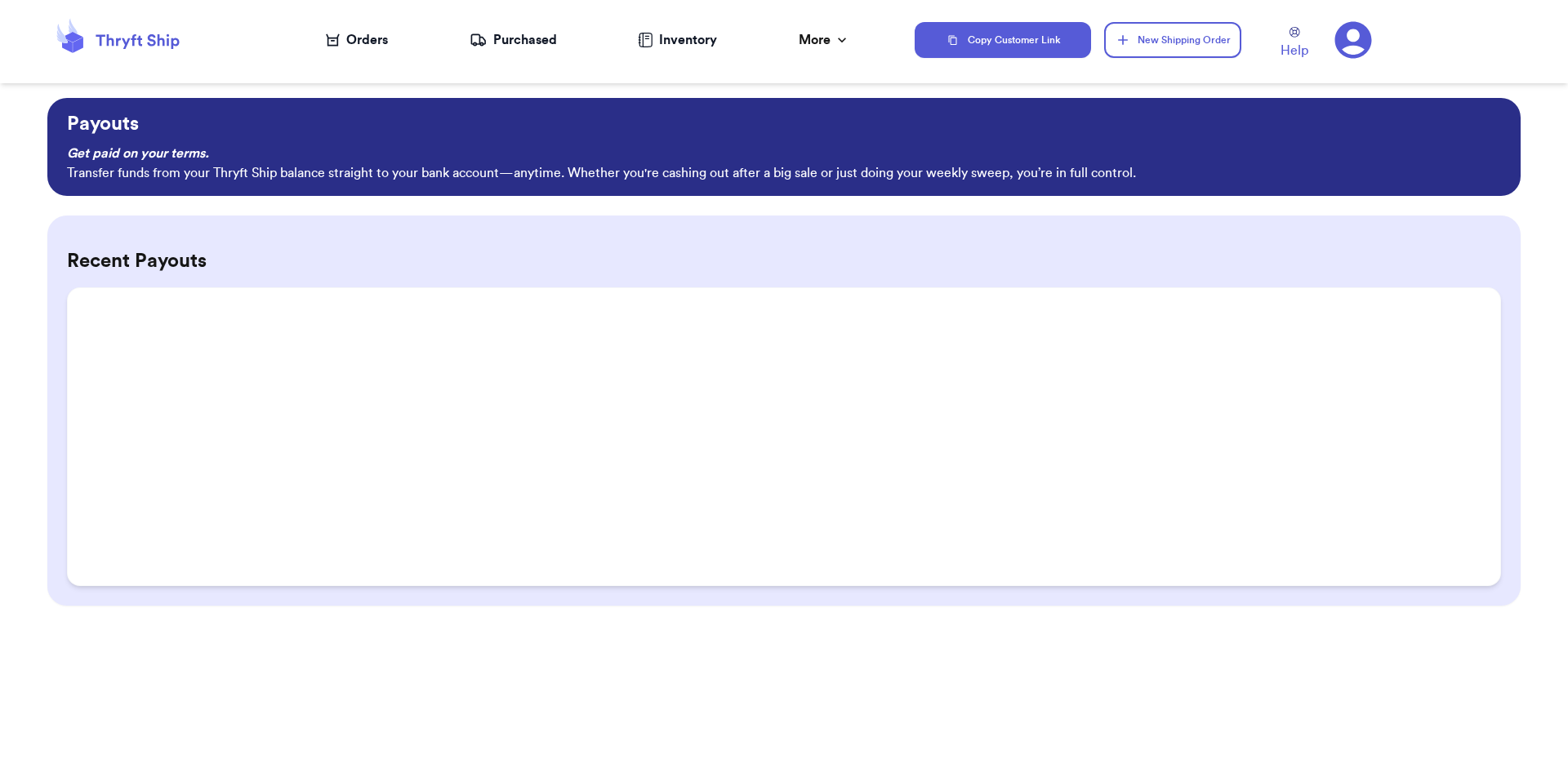 click on "Recent Payouts" at bounding box center [784, 411] 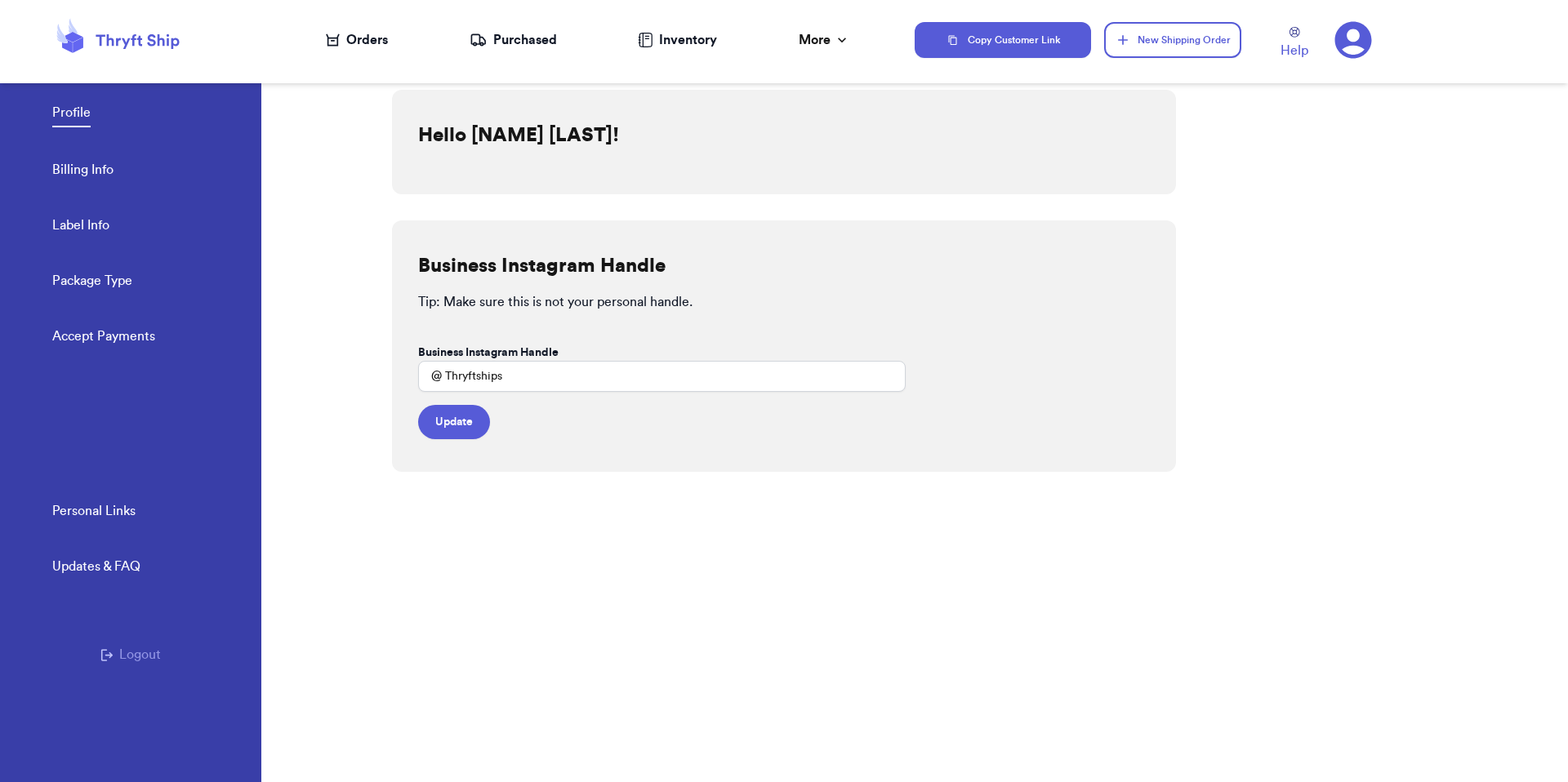click on "Logout" at bounding box center (131, 655) 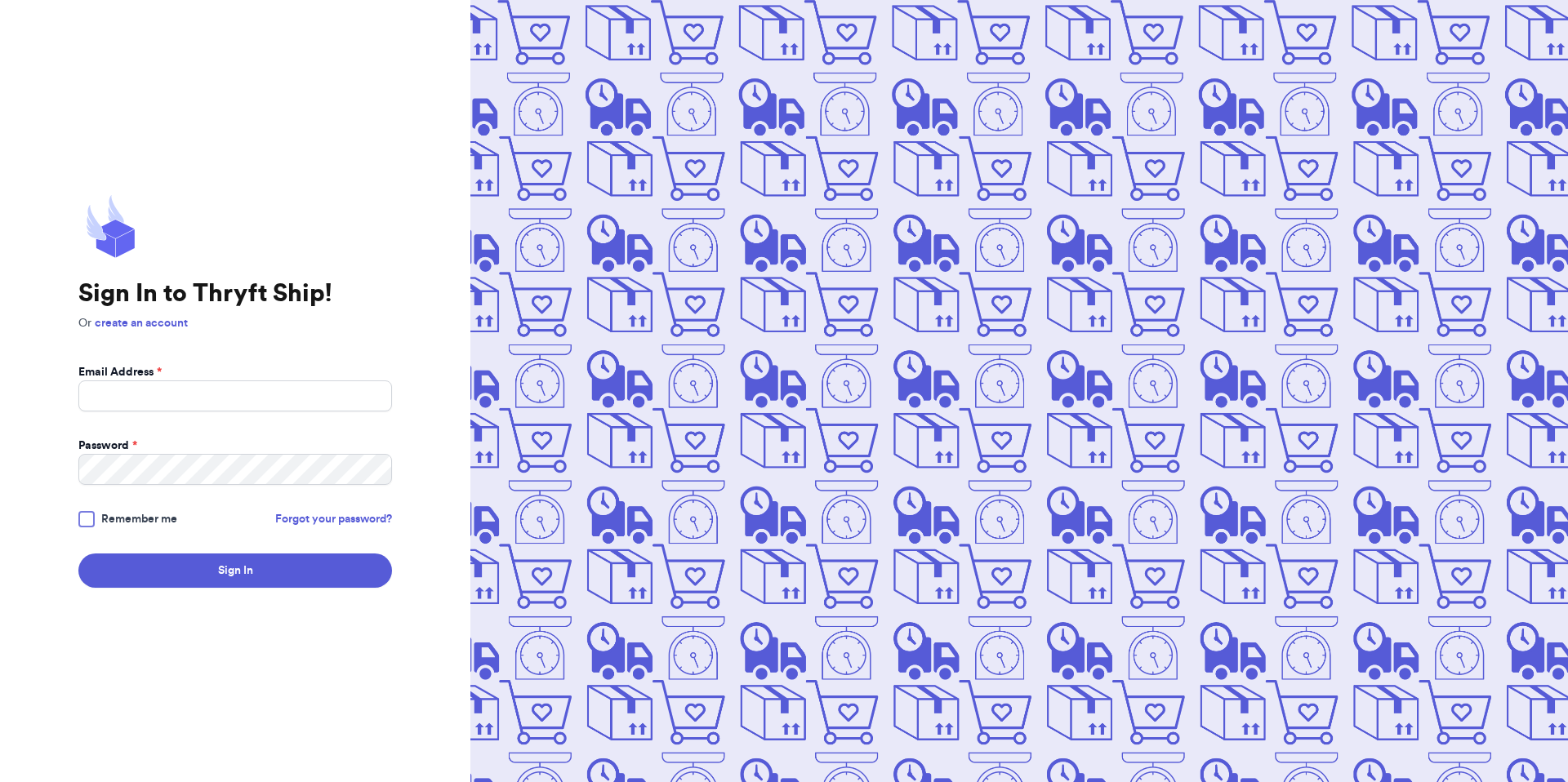 scroll, scrollTop: 0, scrollLeft: 0, axis: both 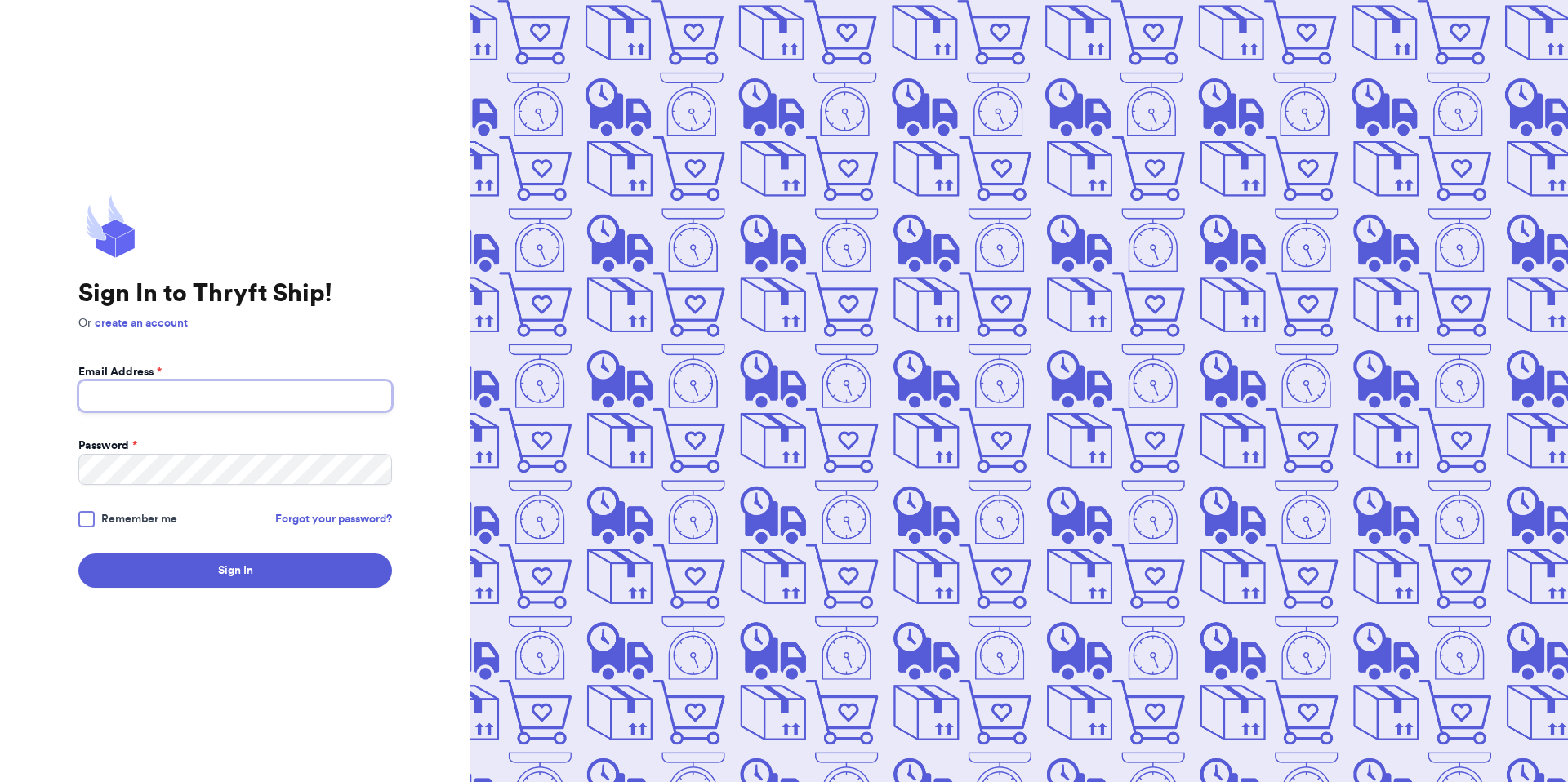 click on "Email Address *" at bounding box center (235, 396) 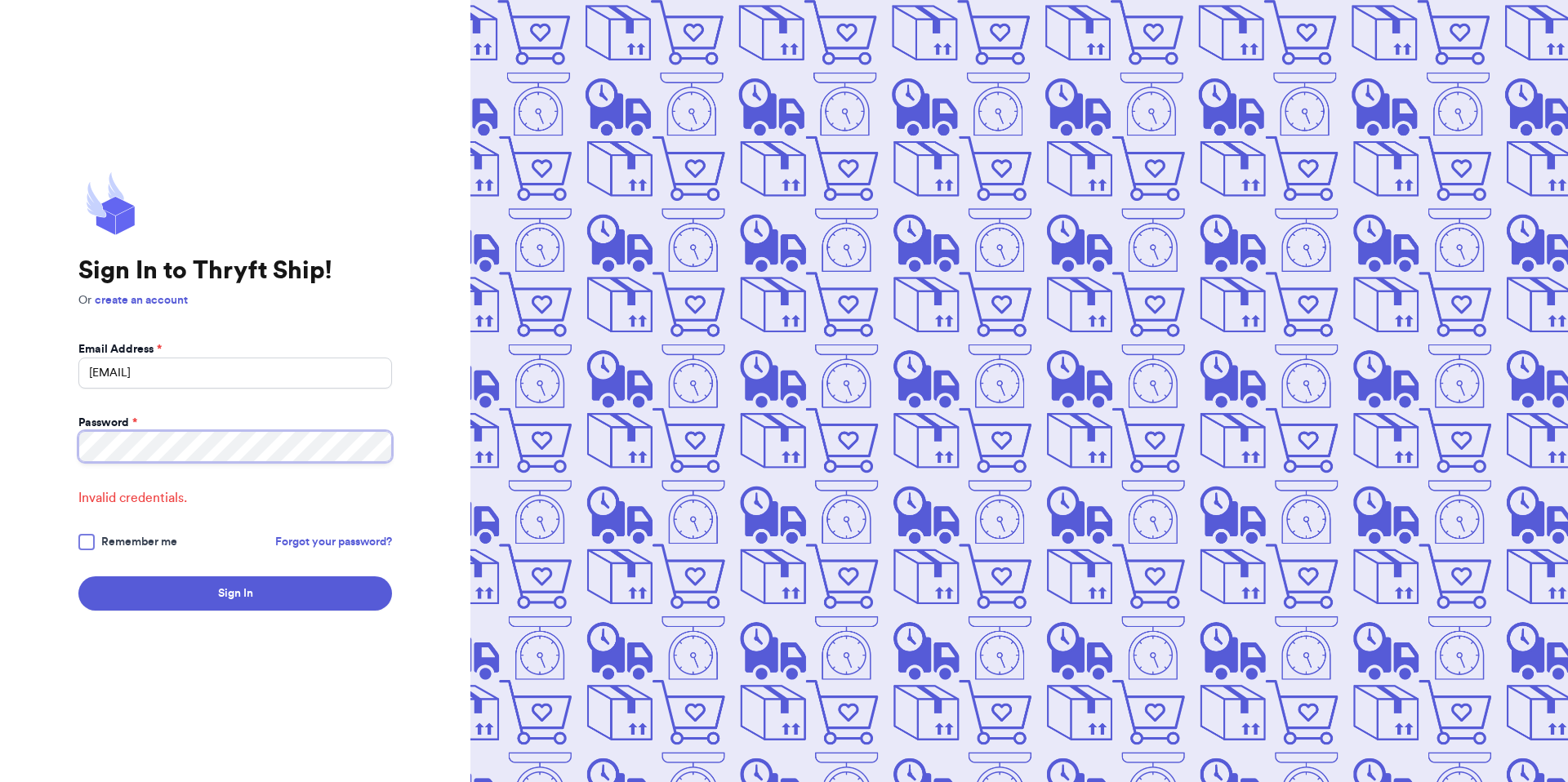 click on "Sign In" at bounding box center (235, 593) 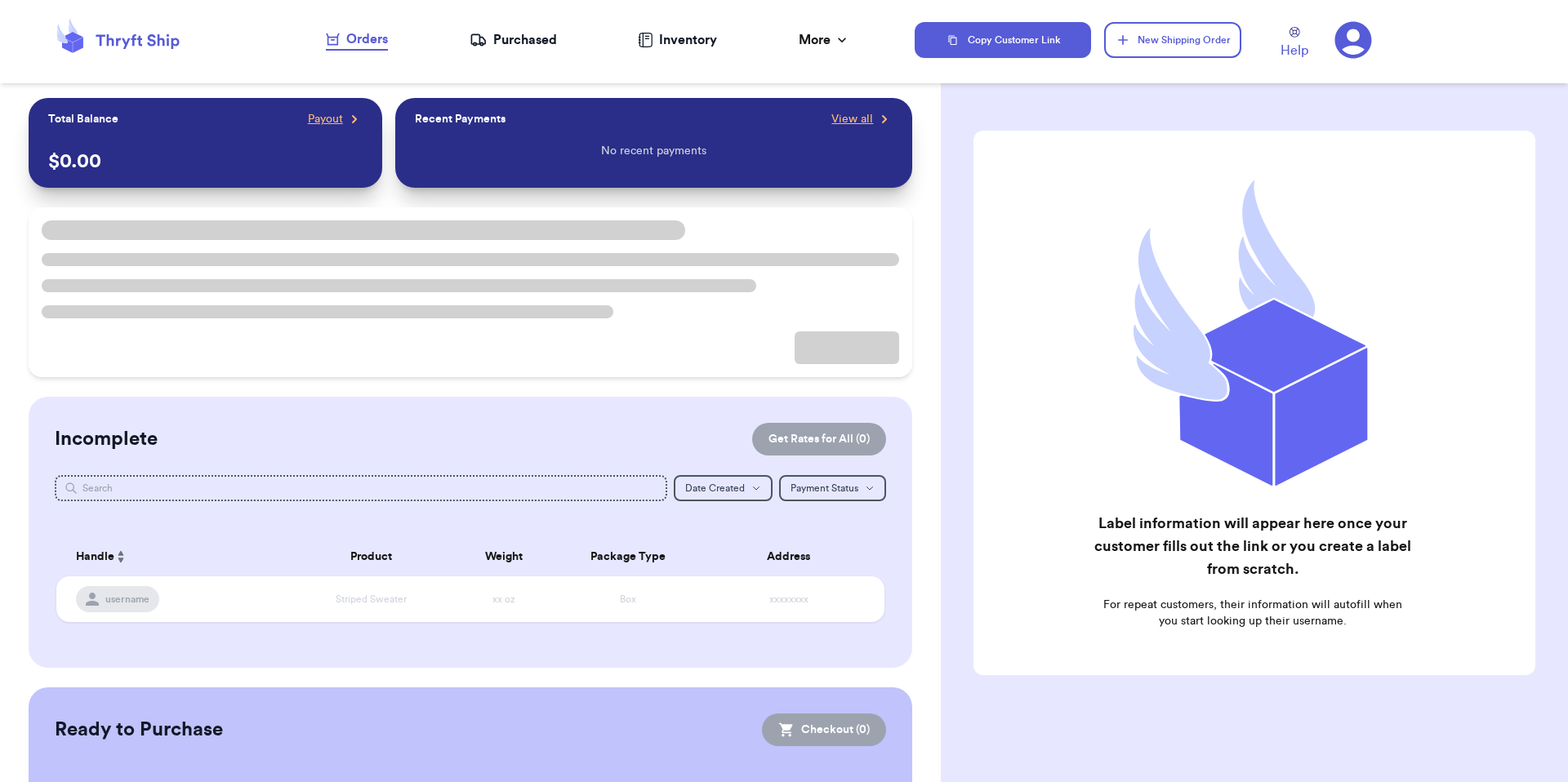 click 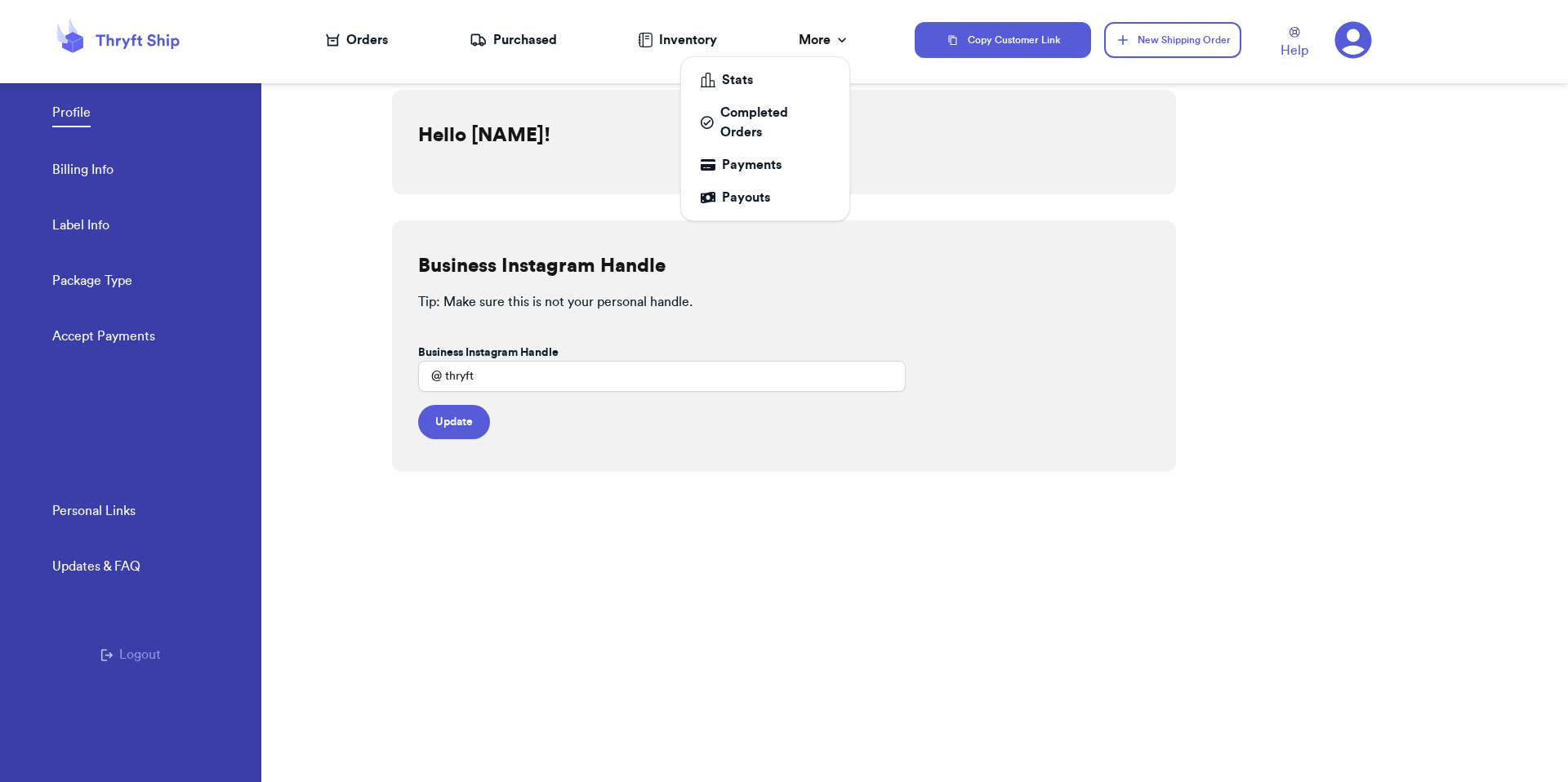 click 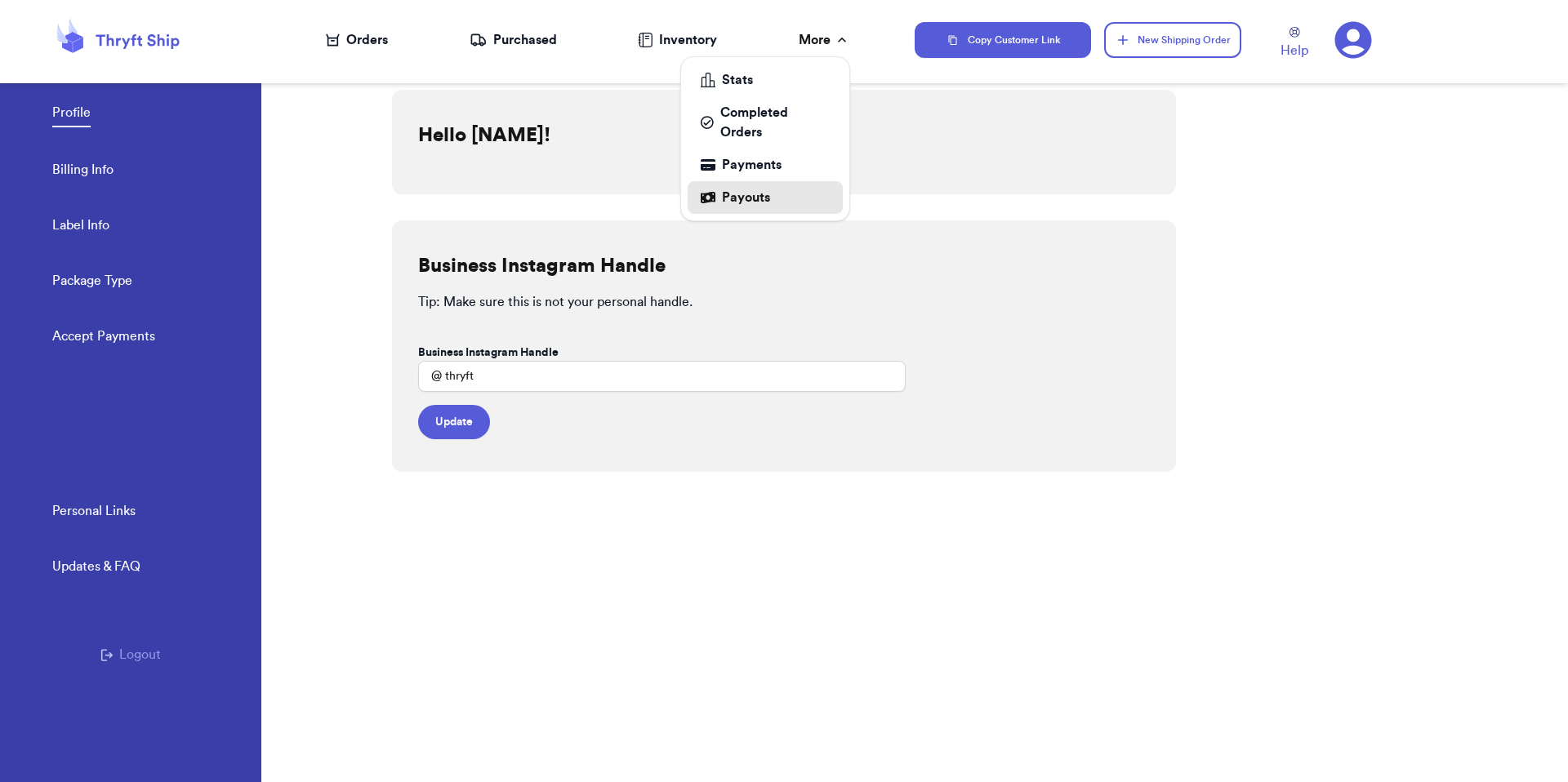 click on "Payouts" at bounding box center (765, 198) 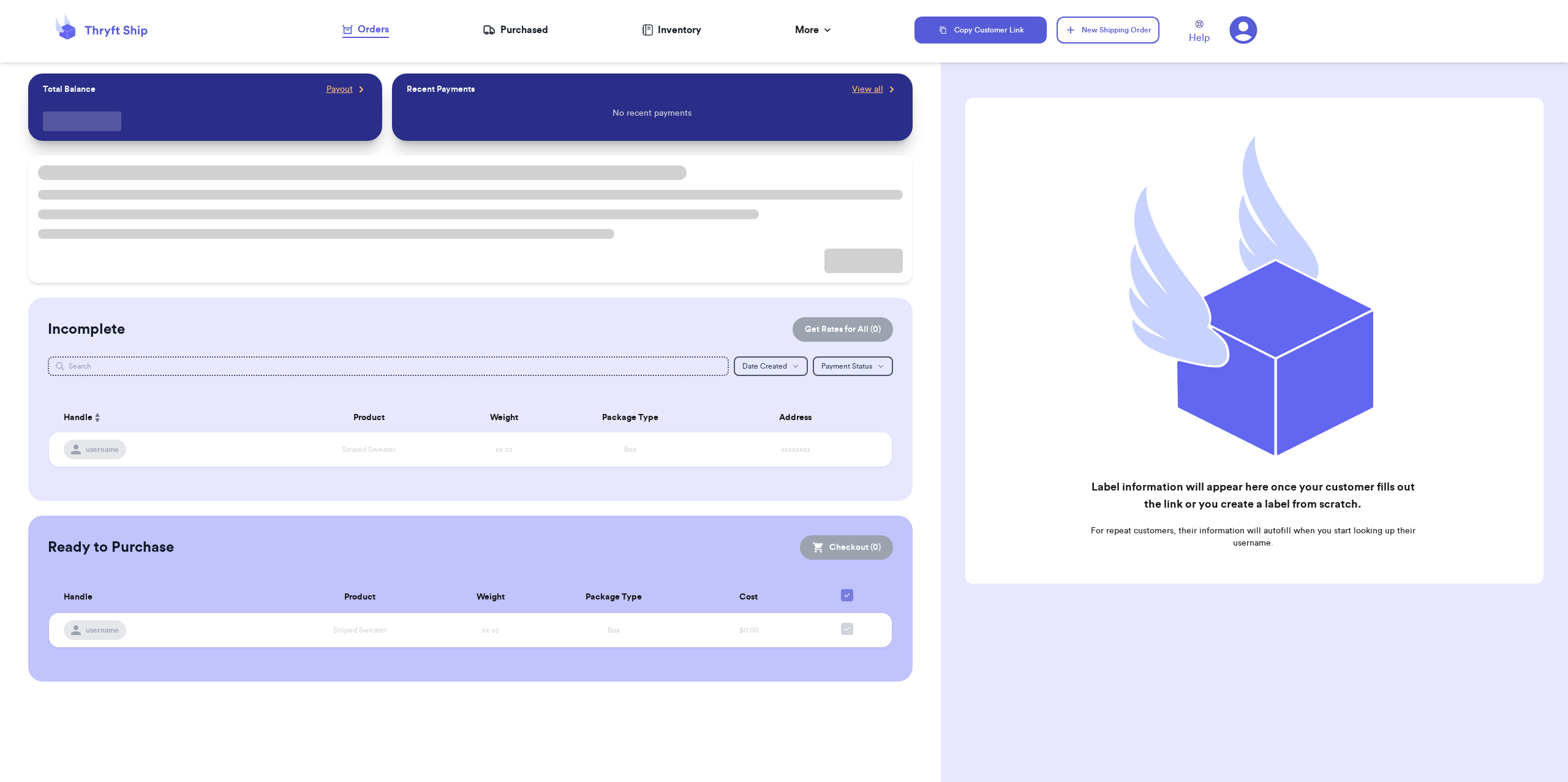 scroll, scrollTop: 0, scrollLeft: 0, axis: both 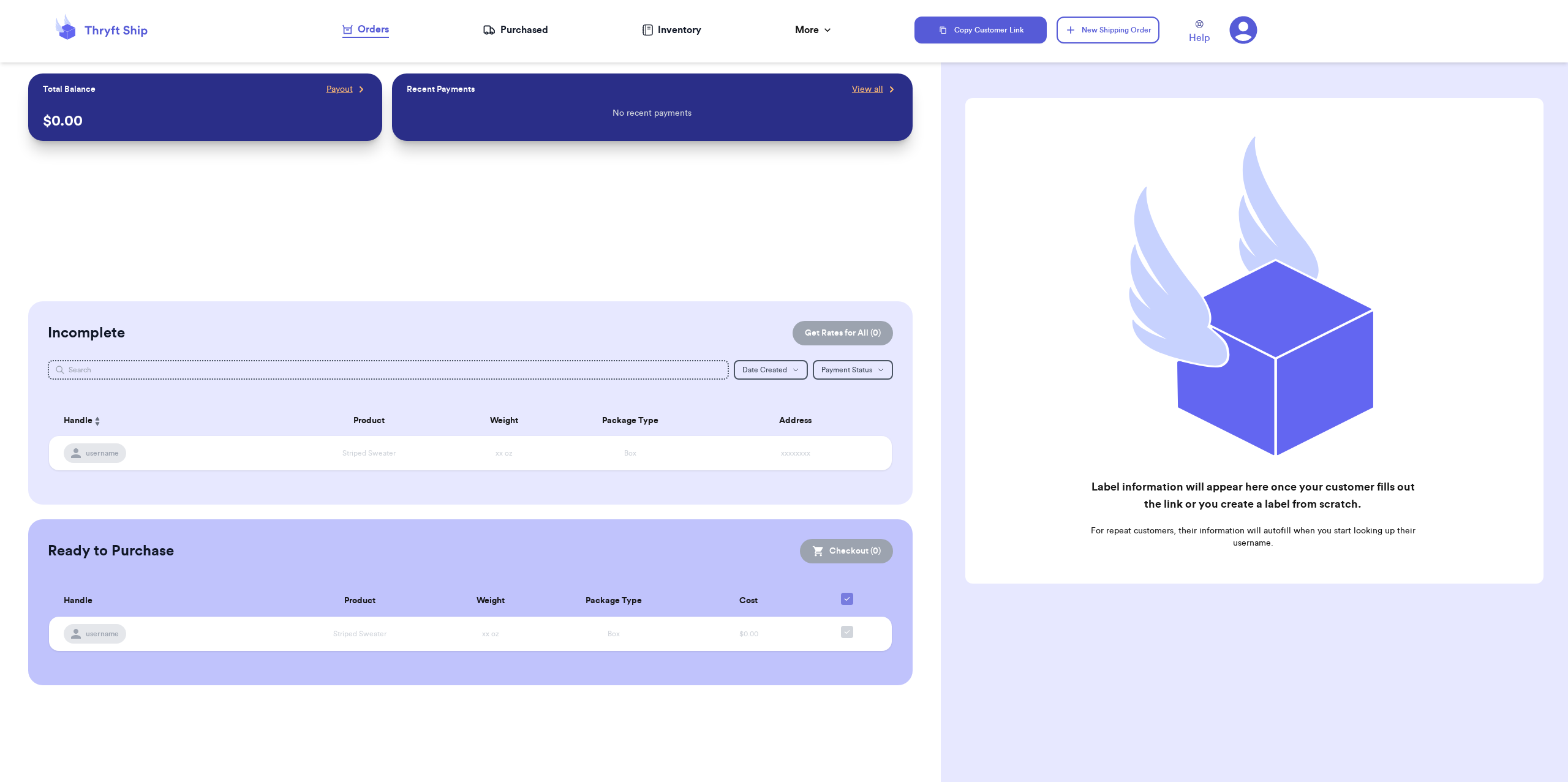 click 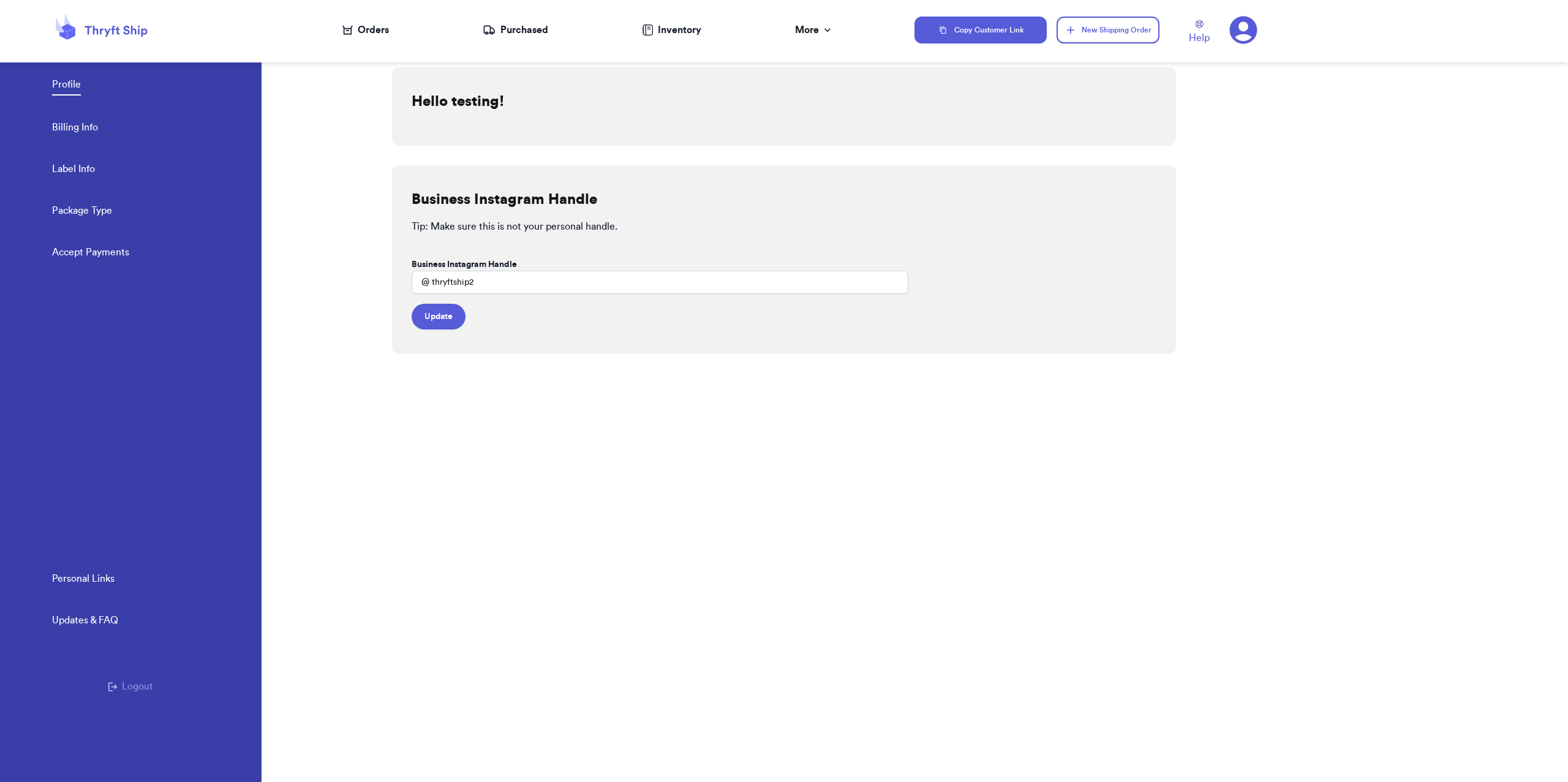 click on "Logout" at bounding box center [130, 686] 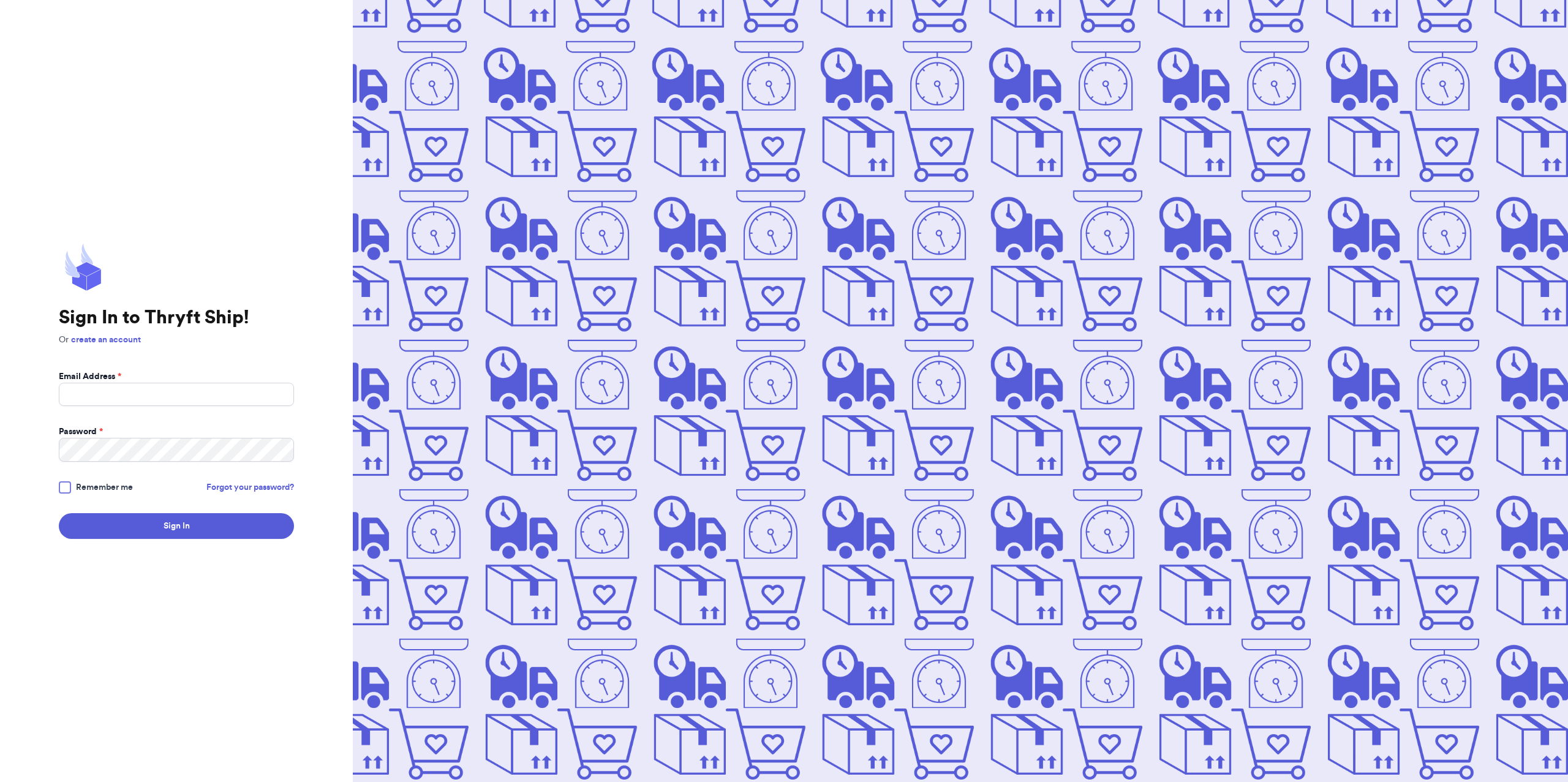 scroll, scrollTop: 0, scrollLeft: 0, axis: both 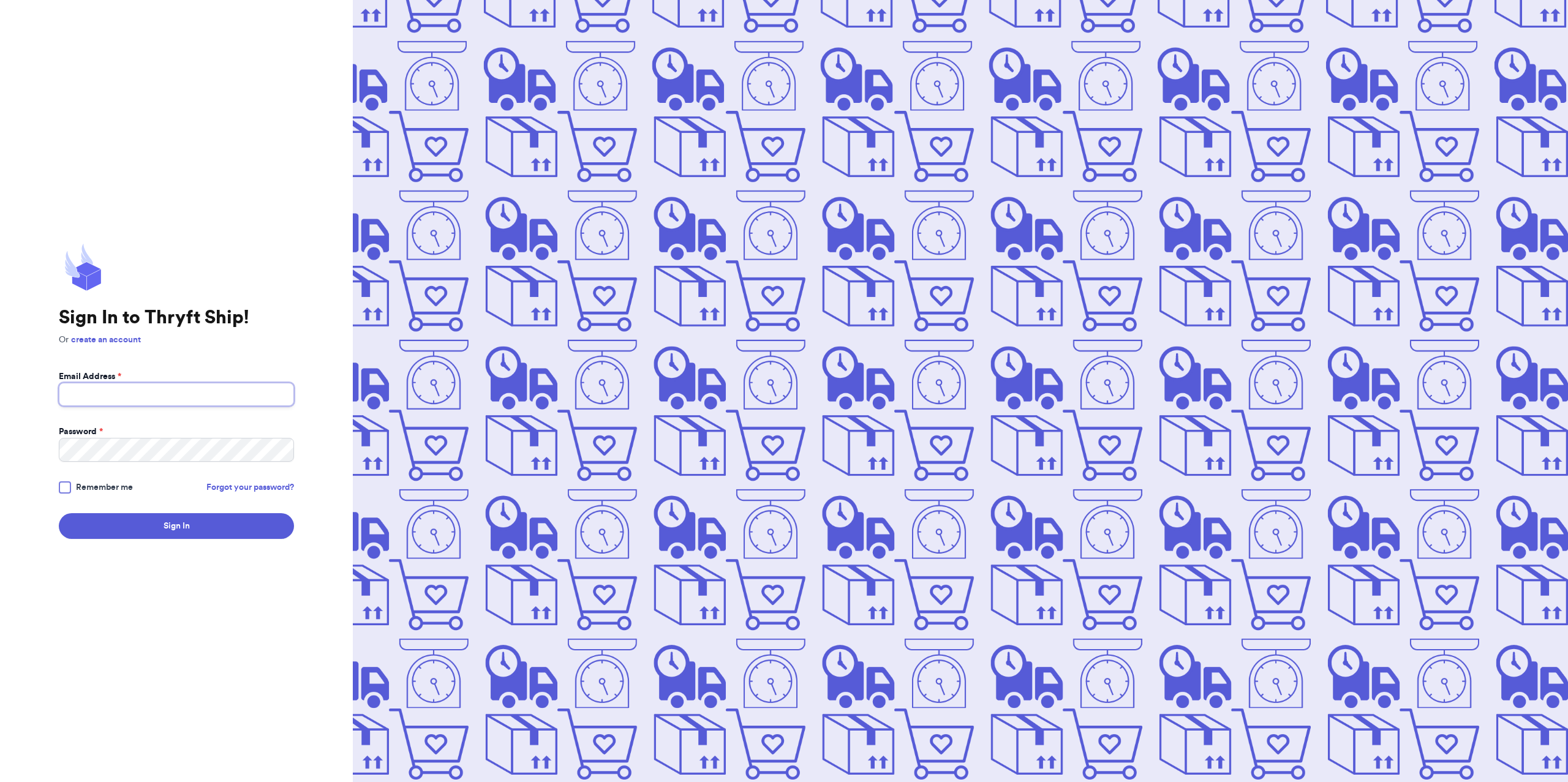 click on "Email Address *" at bounding box center [176, 394] 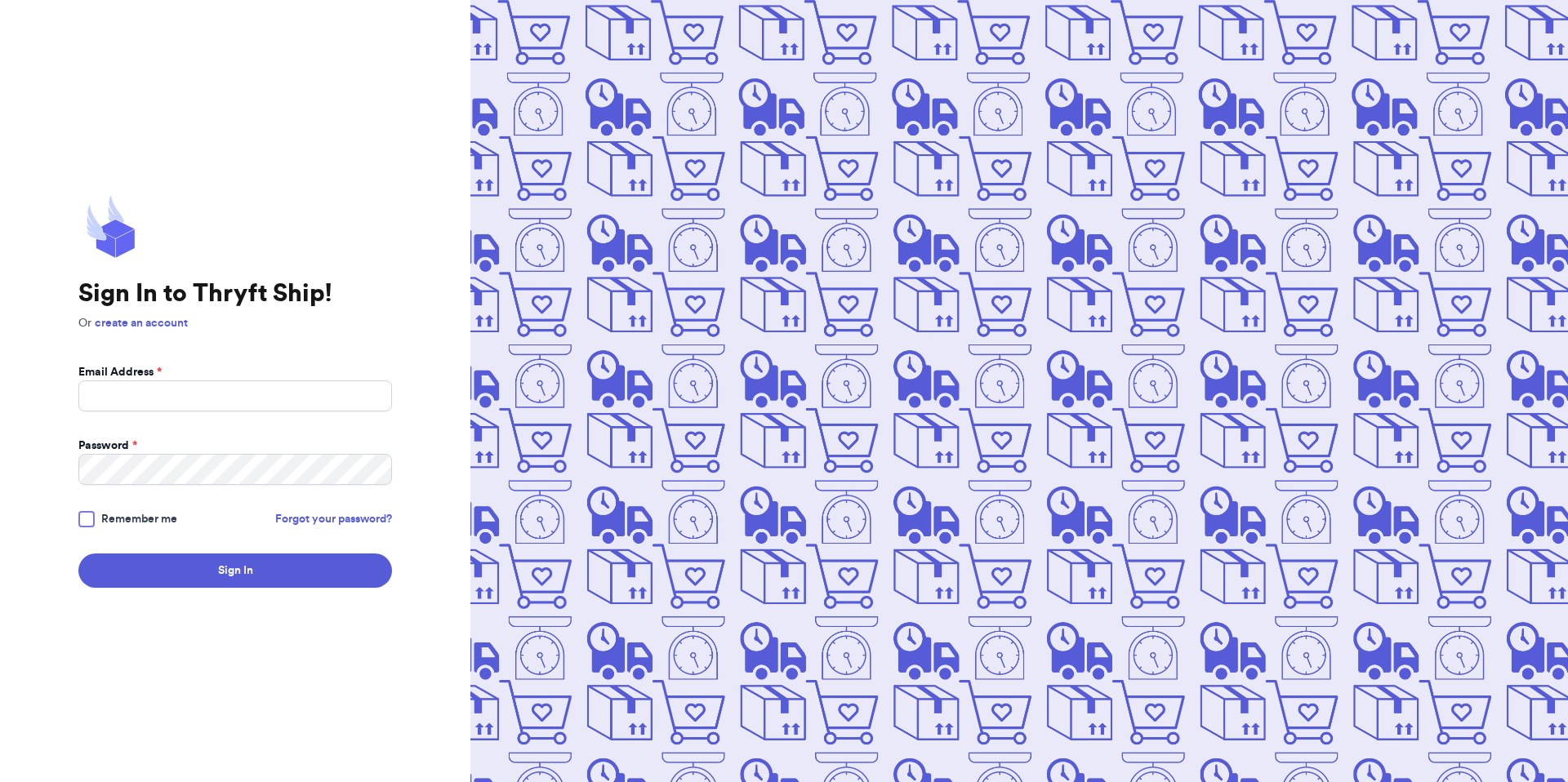 scroll, scrollTop: 0, scrollLeft: 0, axis: both 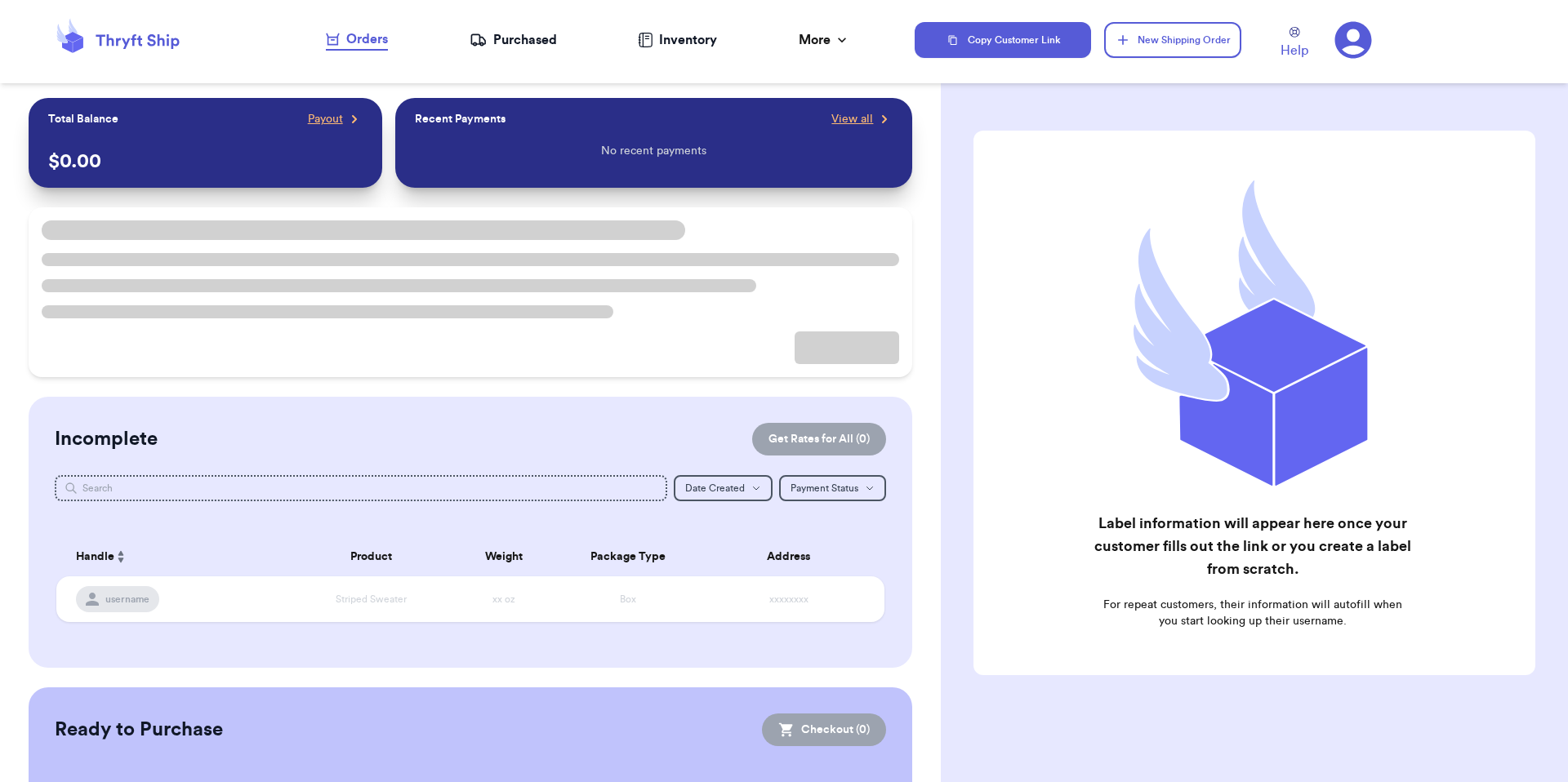 click 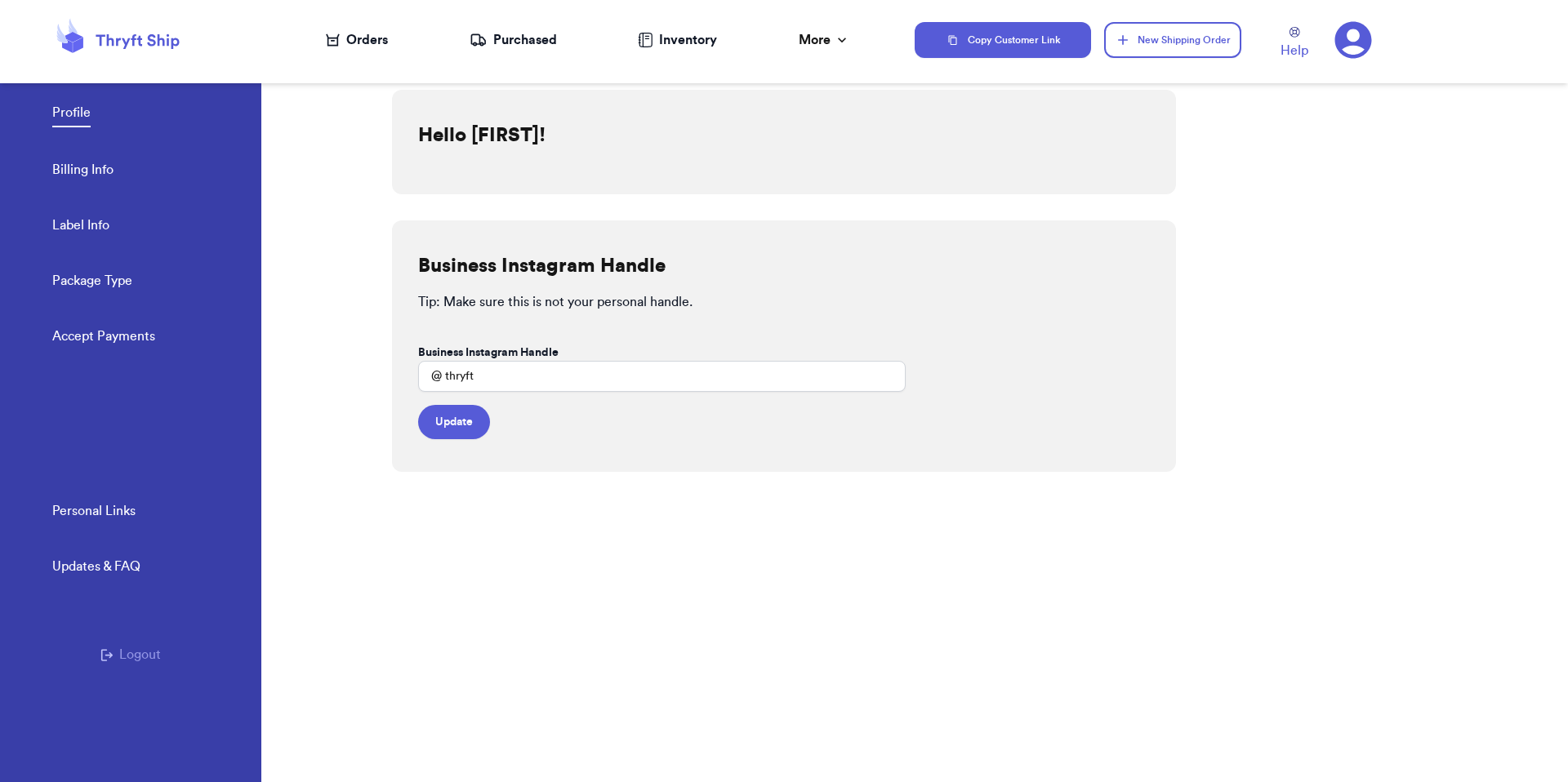 click on "Logout" at bounding box center [131, 655] 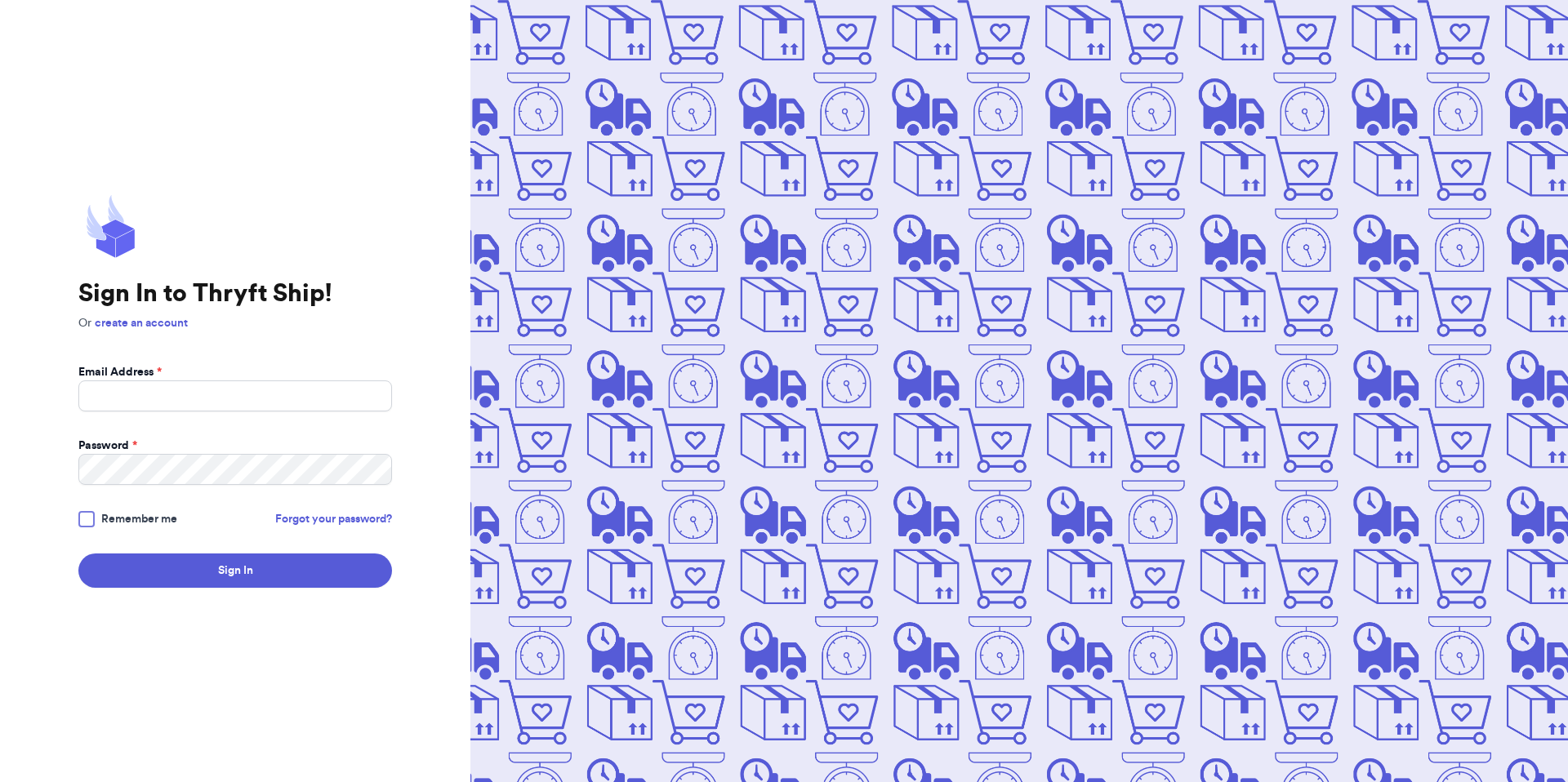 scroll, scrollTop: 0, scrollLeft: 0, axis: both 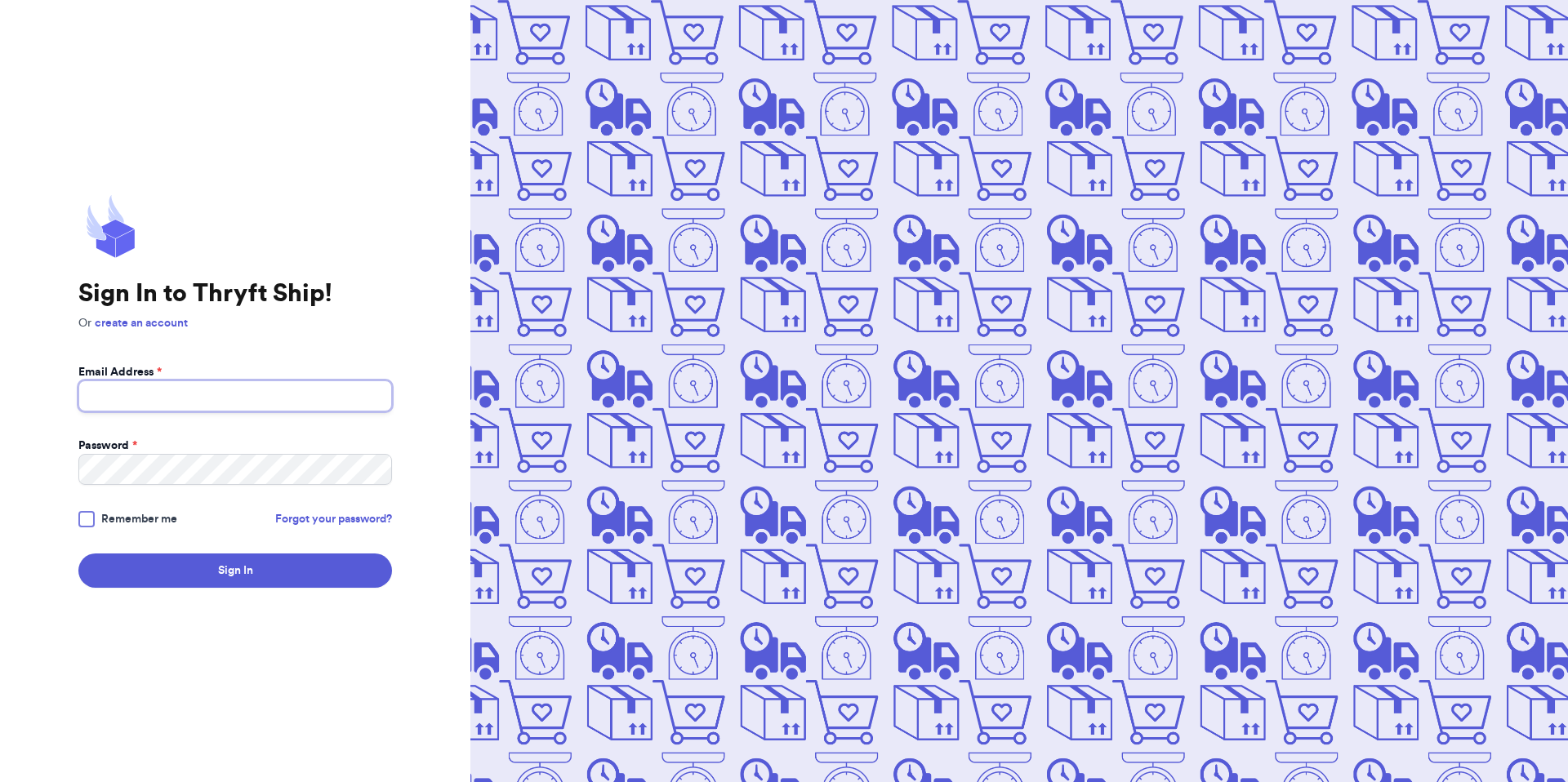 click on "Email Address *" at bounding box center (235, 396) 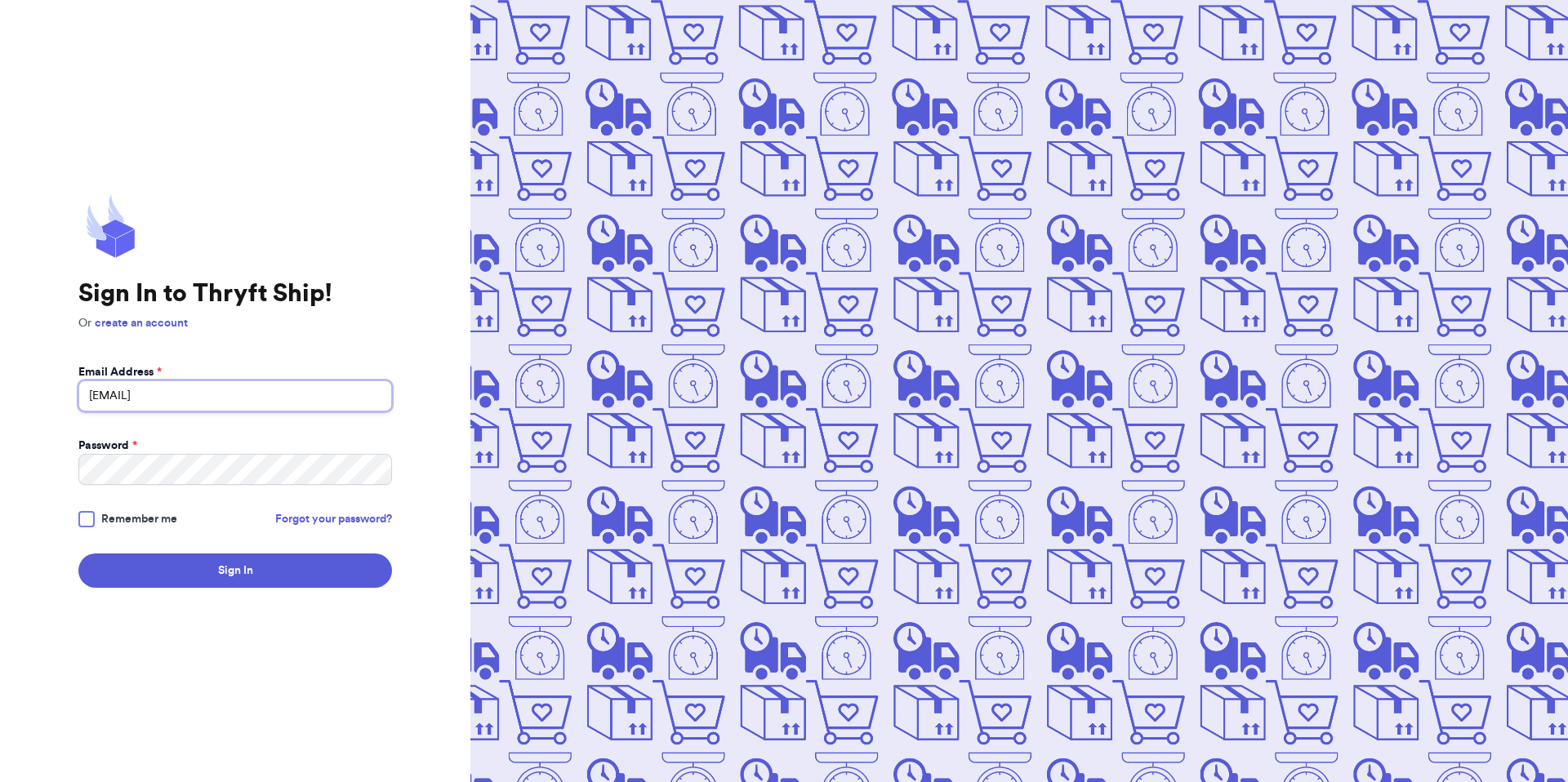 type on "valeria+3@thryftship.com" 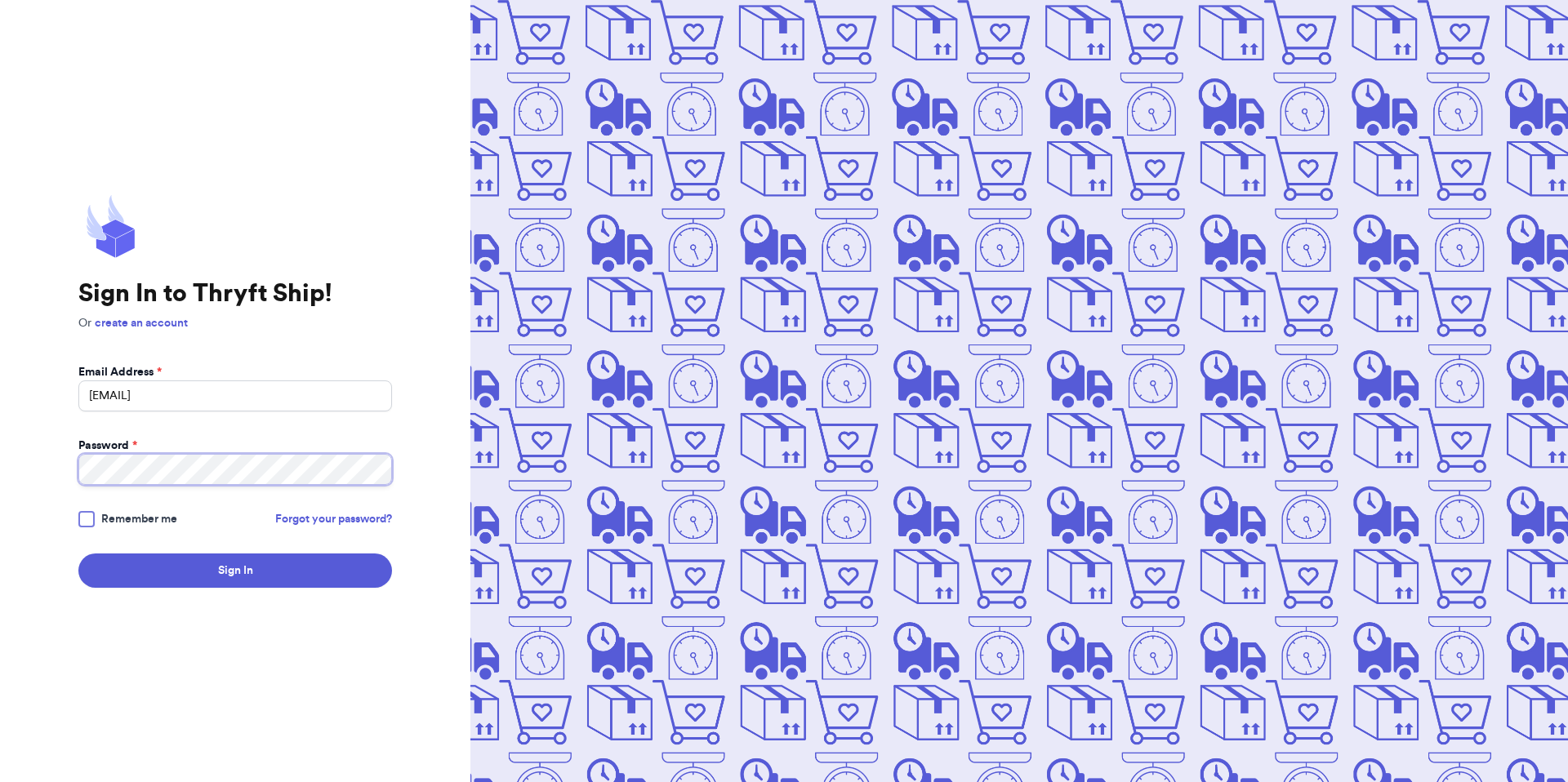 click on "Sign In" at bounding box center [235, 571] 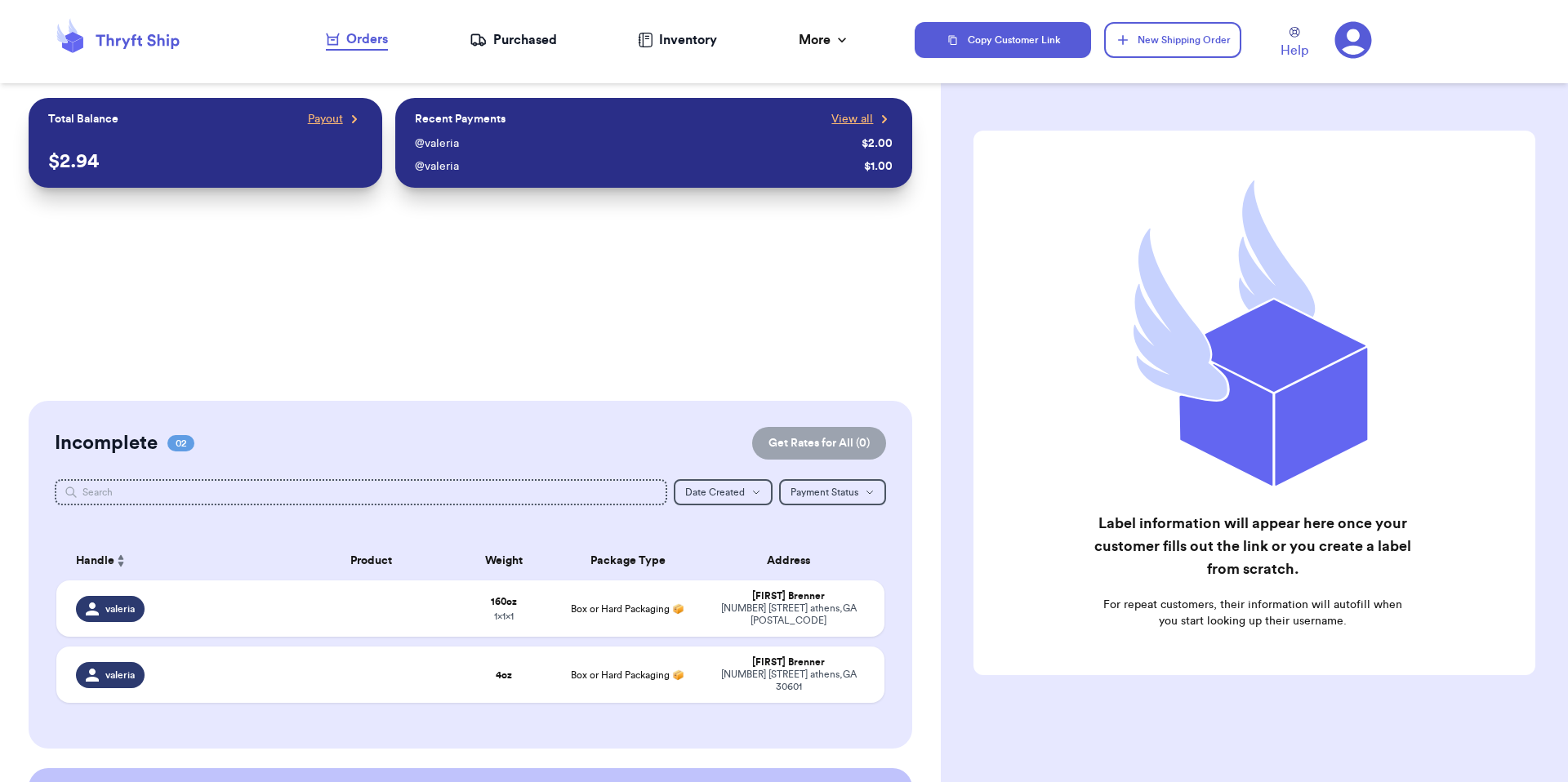 click 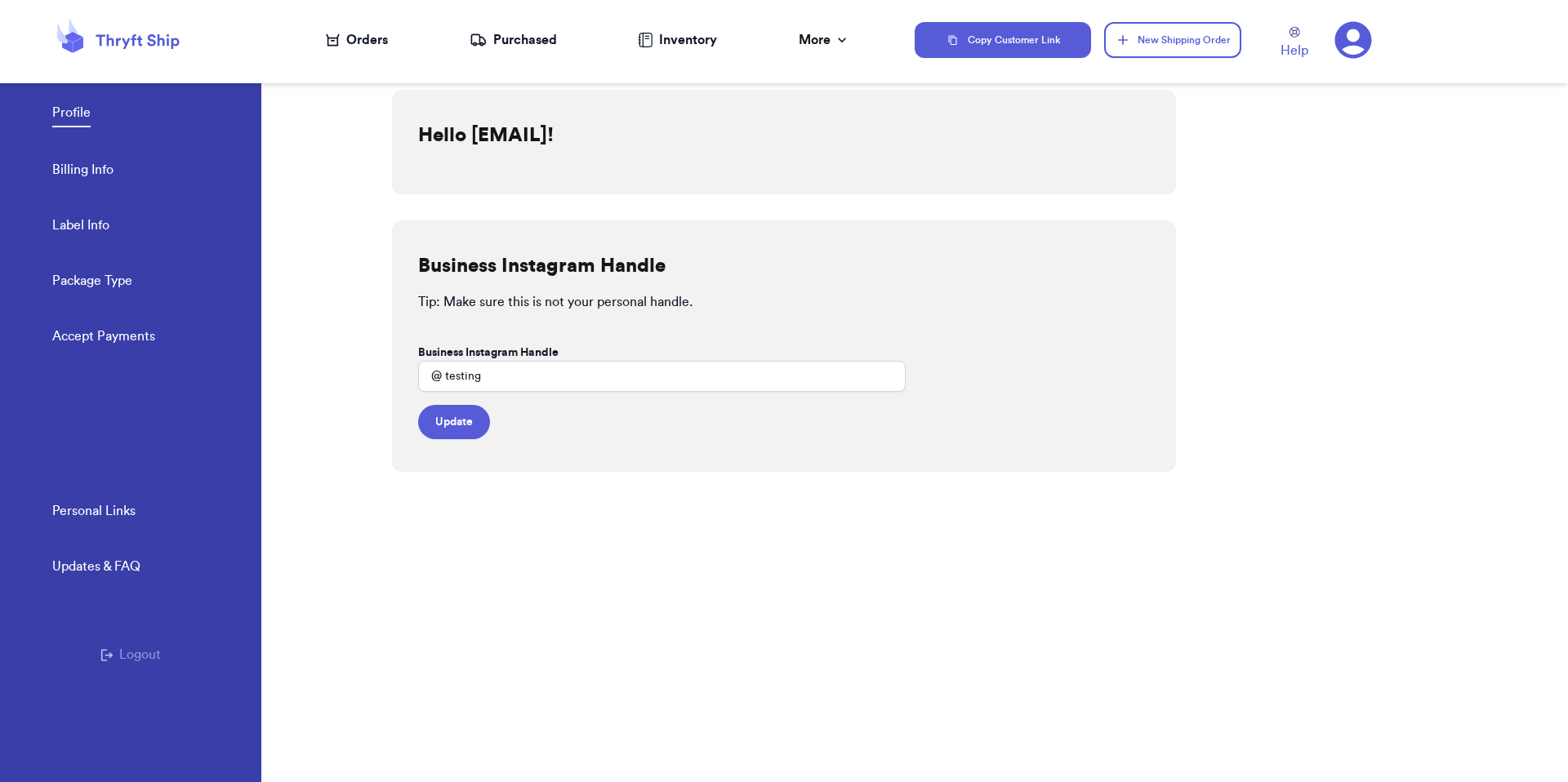 click on "Logout" at bounding box center [131, 655] 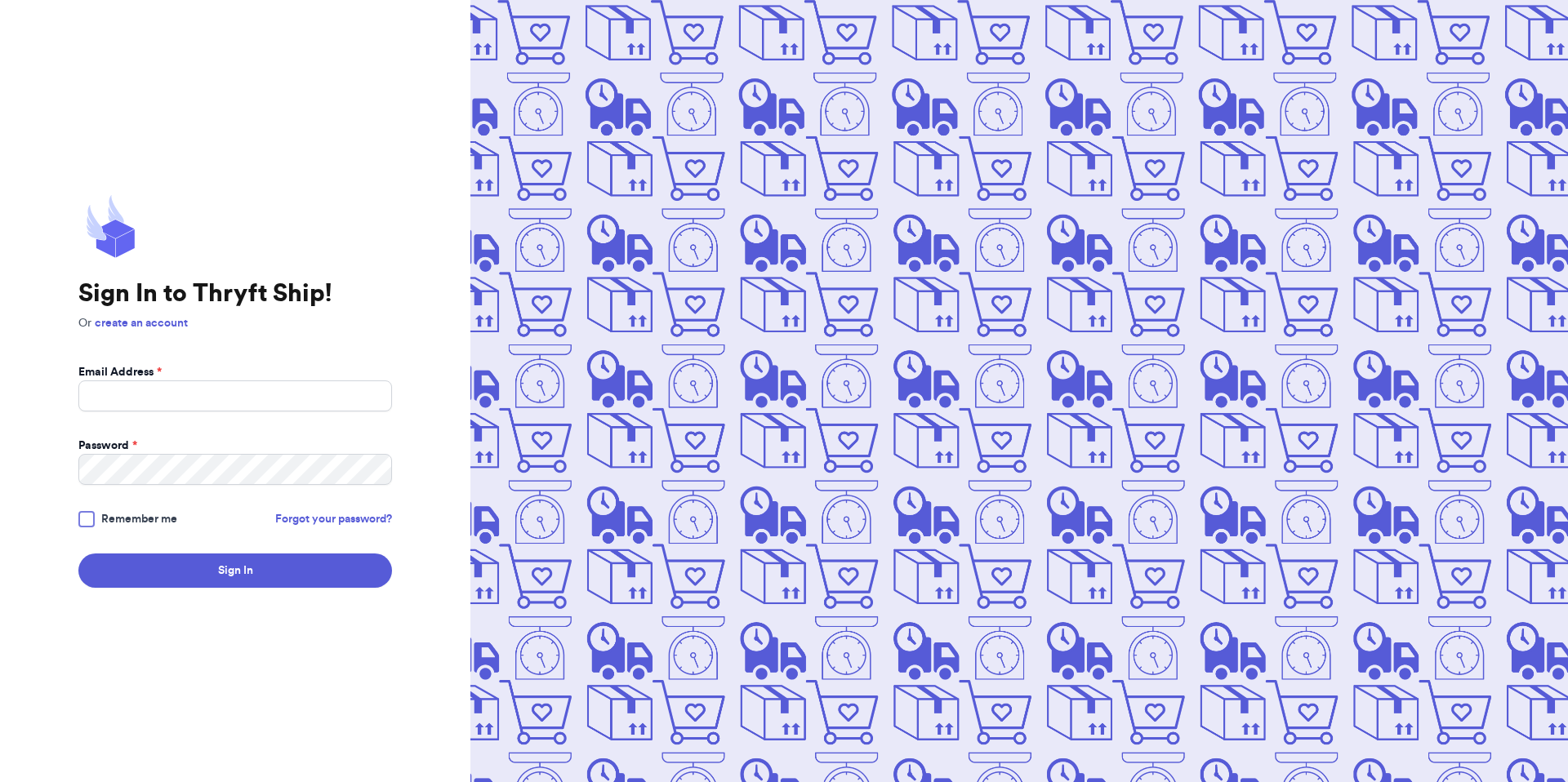 scroll, scrollTop: 0, scrollLeft: 0, axis: both 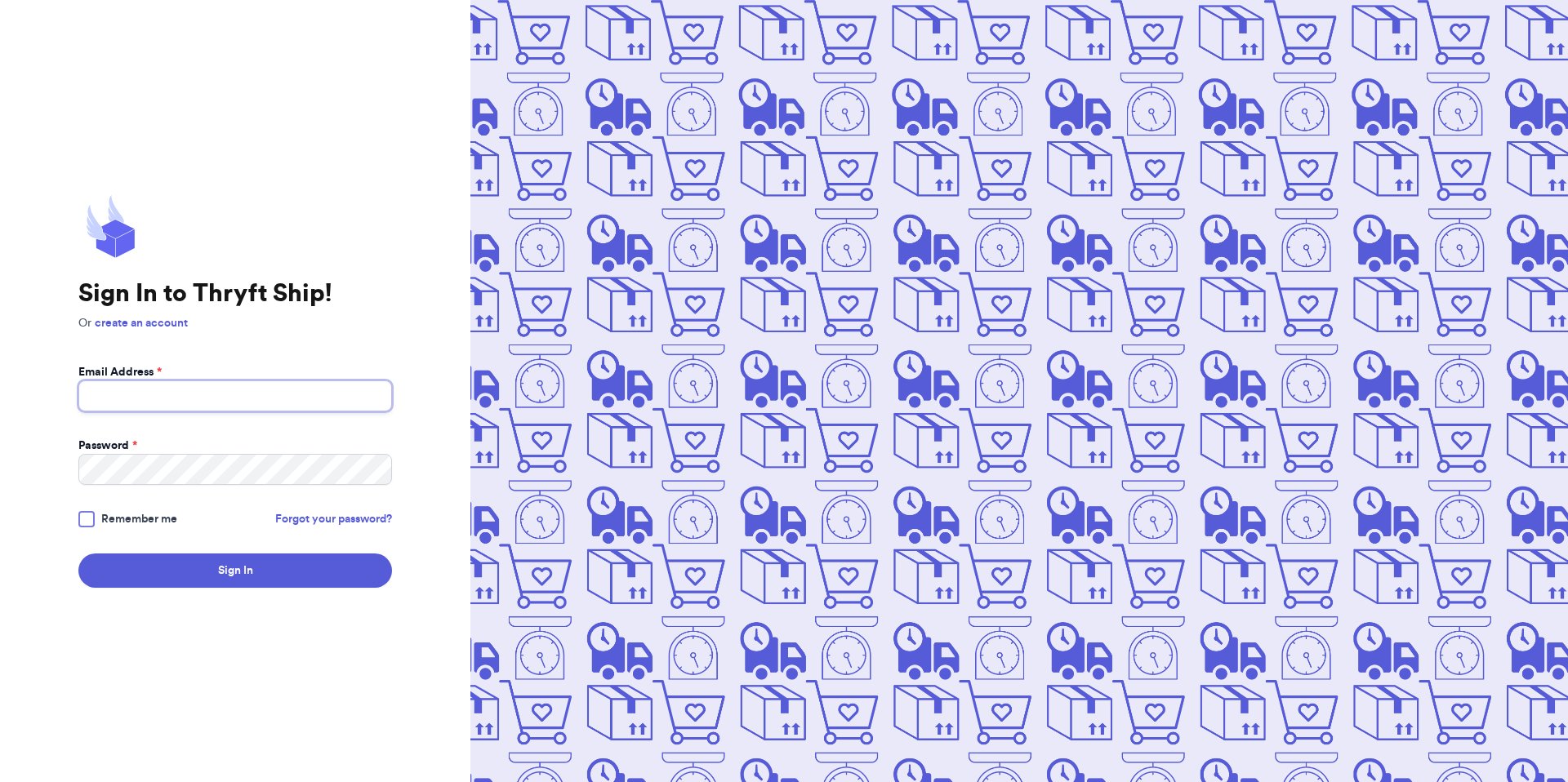 click on "Email Address *" at bounding box center [235, 396] 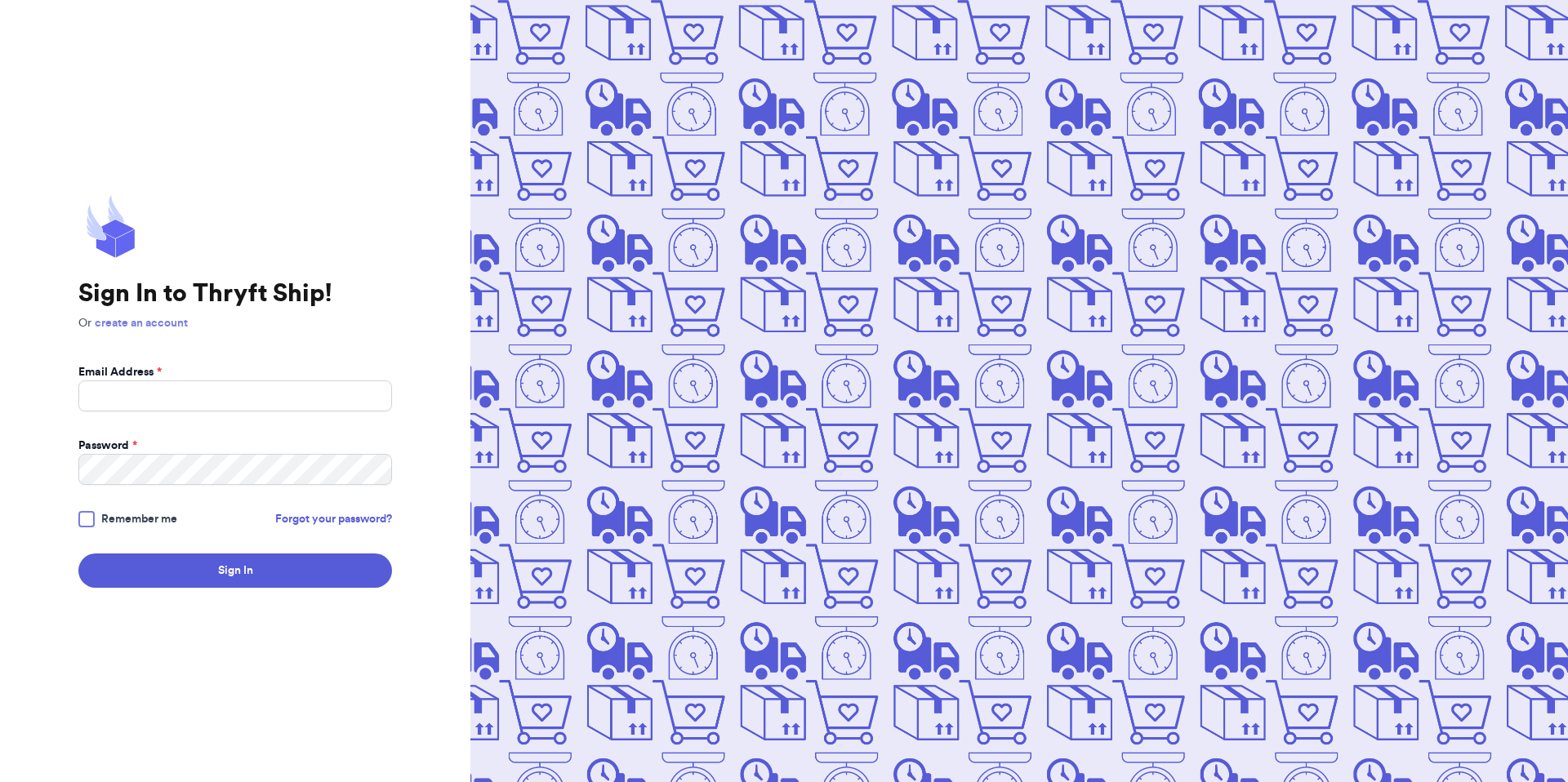 click on "create an account" at bounding box center (141, 323) 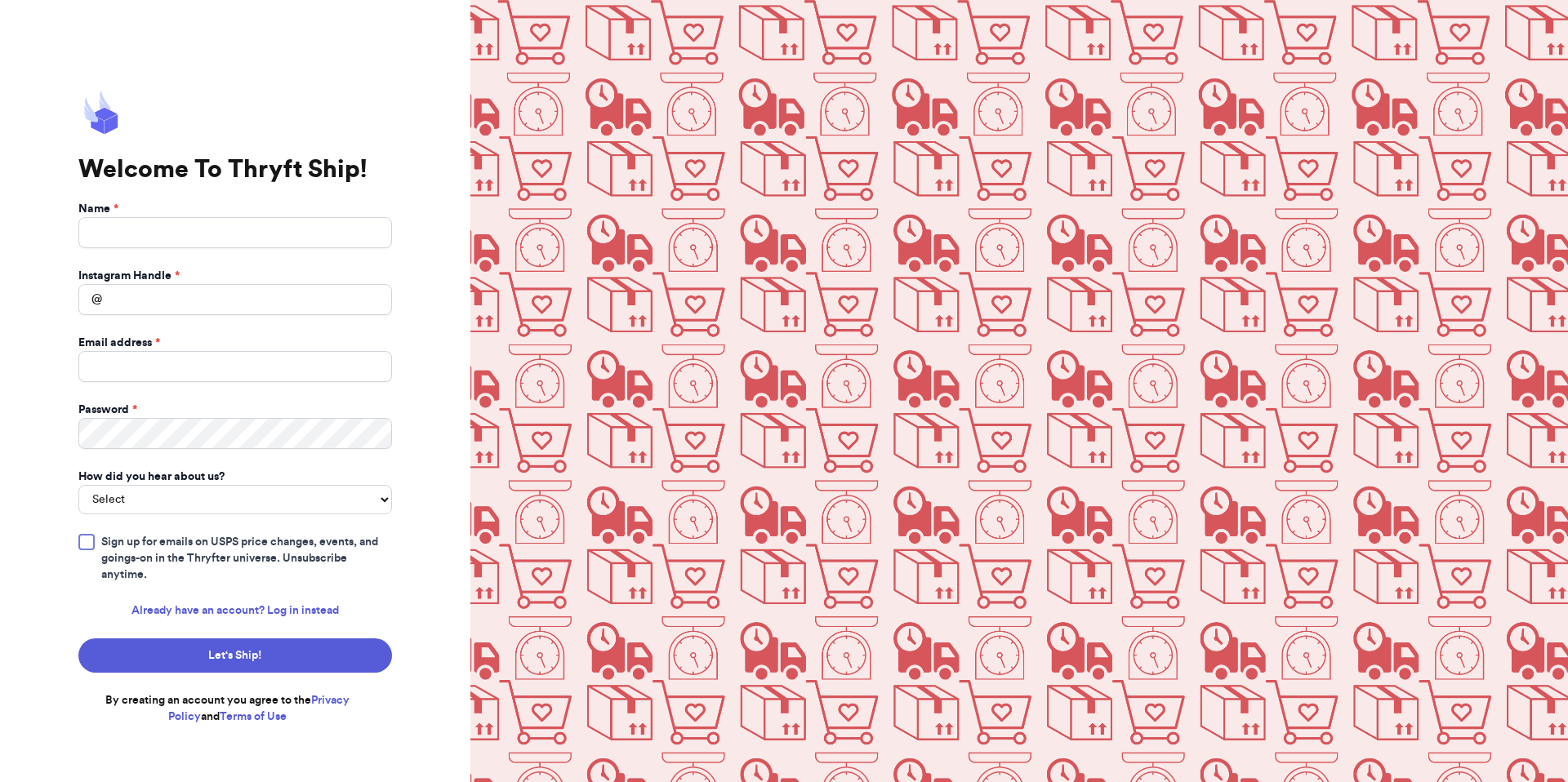 click on "Name * Instagram Handle * @ Email address * Password * How did you hear about us? Select You reached out to me directly I saw another business post about Thryft Ship I saw a Thryft Ship ad on Instagram I found Thryft Ship by searching online Another business recommended Thryft Ship to me I bought from a business that uses Thryft Ship Sign up for emails on USPS price changes,         events, and goings-on in the Thryfter universe.         Unsubscribe anytime. Already have an account? Log in instead Let‘s Ship! By creating an account you agree to the   Privacy Policy   and   Terms of Use" at bounding box center (235, 463) 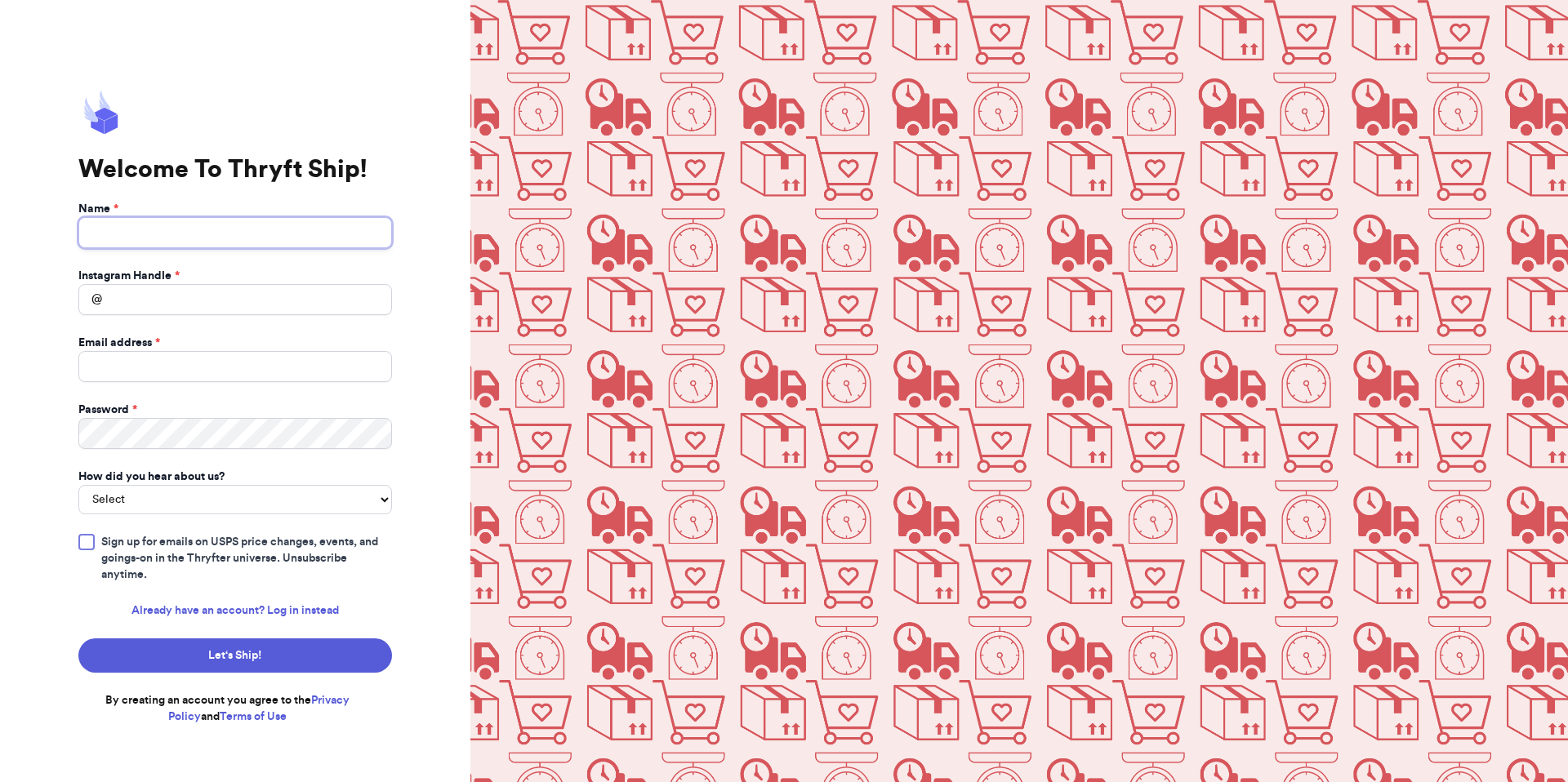 click on "Name *" at bounding box center [235, 233] 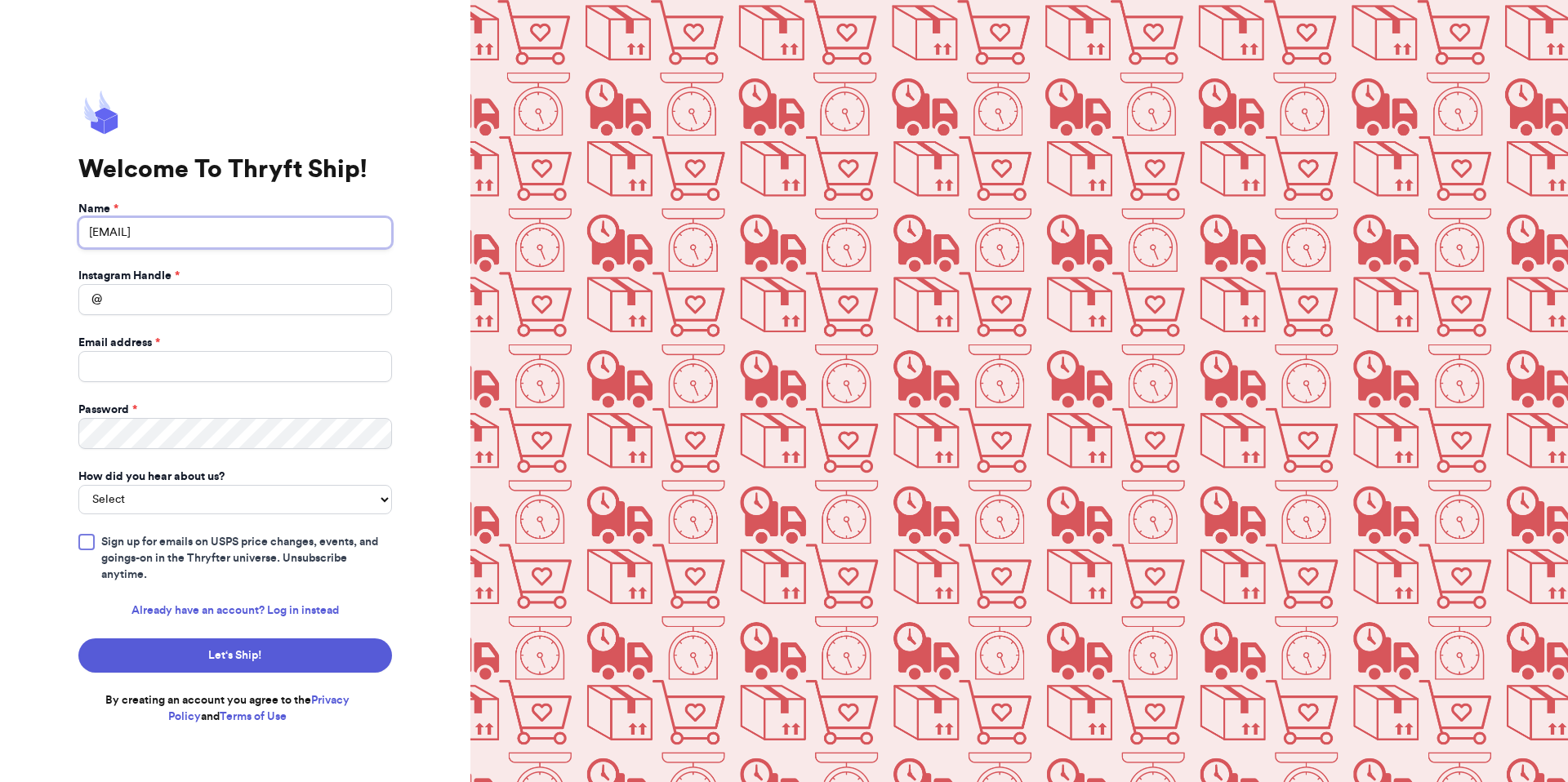 type on "valeria4" 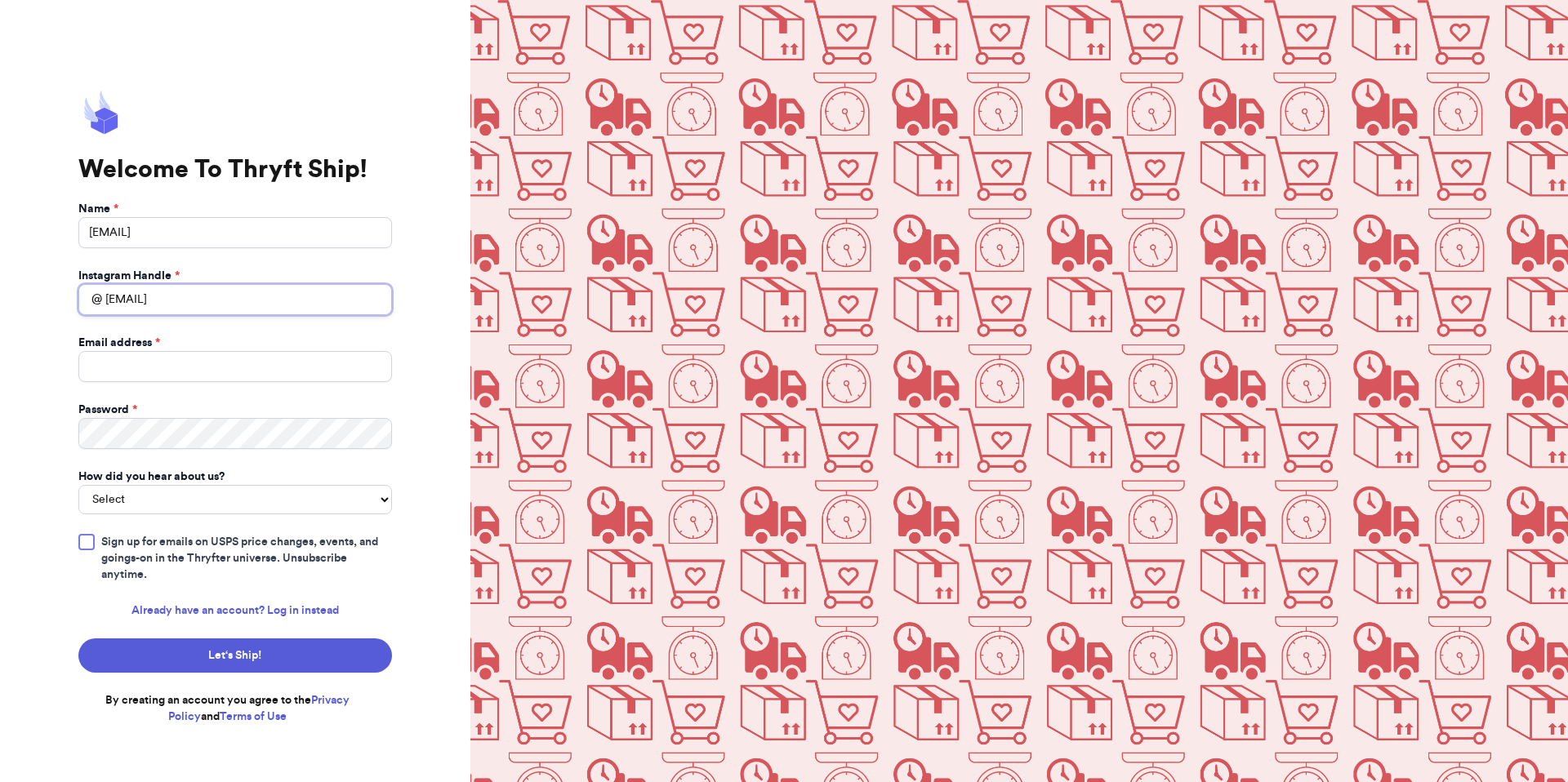 type on "valeria4" 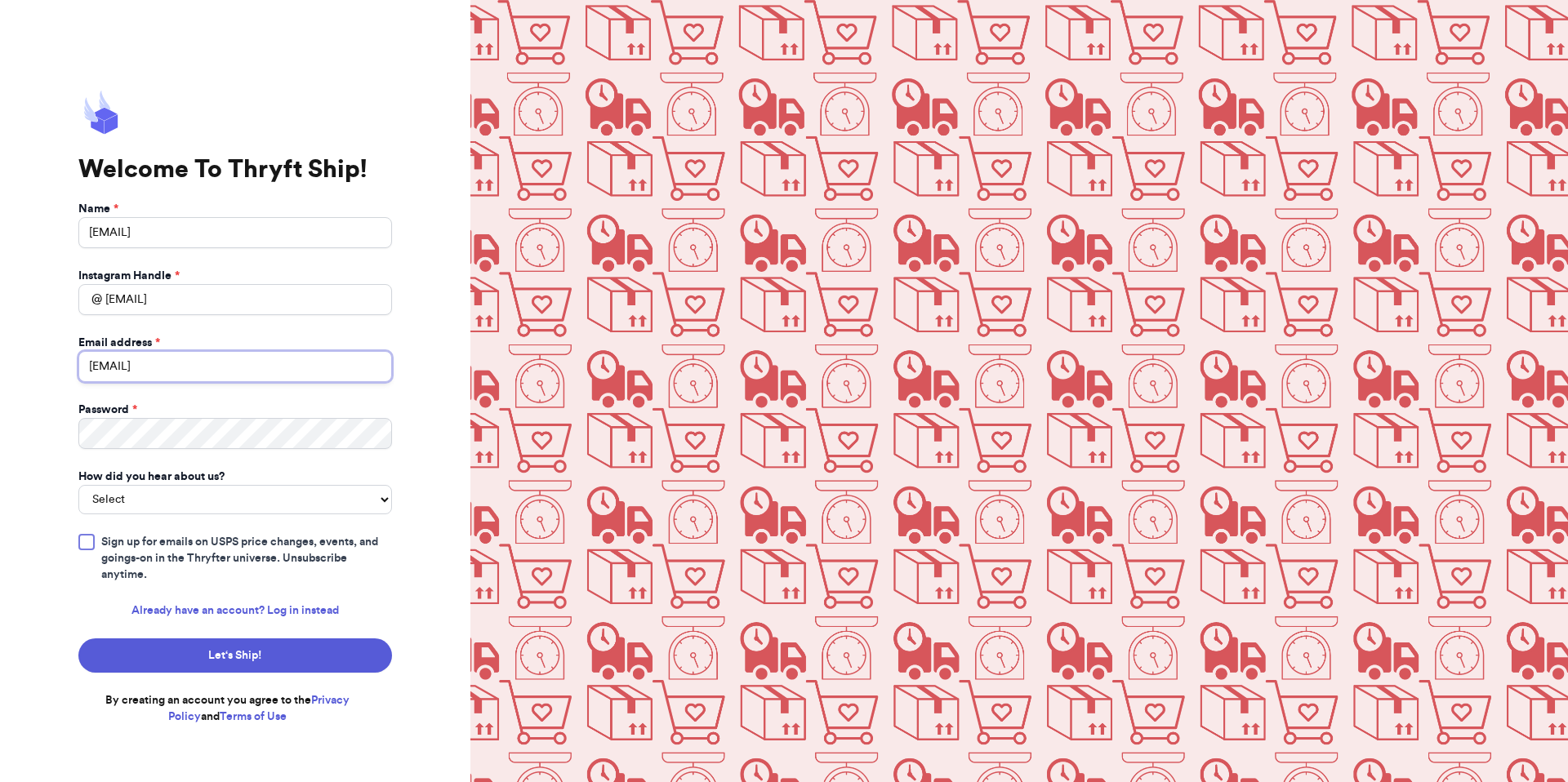 type on "valeria+4@thryftship.com" 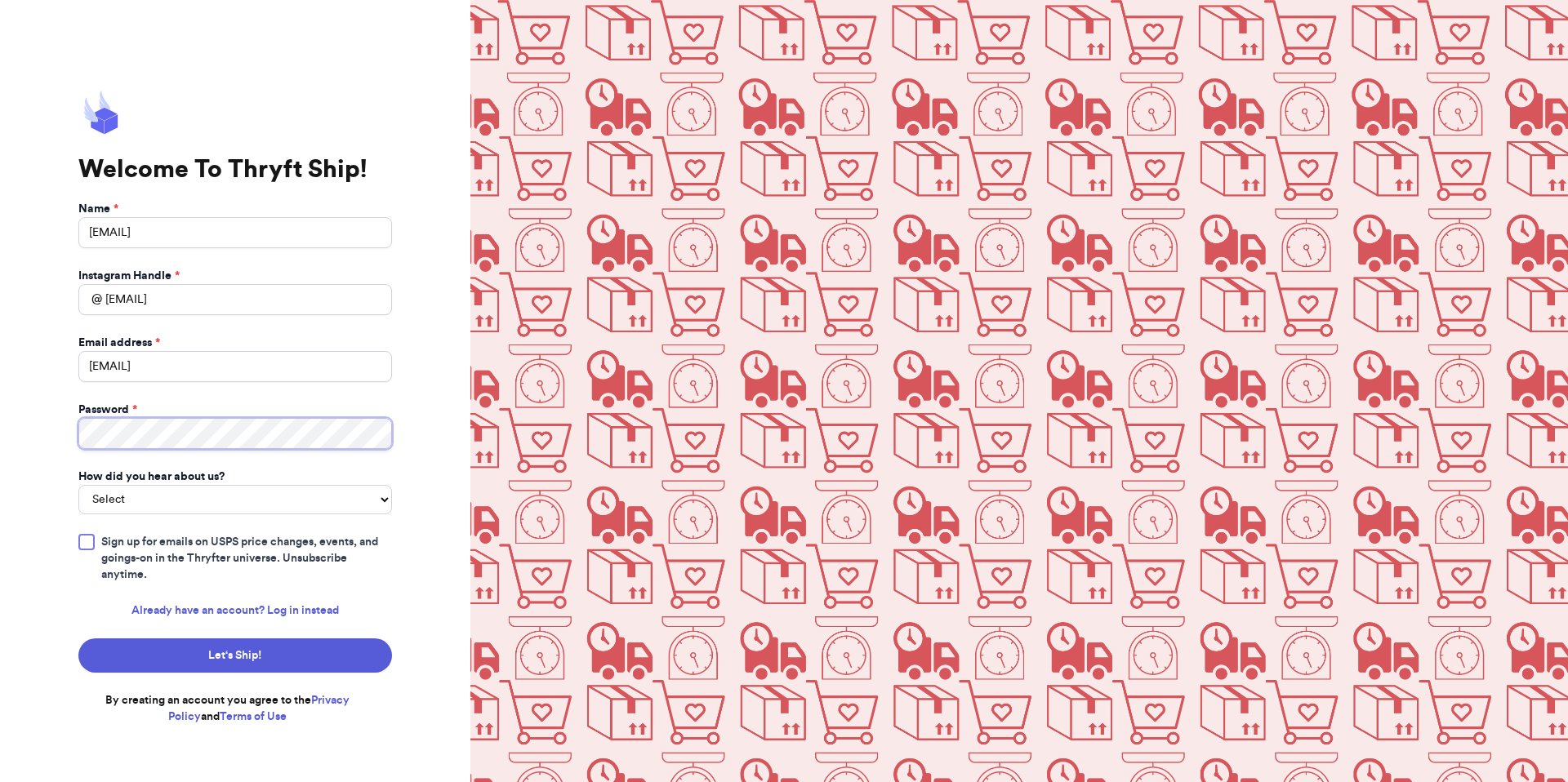 click on "Let‘s Ship!" at bounding box center (235, 655) 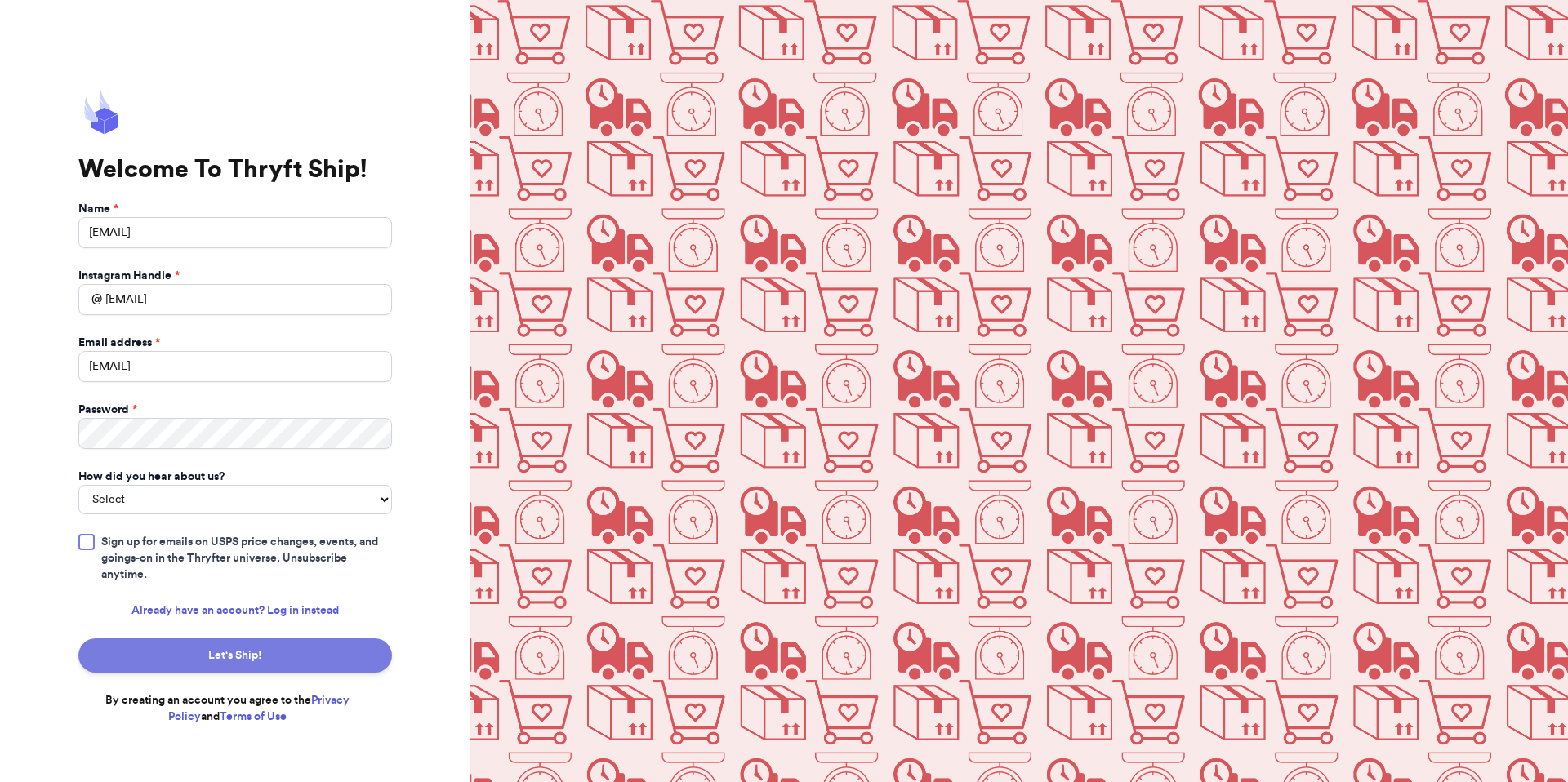 click on "Let‘s Ship!" at bounding box center [235, 655] 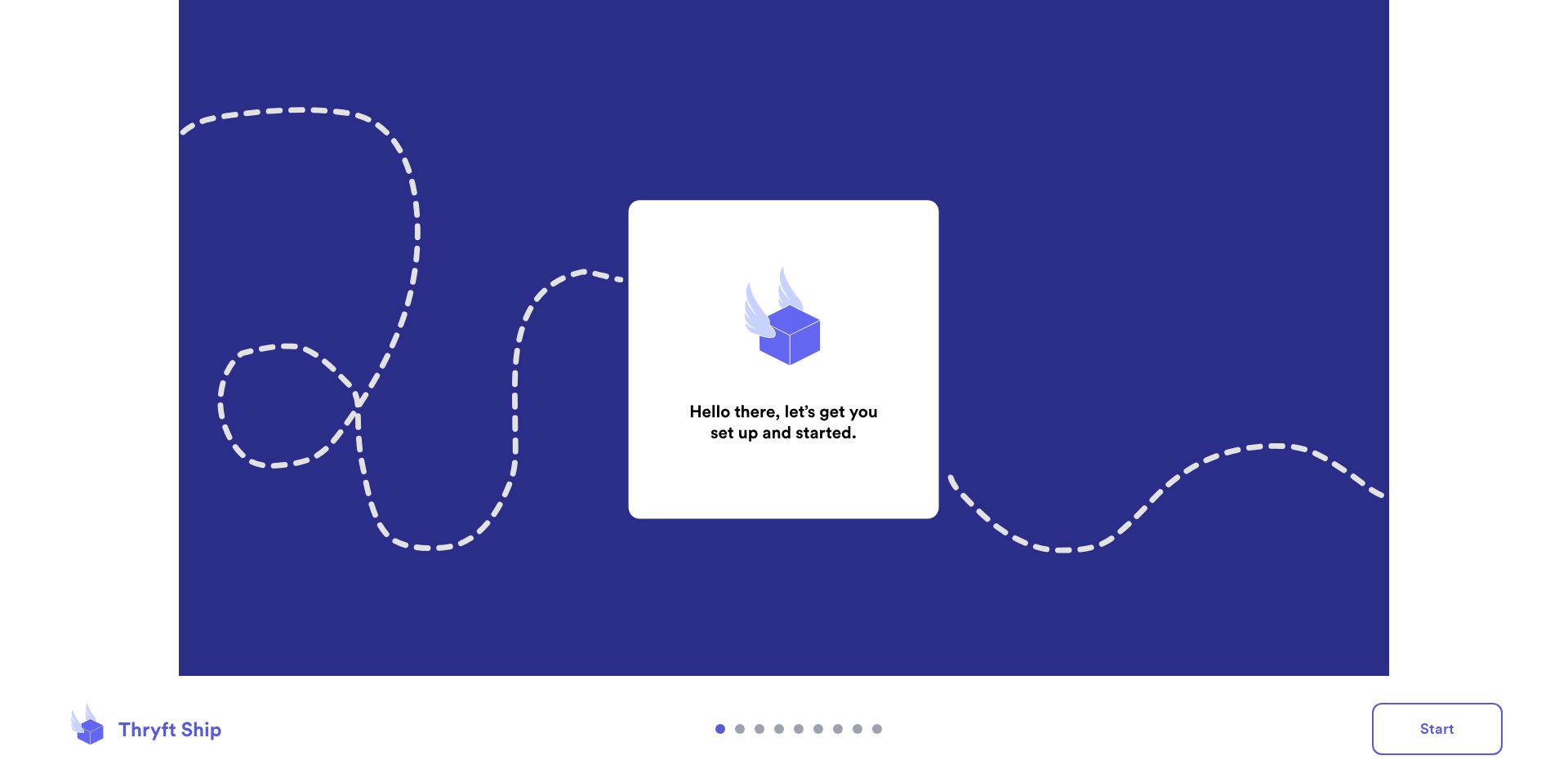 scroll, scrollTop: 0, scrollLeft: 0, axis: both 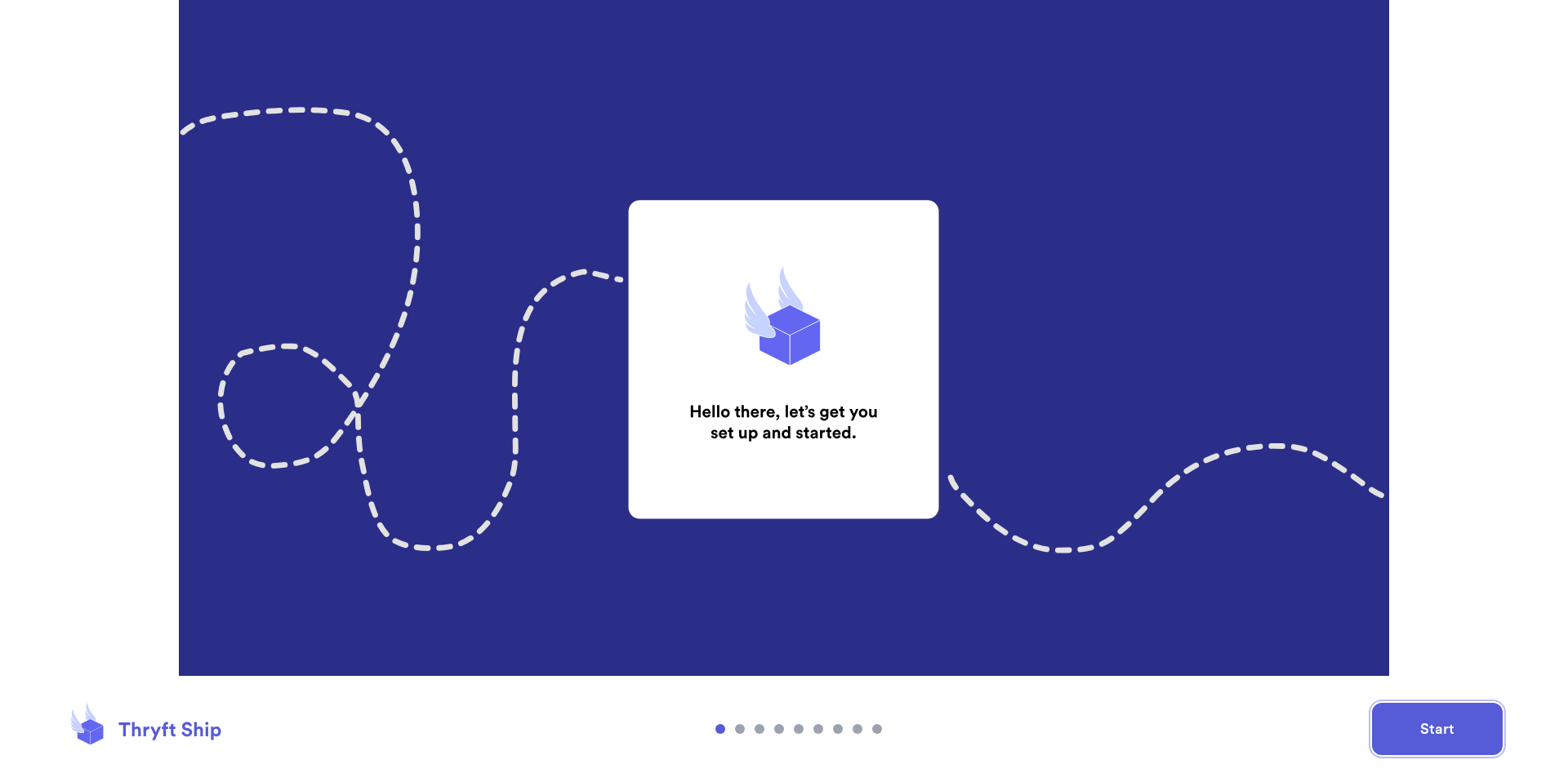 click on "Start" at bounding box center (1437, 729) 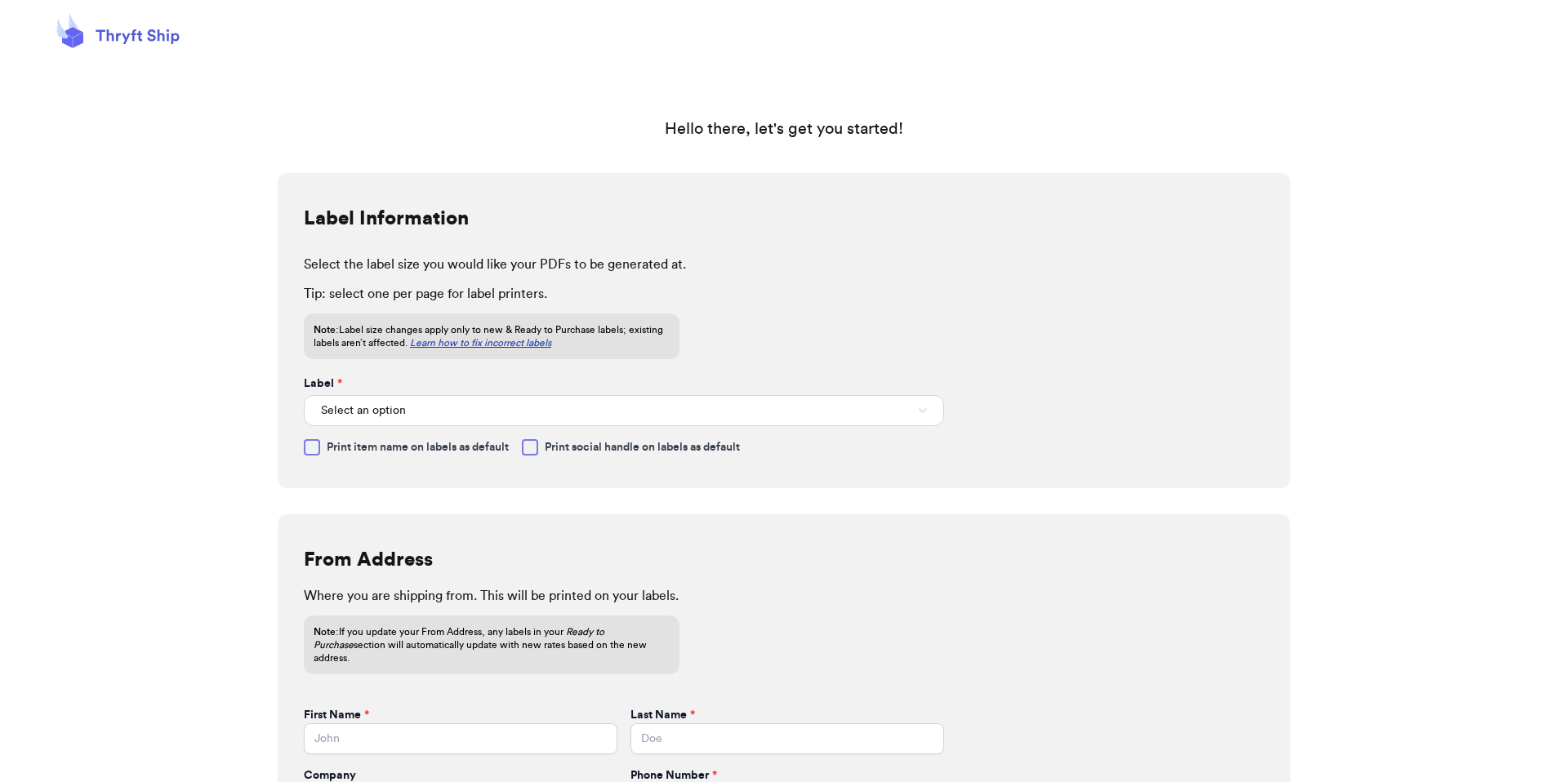 click on "Label Information Select the label size you would like your PDFs to be generated at. Tip: select one per page for label printers. Note:  Label size changes apply only to new & Ready to Purchase labels; existing labels aren’t affected.   Learn how to fix incorrect labels Label * Select an option Print item name on labels as default Print social handle on labels as default Oops—rate update failed We couldn't refresh rates for (0) labels in Ready to Purchase to use your new label. Accurate rates are required before checkout. Handle Product No failed labels found. Retry rate update (0) ✕ From Address Where you are shipping from. This will be printed on your labels.   Note:  If you update your From Address, any labels in your   Ready to Purchase  section will automatically update with new rates based on the new address. First Name * Last Name * Company Phone Number * Address * Apartment, suite, etc. City * State * Select AL AK AZ AR CA CO CT DE DC FL GA HI ID IL IN IA KS KY LA ME MD MA MI MN MS MO MT NE NV *" at bounding box center [784, 614] 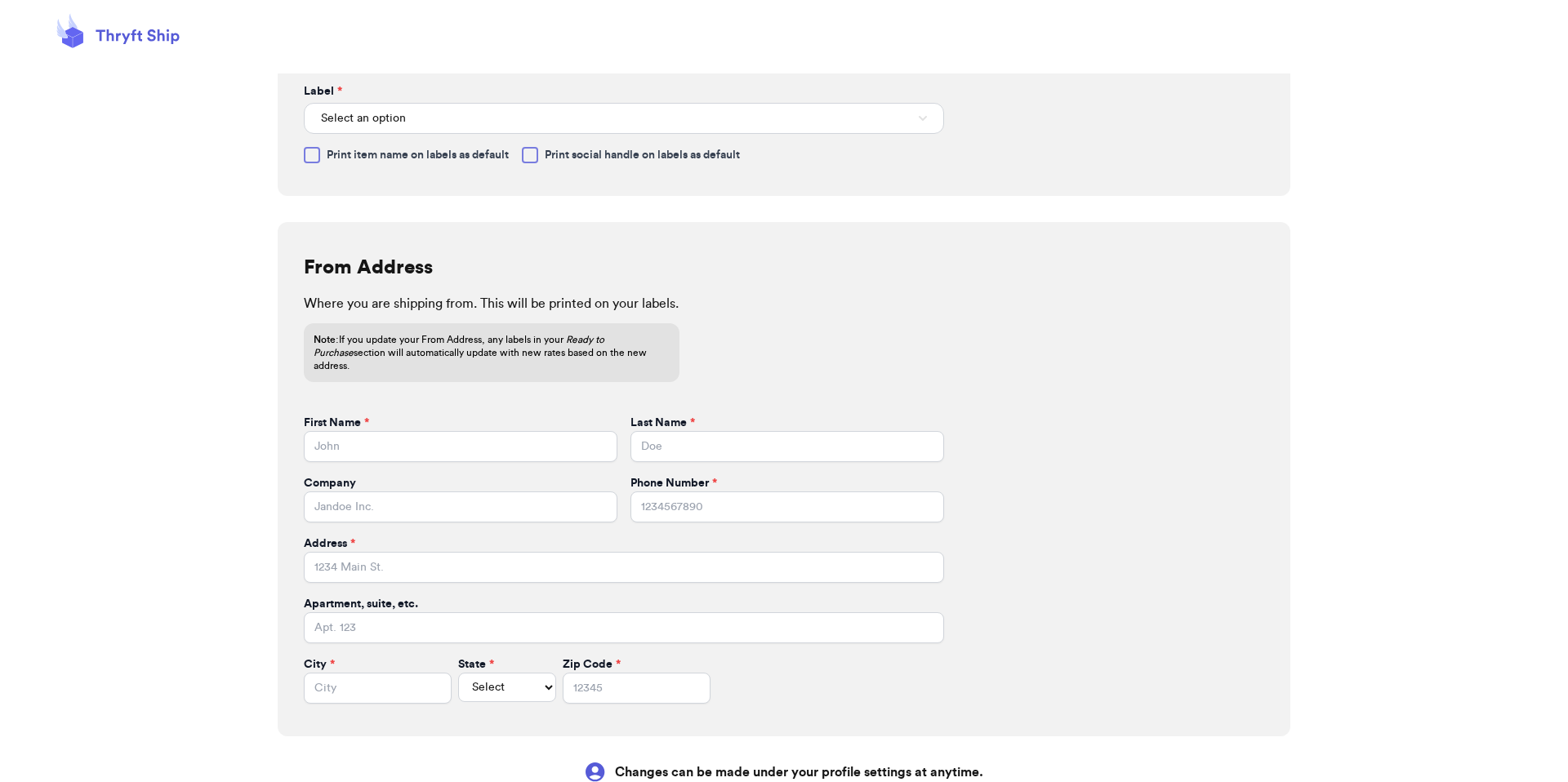 scroll, scrollTop: 39, scrollLeft: 0, axis: vertical 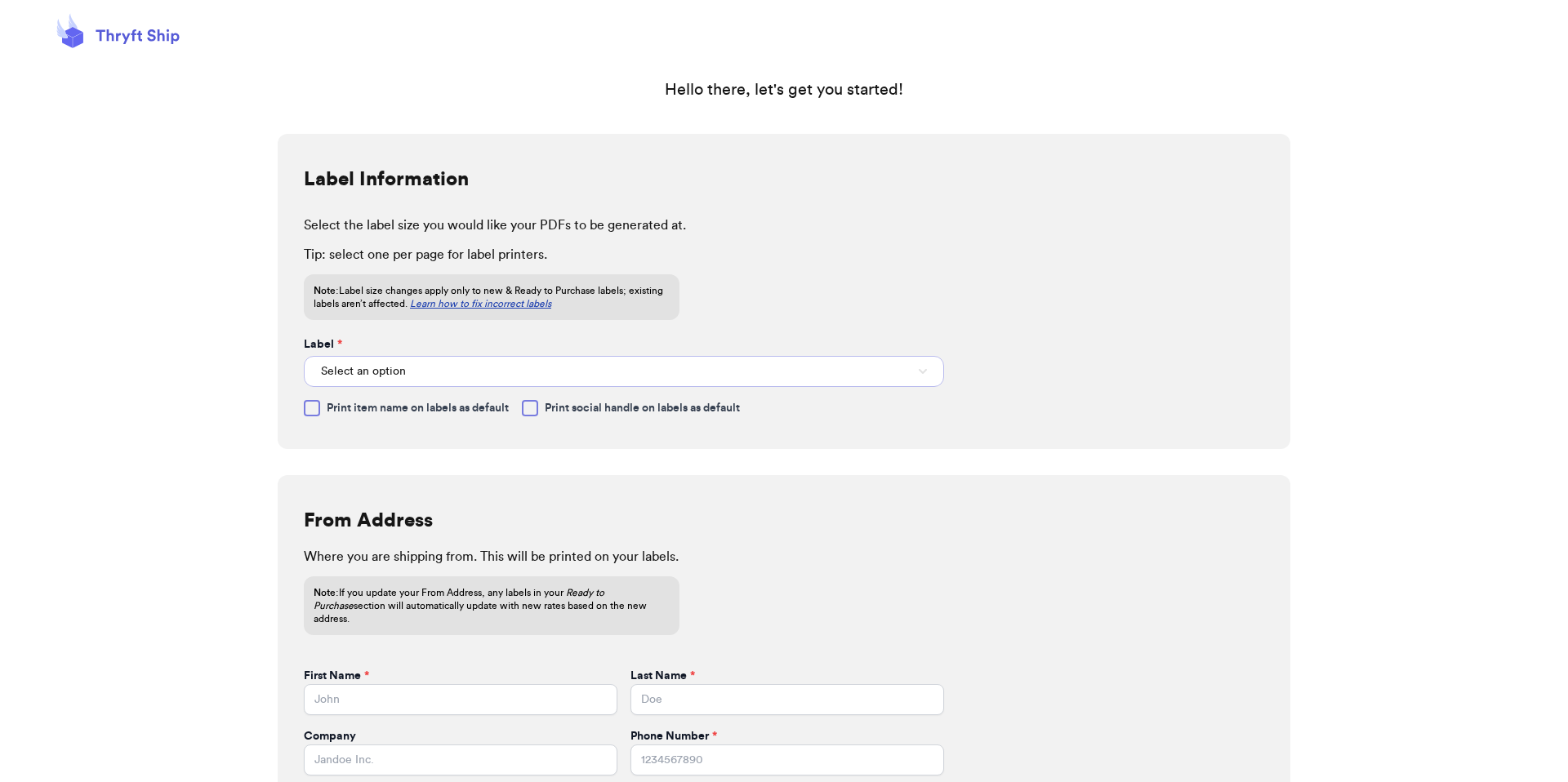 click on "Select an option" at bounding box center [624, 371] 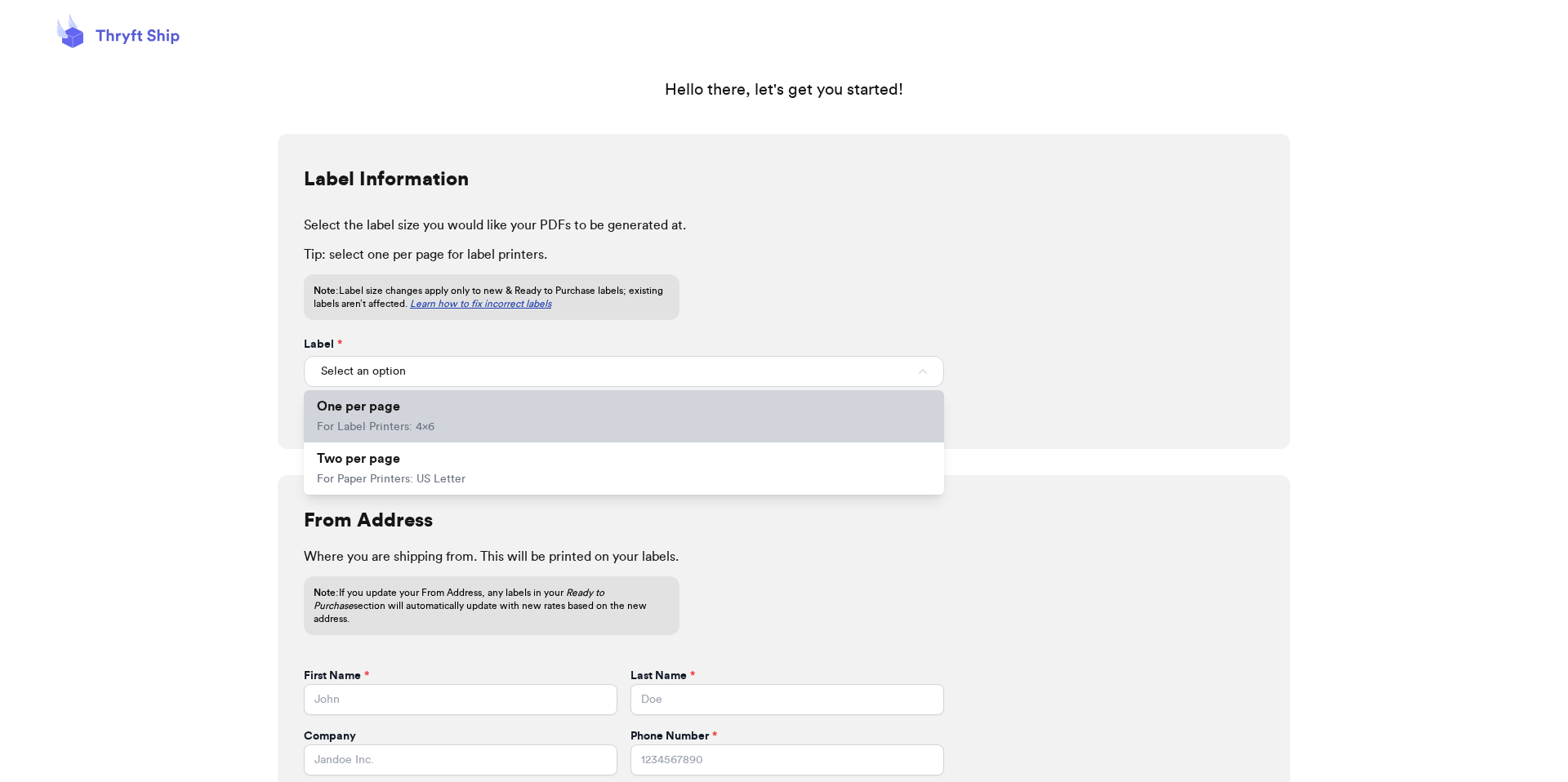 click on "One per page For Label Printers: 4x6" at bounding box center [624, 416] 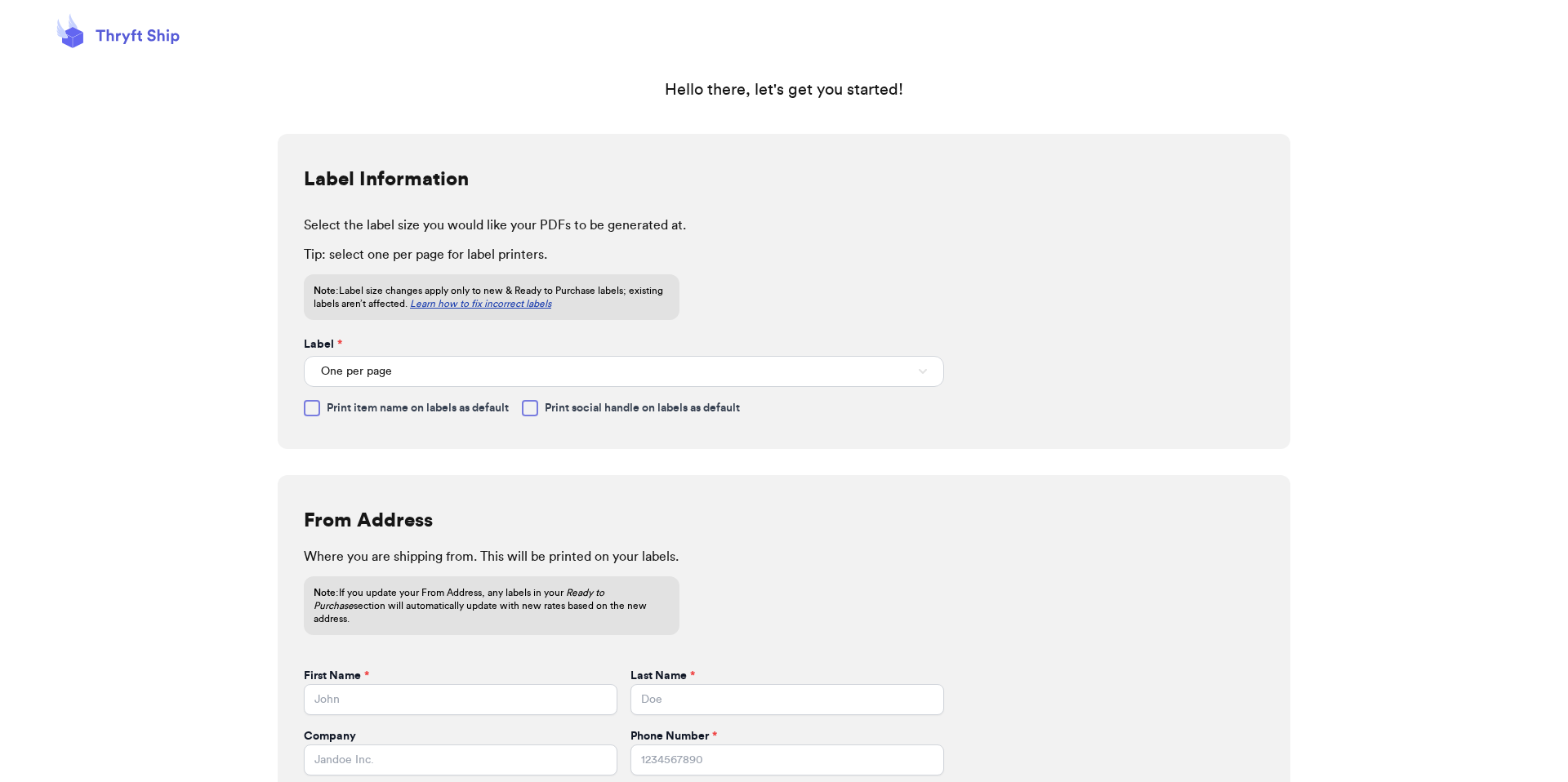 click on "Print social handle on labels as default" at bounding box center (630, 408) 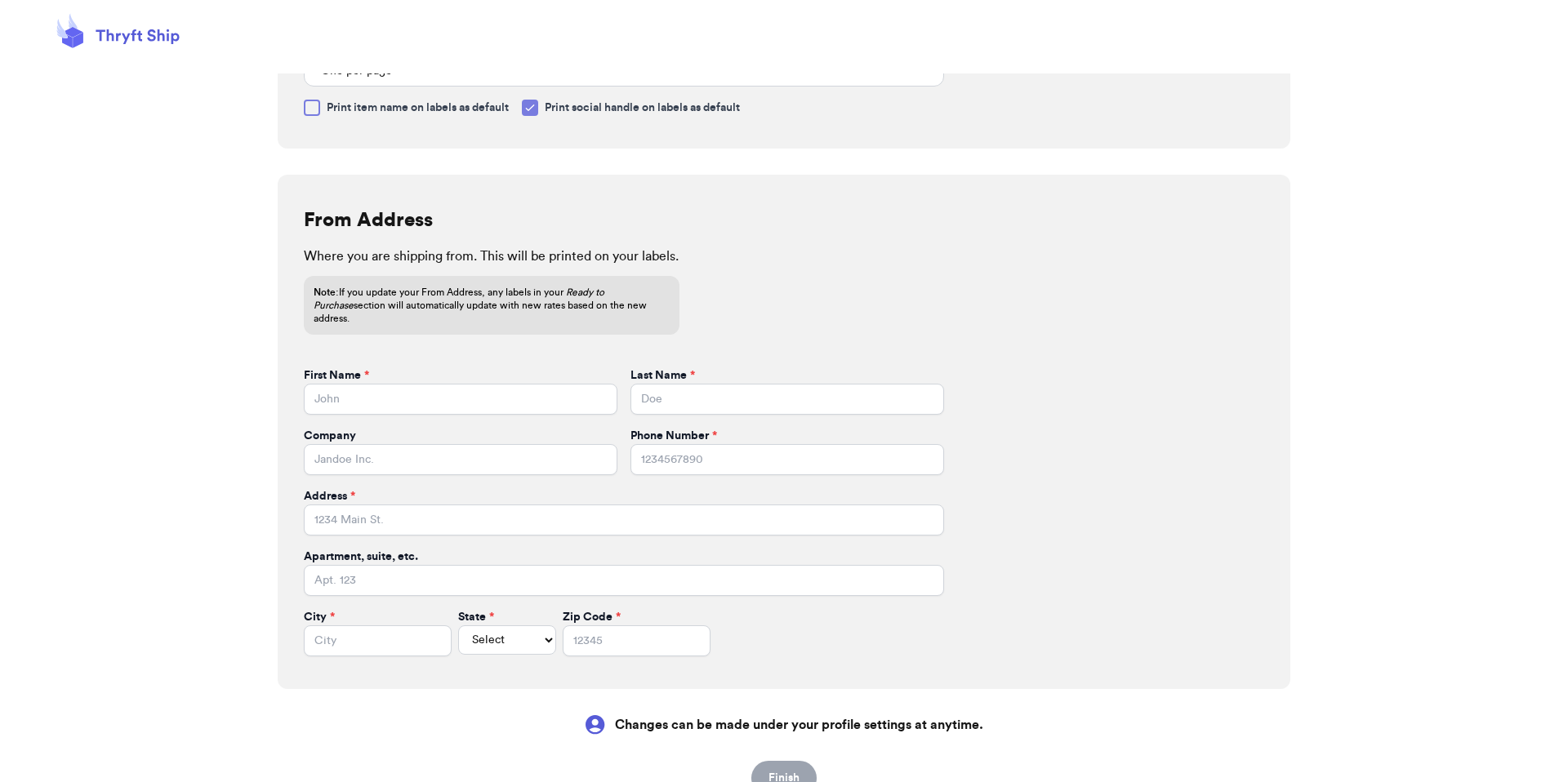 scroll, scrollTop: 393, scrollLeft: 0, axis: vertical 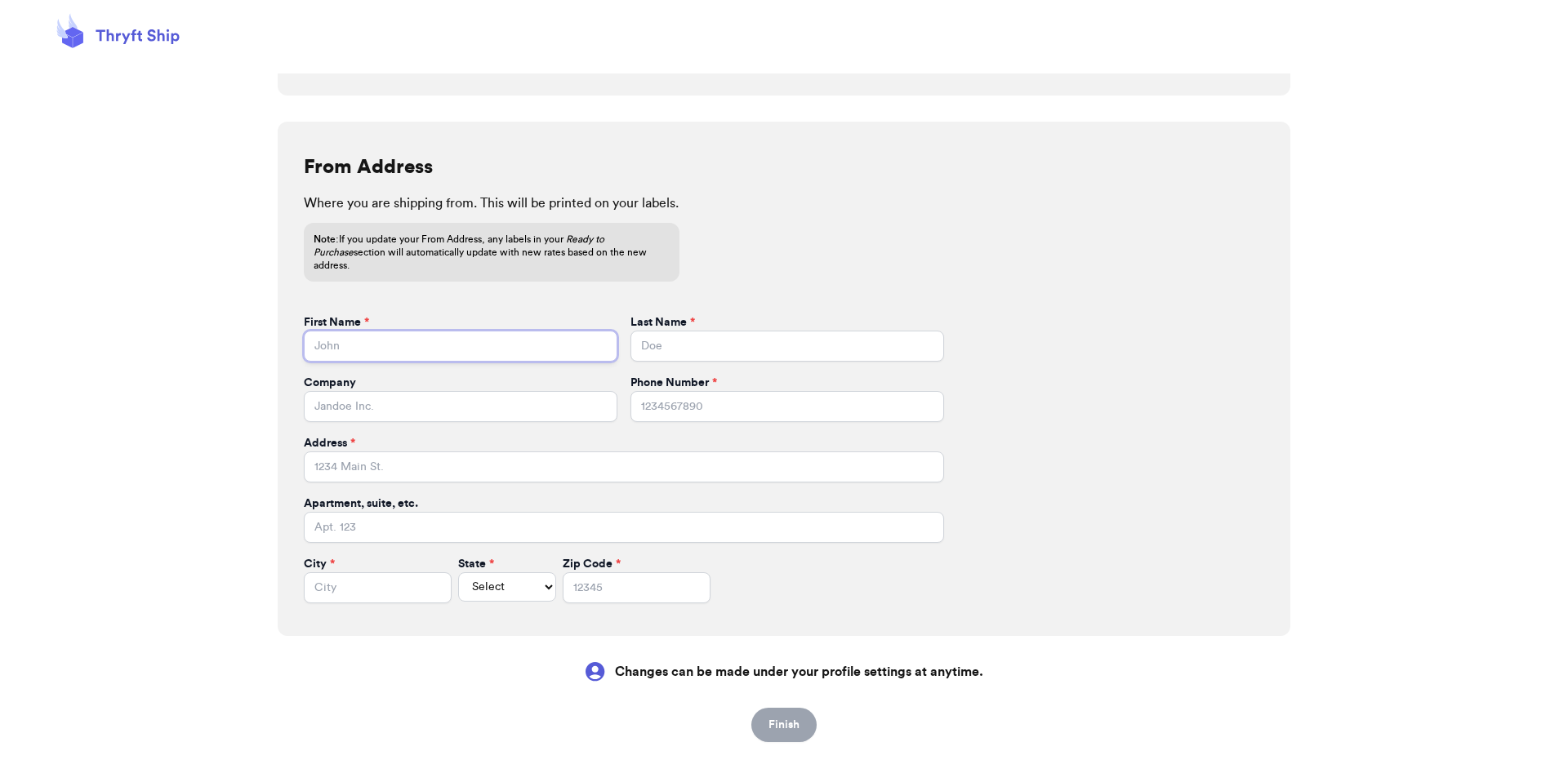 click on "First Name *" at bounding box center [461, 346] 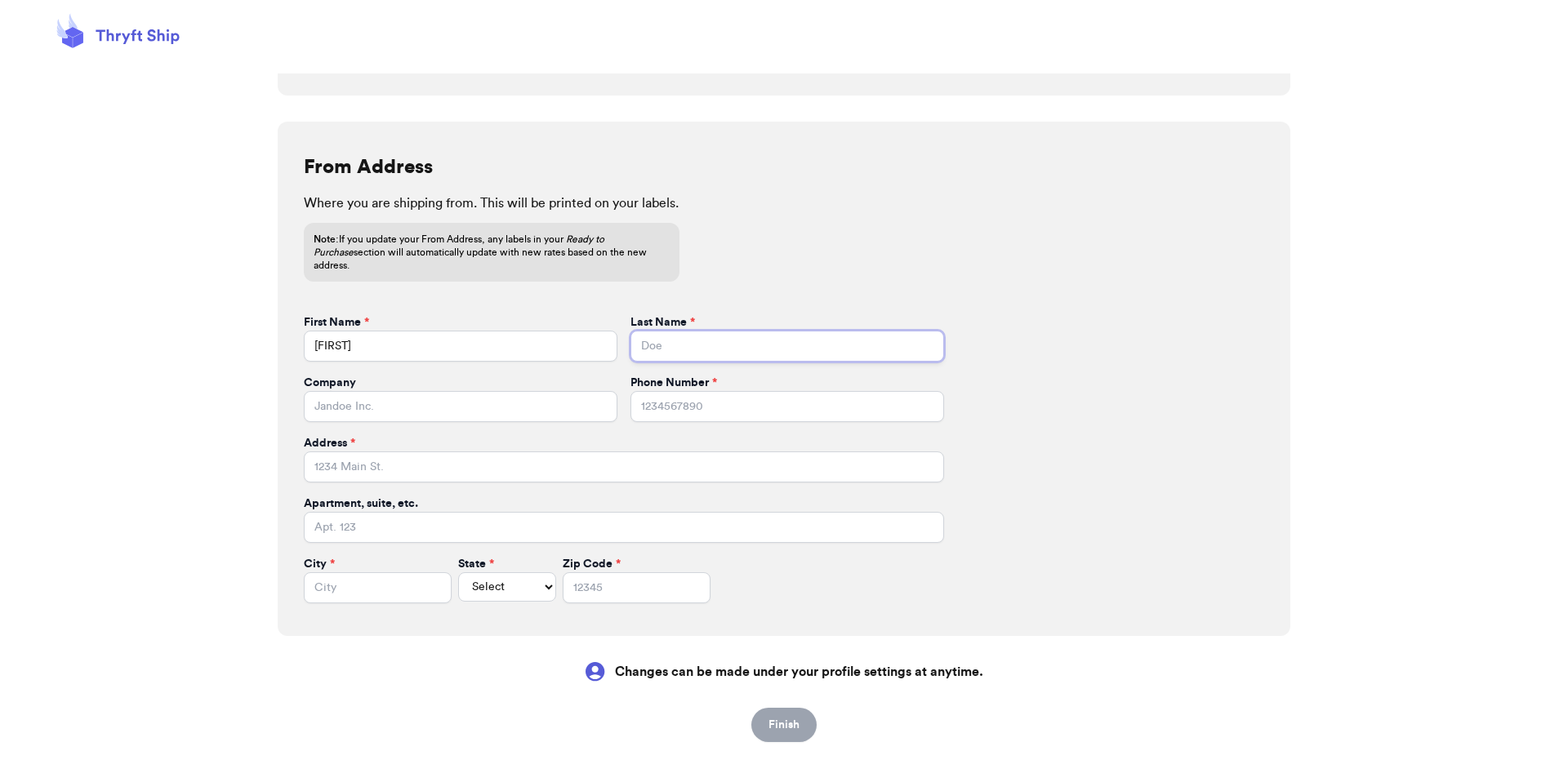 type on "Brenner" 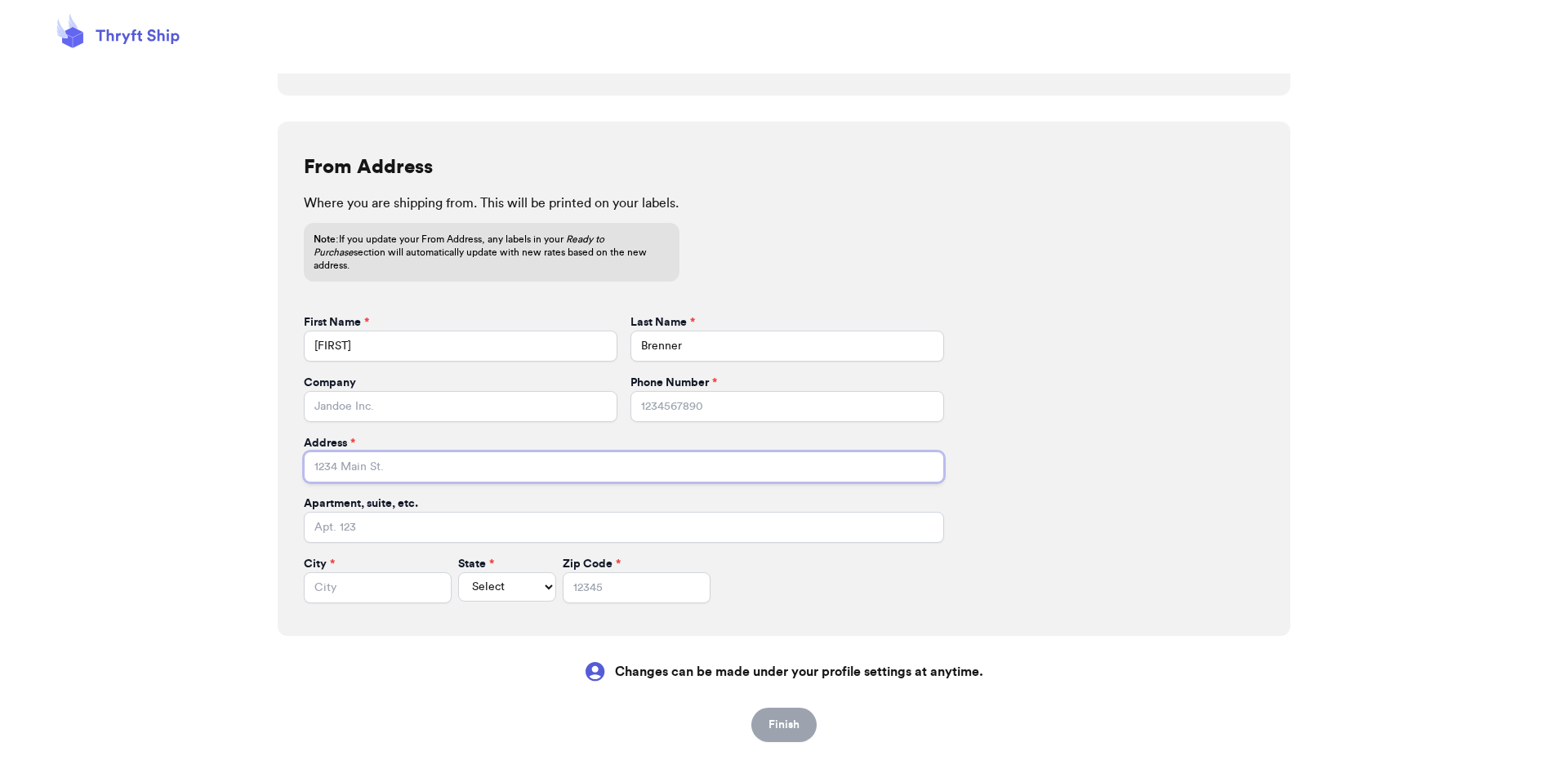 type on "269 hull street" 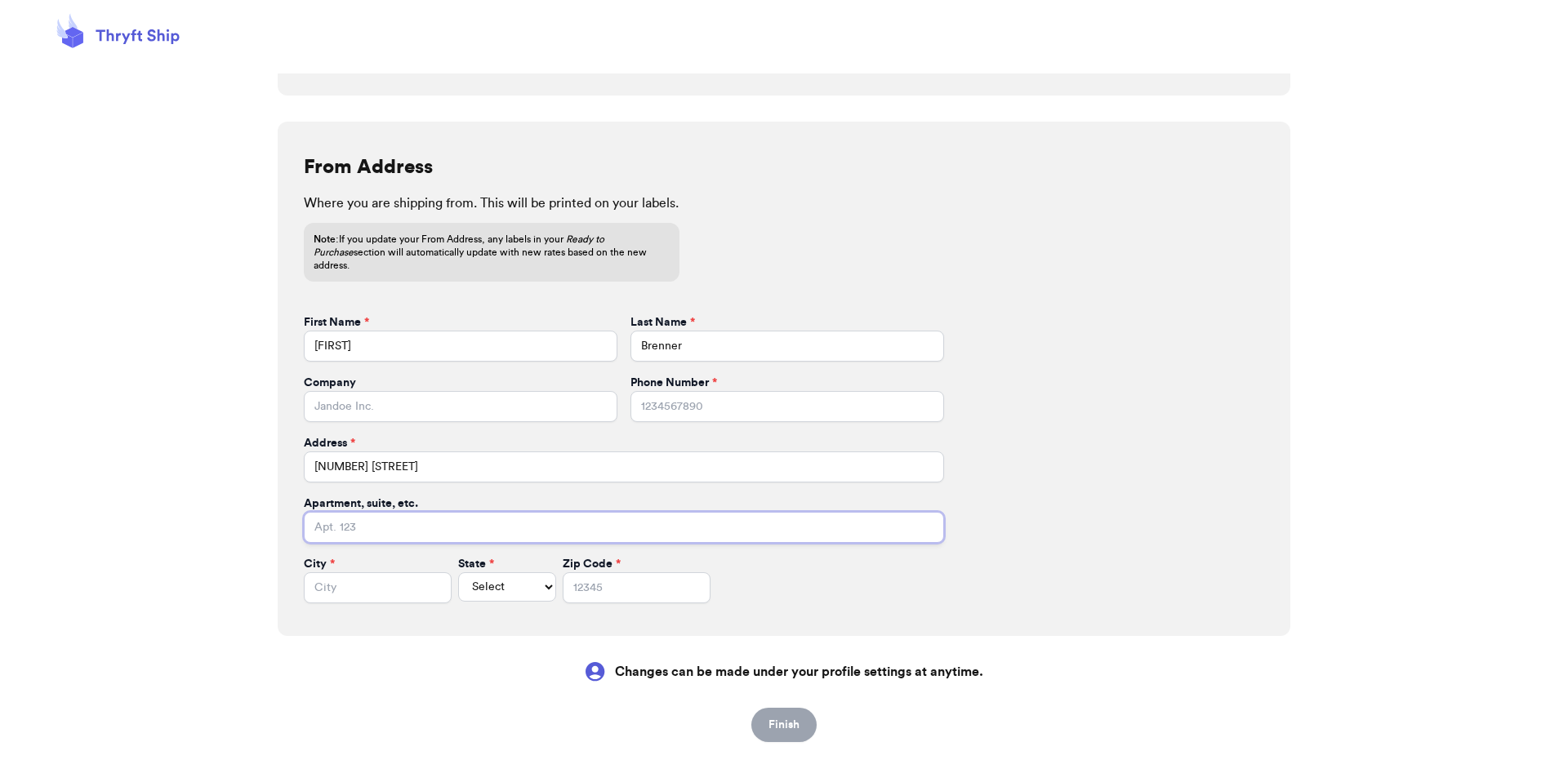 type on "apt 211" 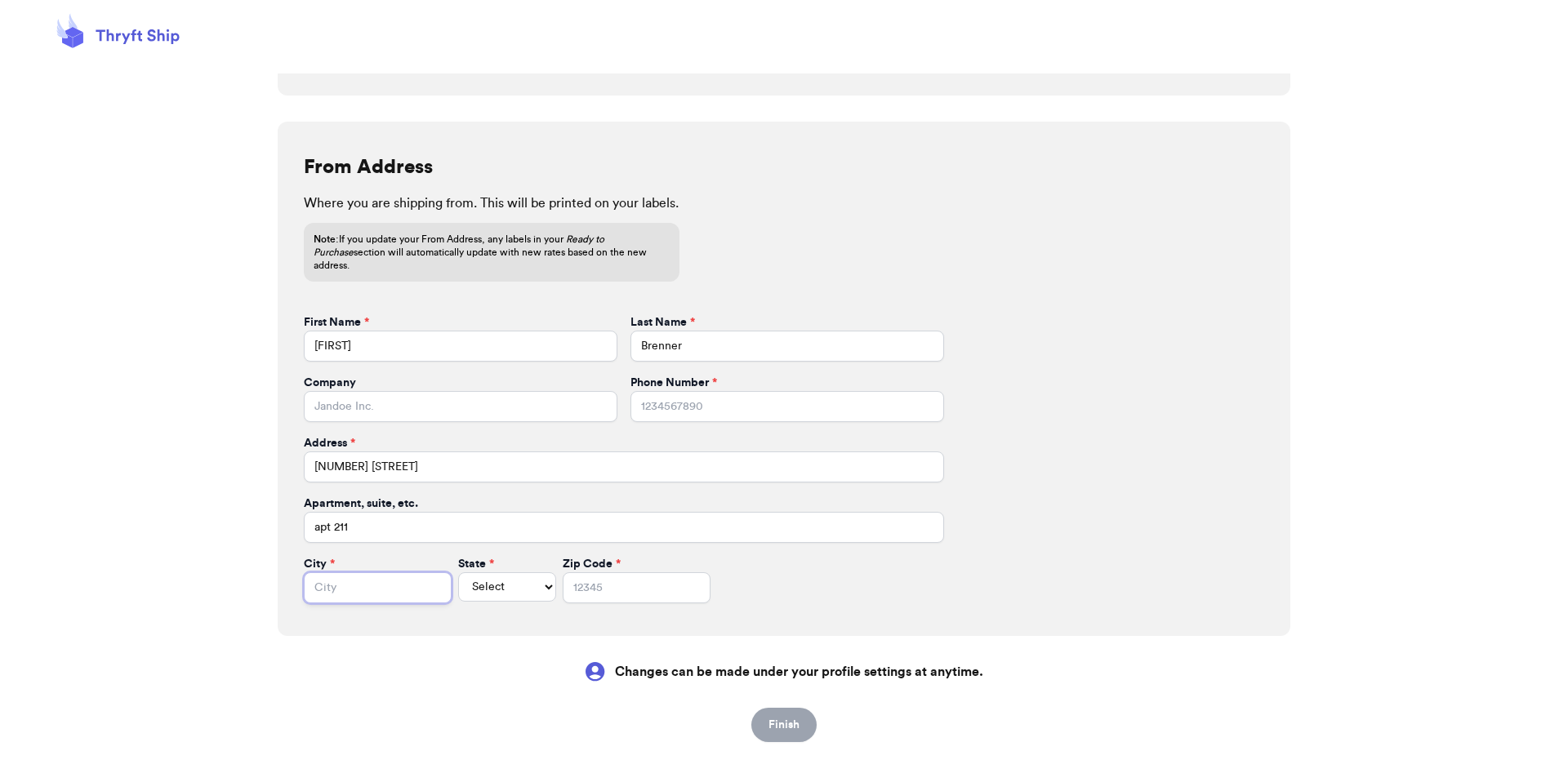 type on "athens" 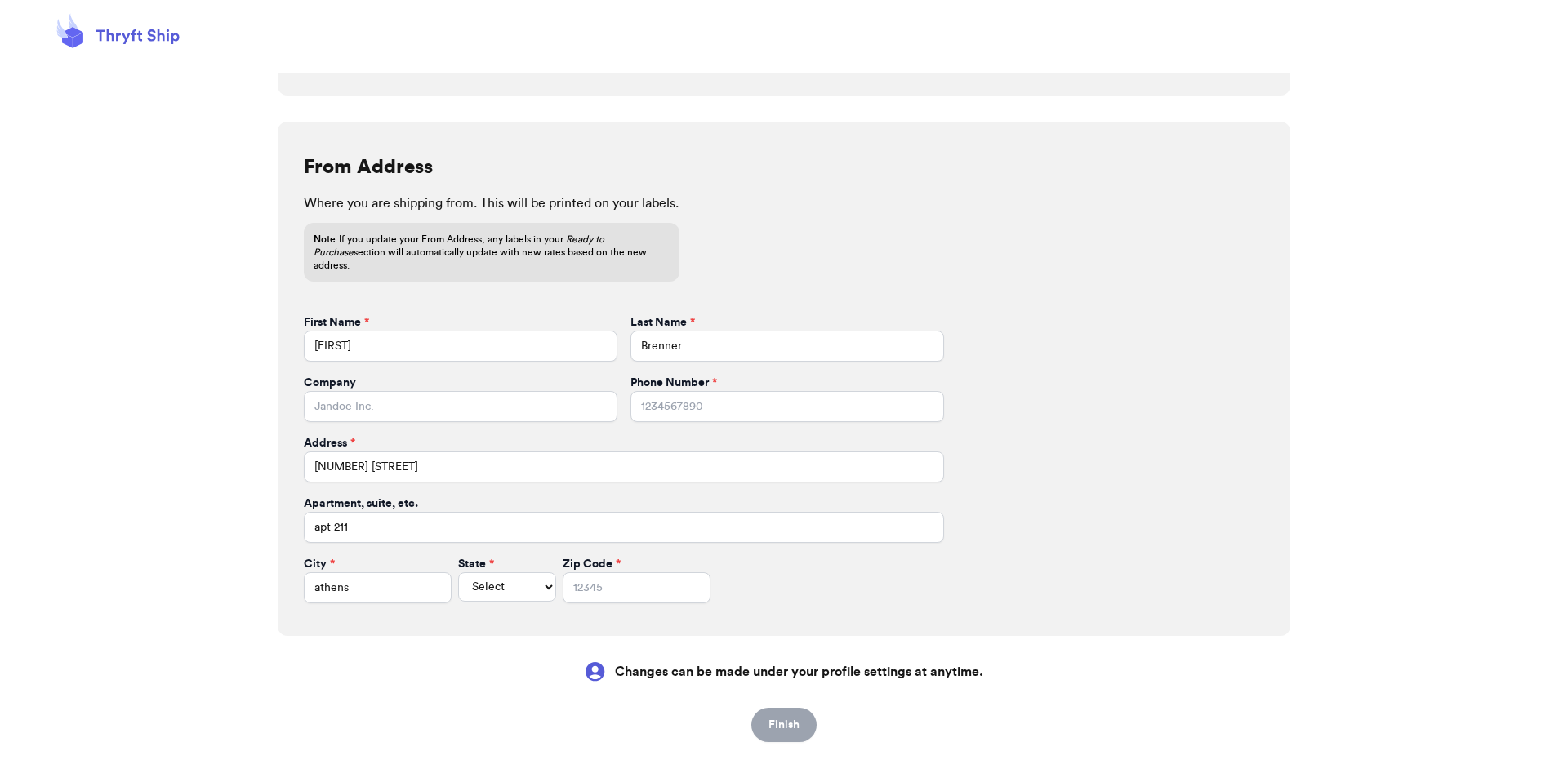 select on "GA" 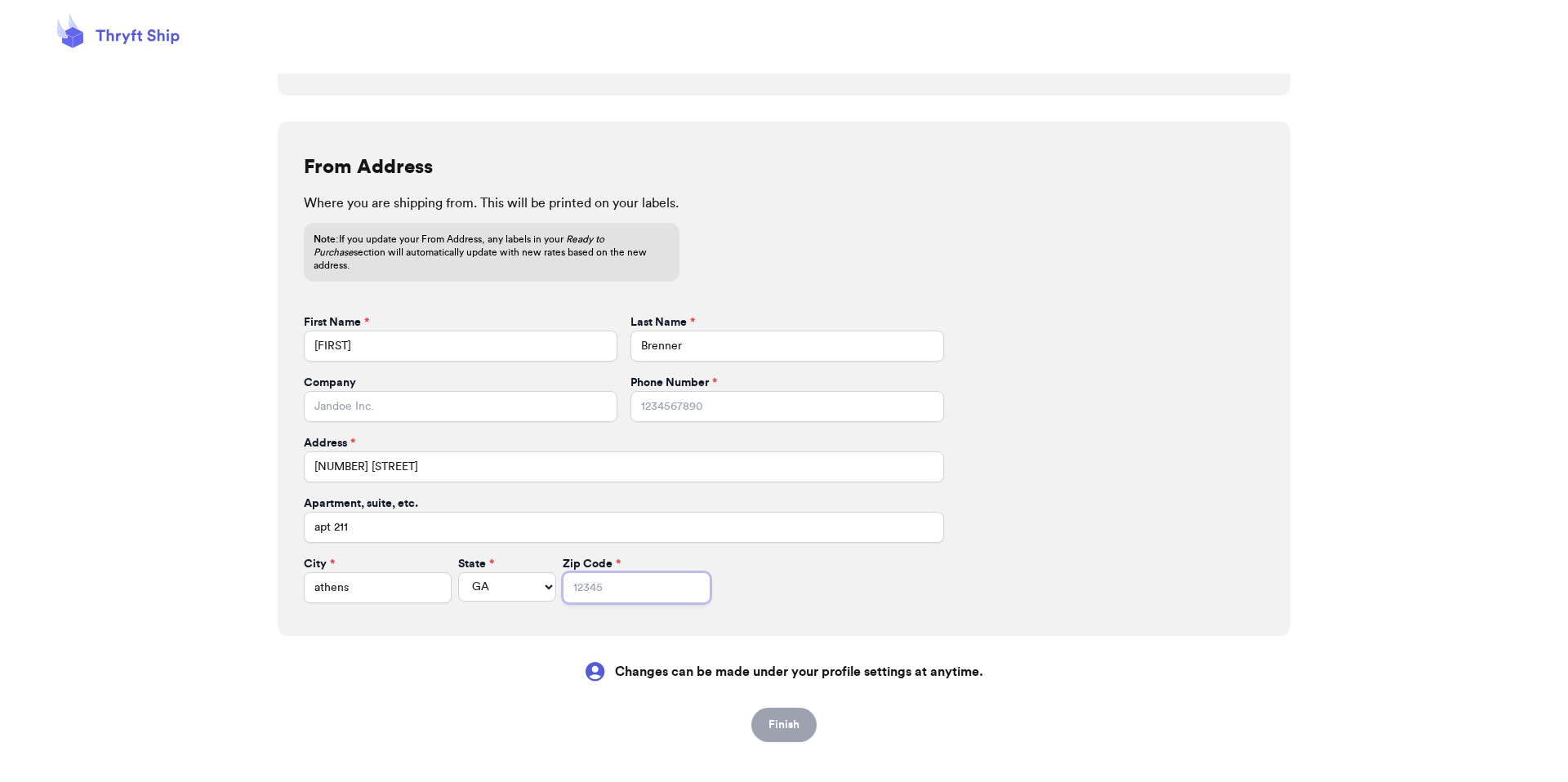 type on "30601" 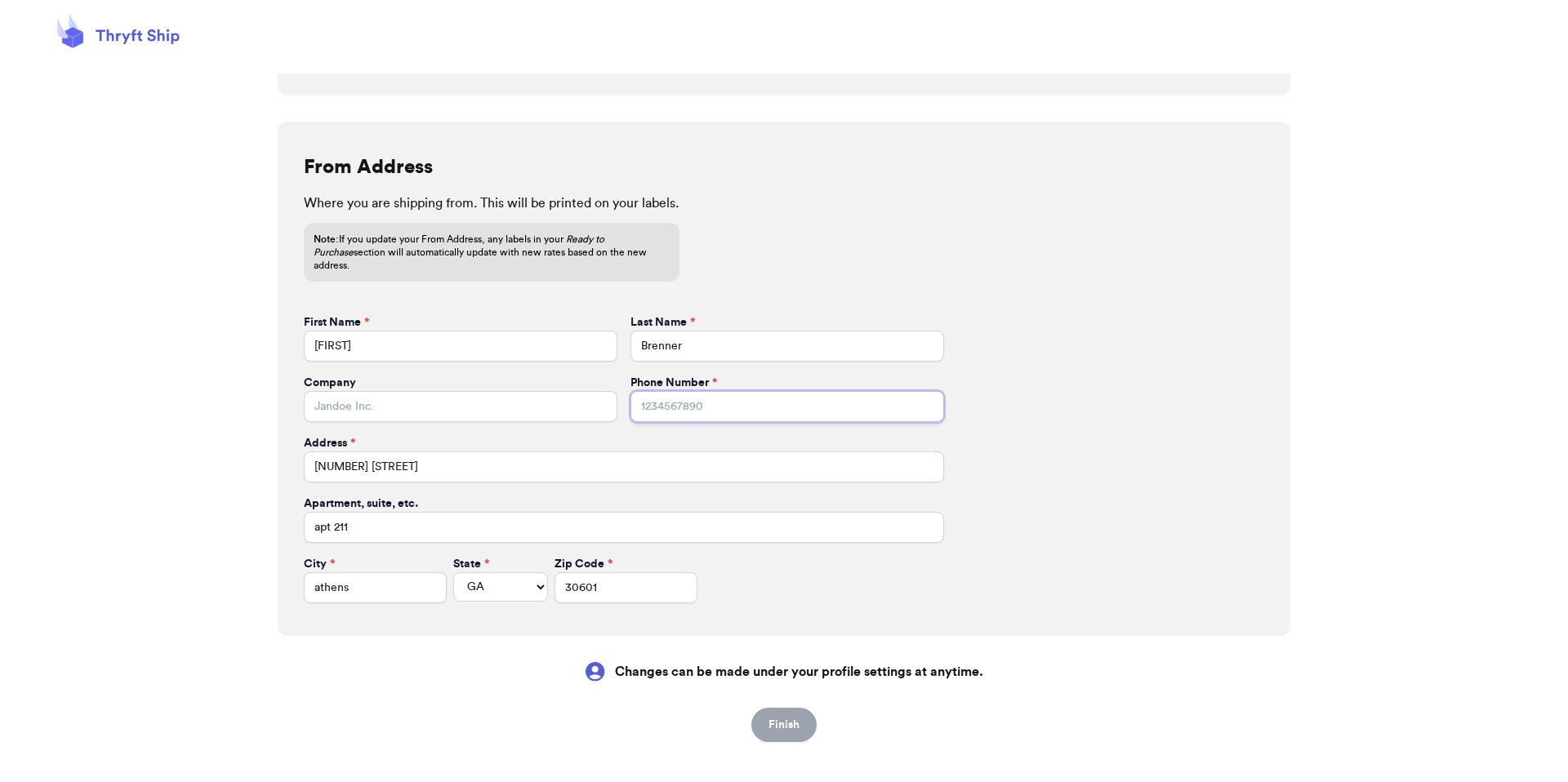click on "Phone Number *" at bounding box center (787, 407) 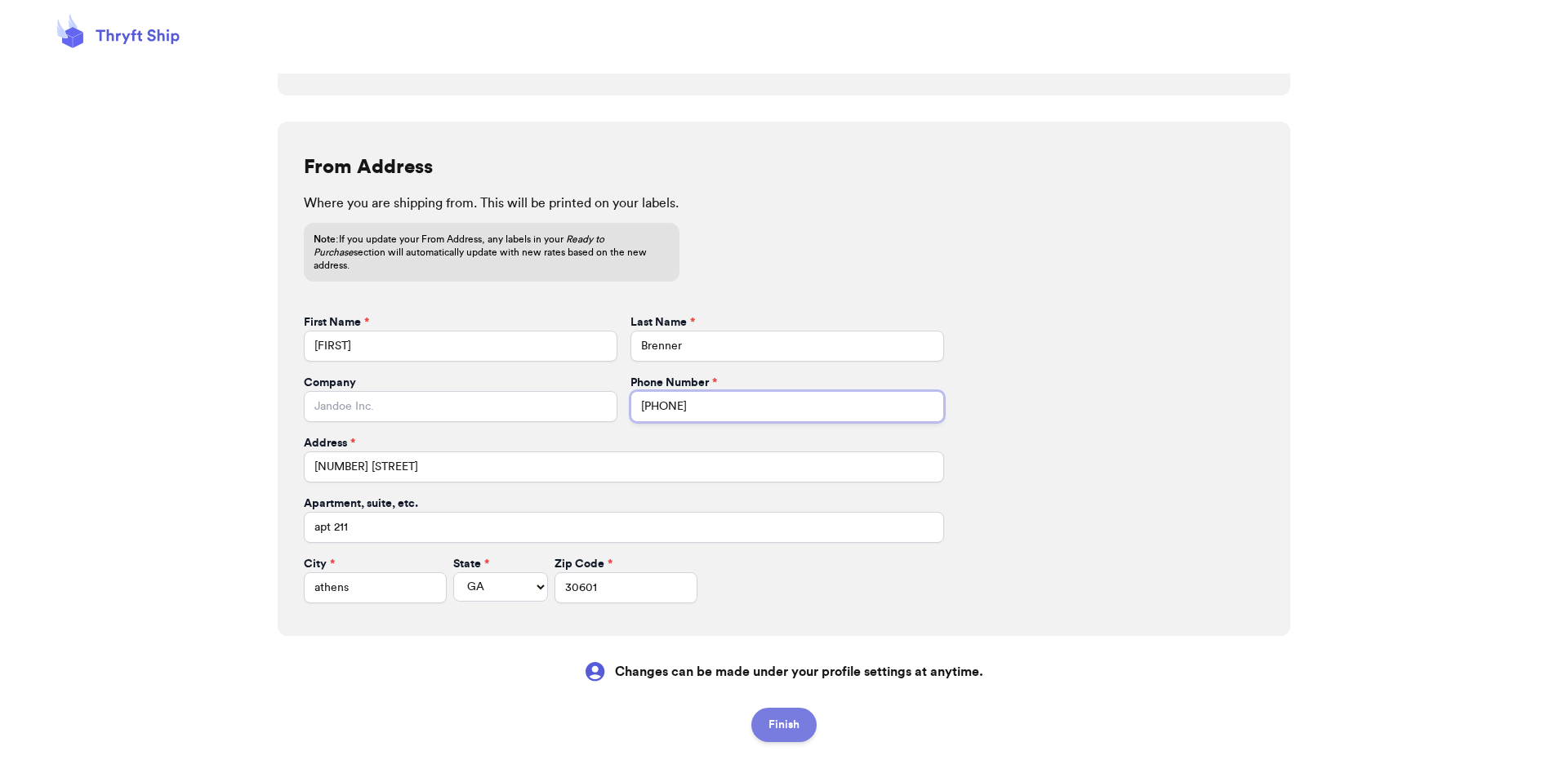 type on "4043971222" 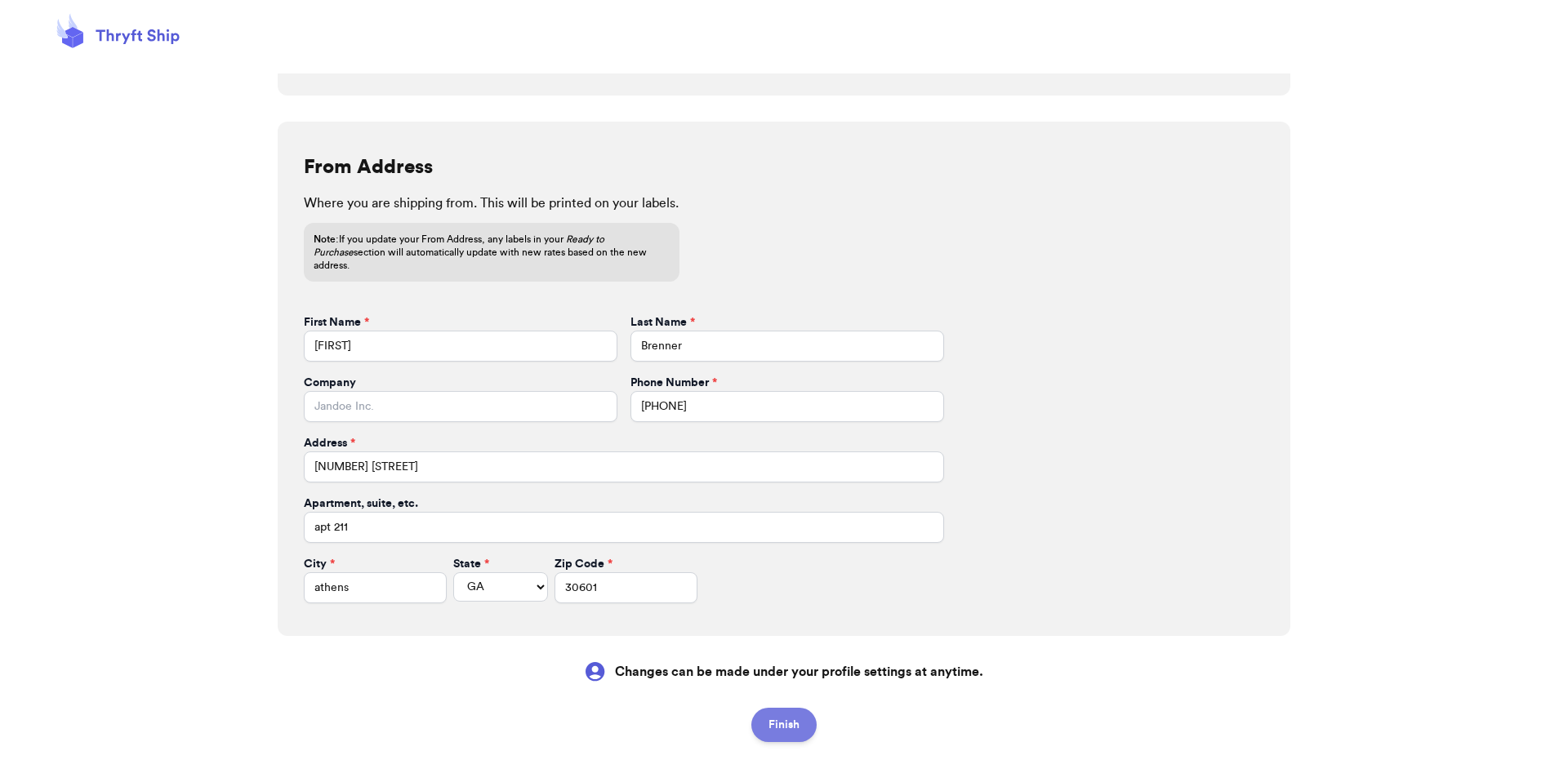 click on "Finish" at bounding box center (784, 725) 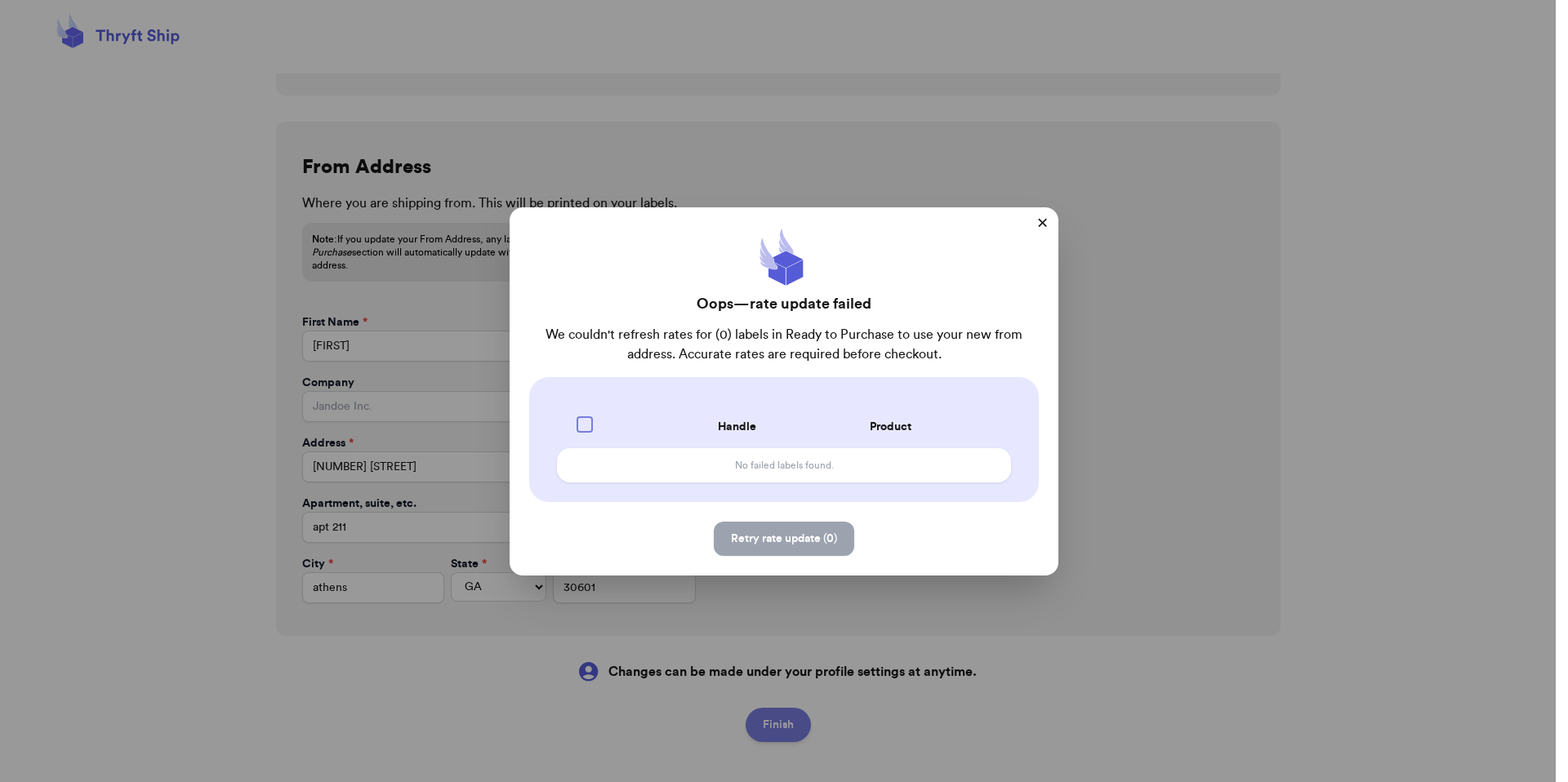 type 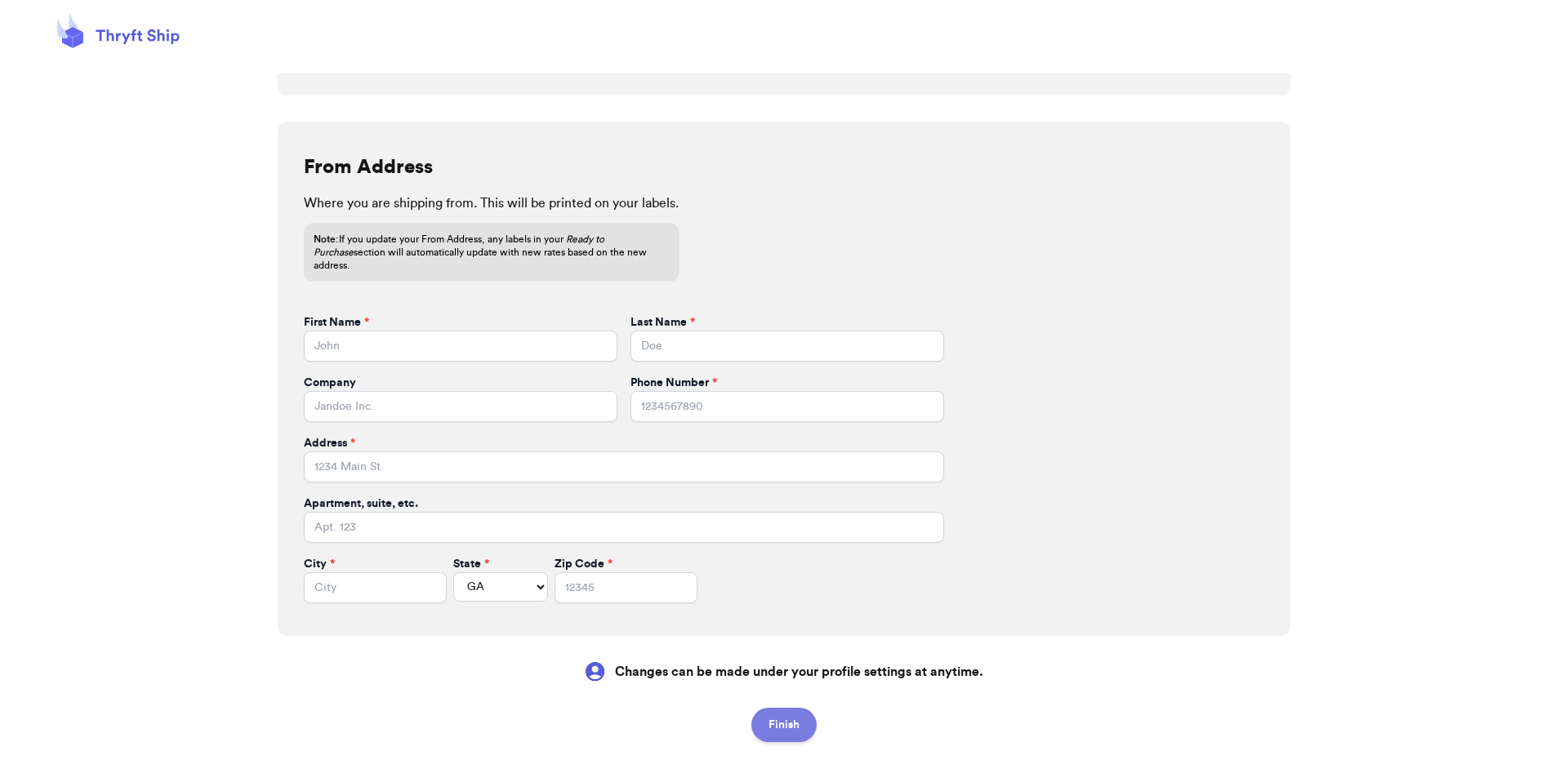select 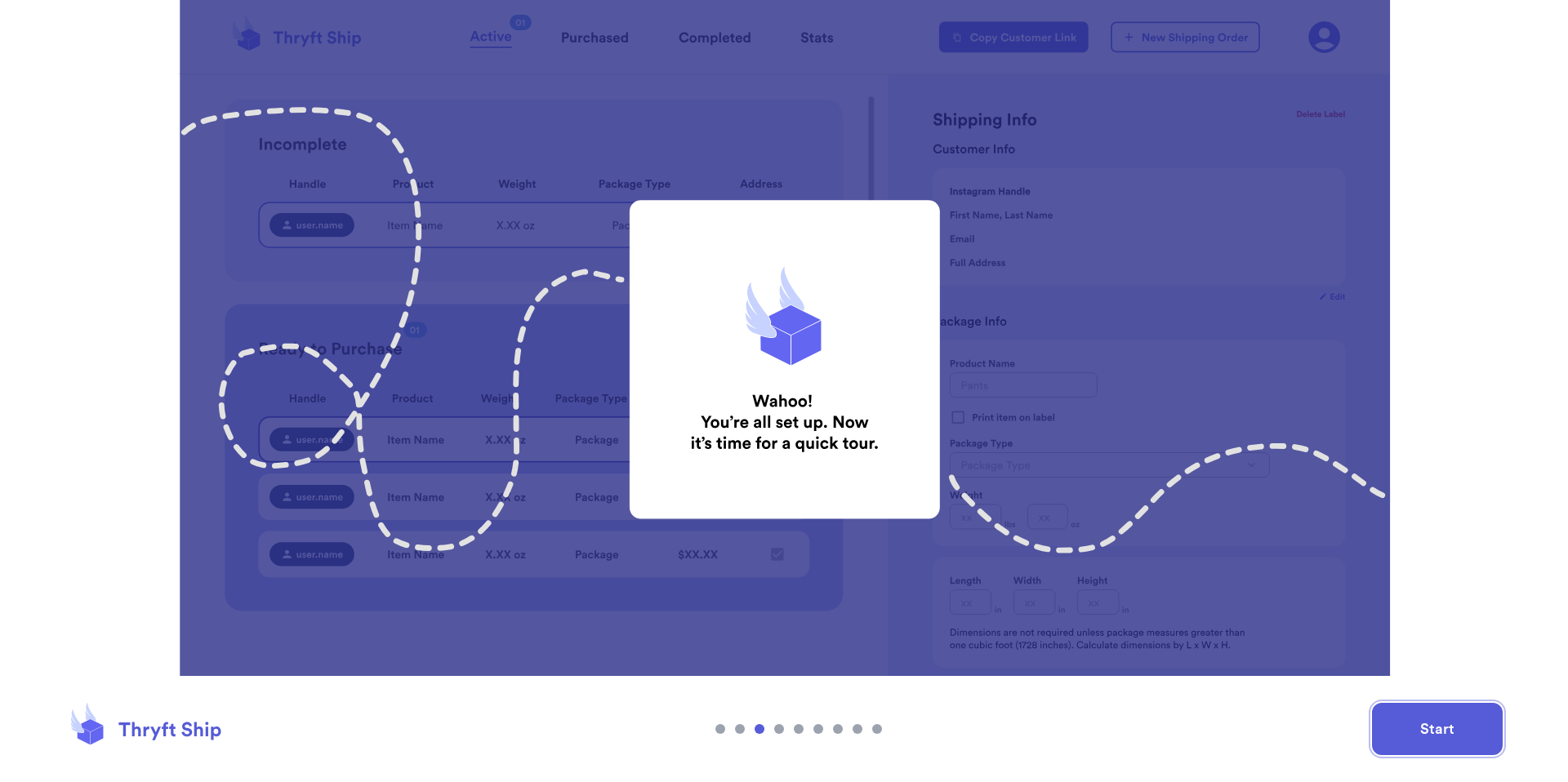 click on "Start" at bounding box center (1437, 729) 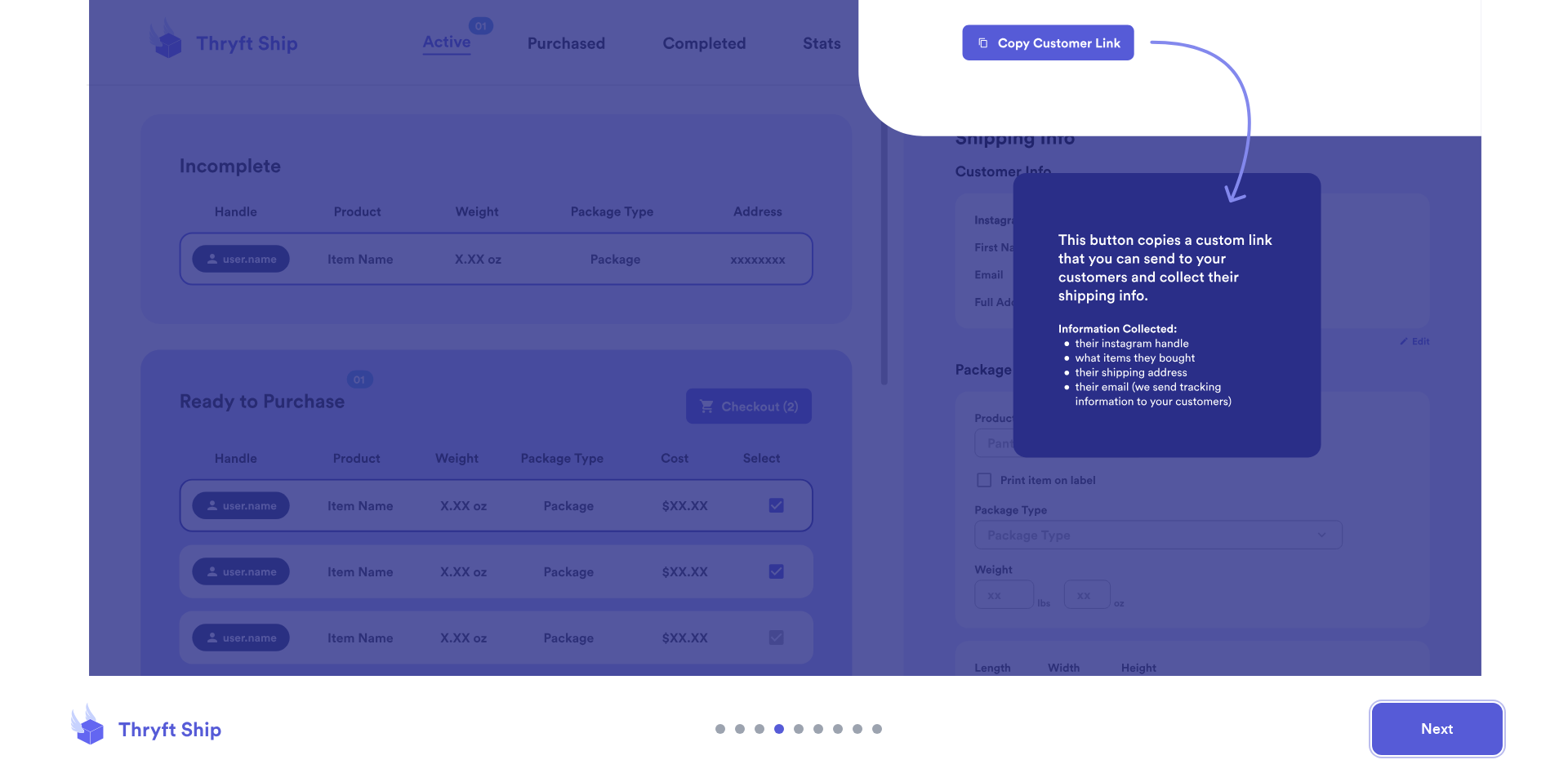click on "Next" at bounding box center [1437, 729] 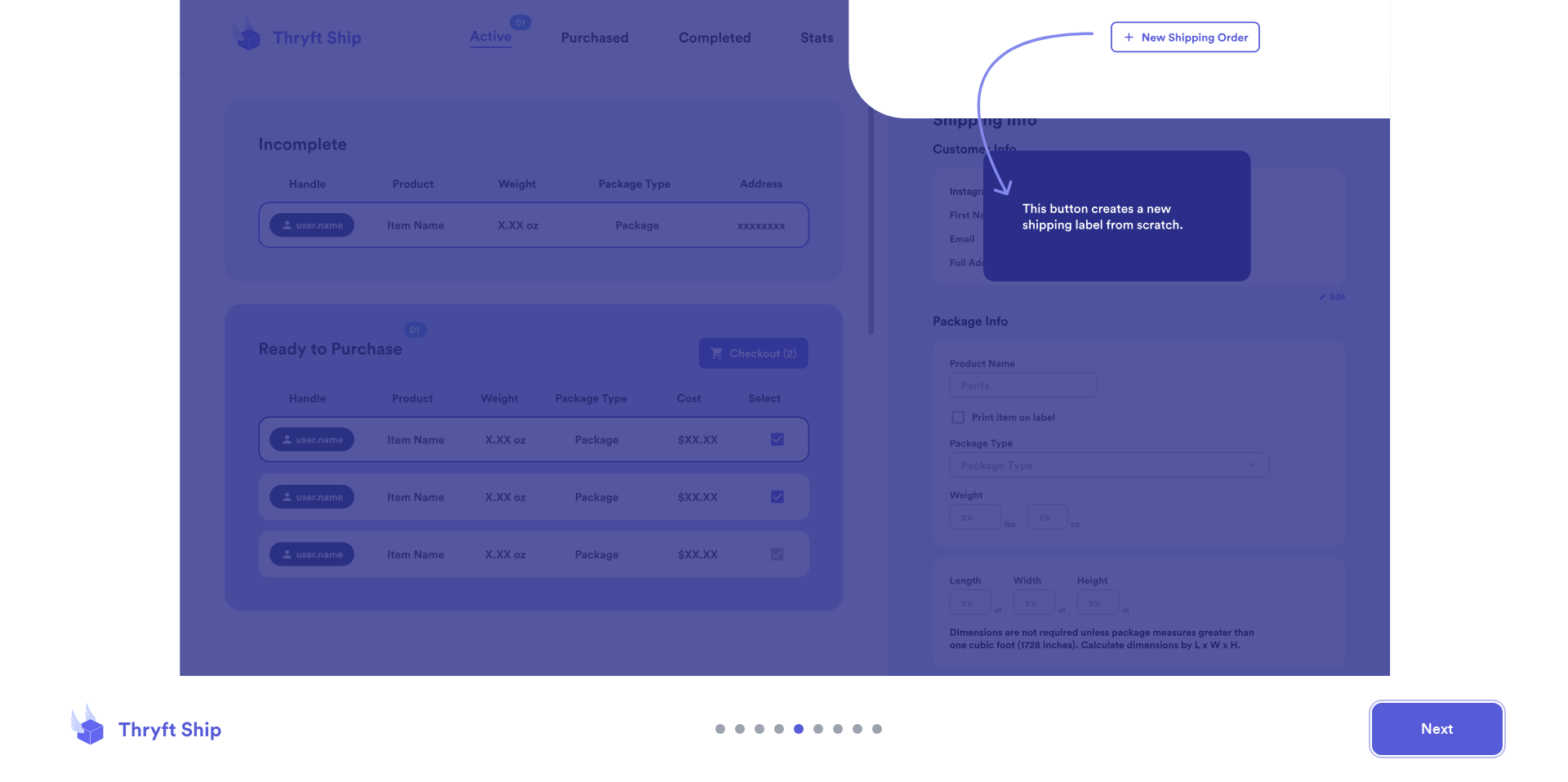 click on "Next" at bounding box center [1437, 729] 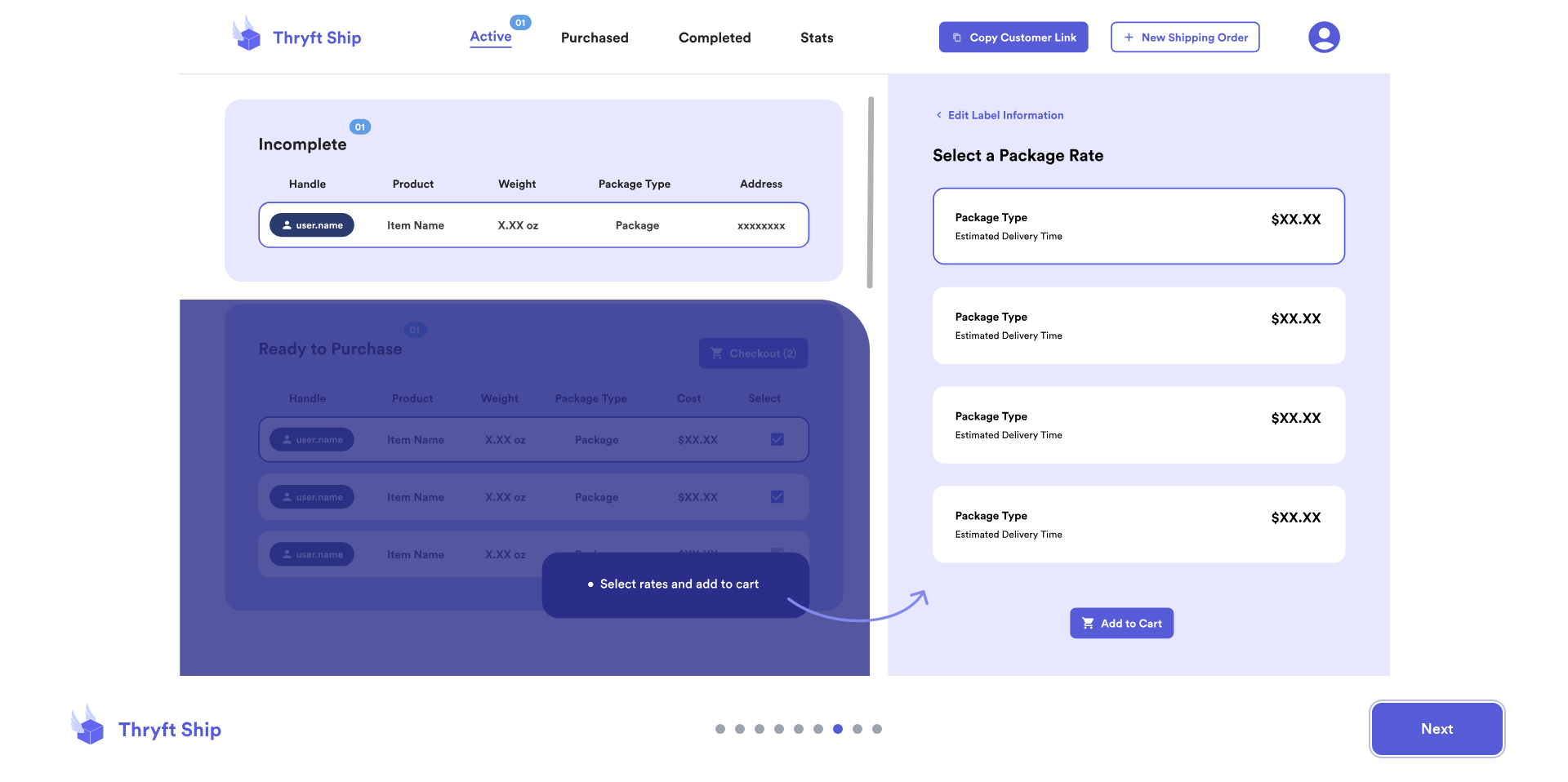 click on "Next" at bounding box center (1437, 729) 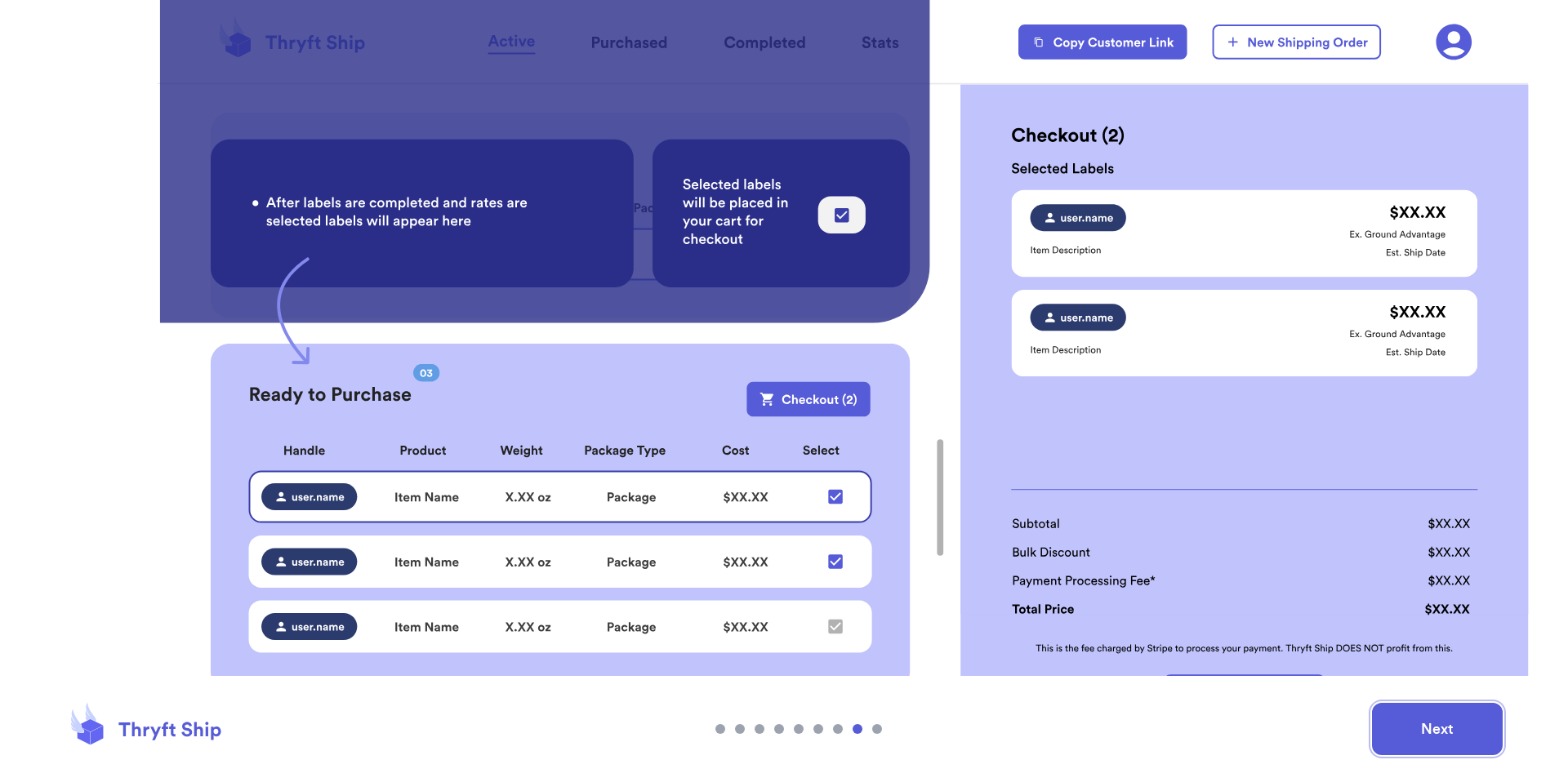 click on "Next" at bounding box center [1437, 729] 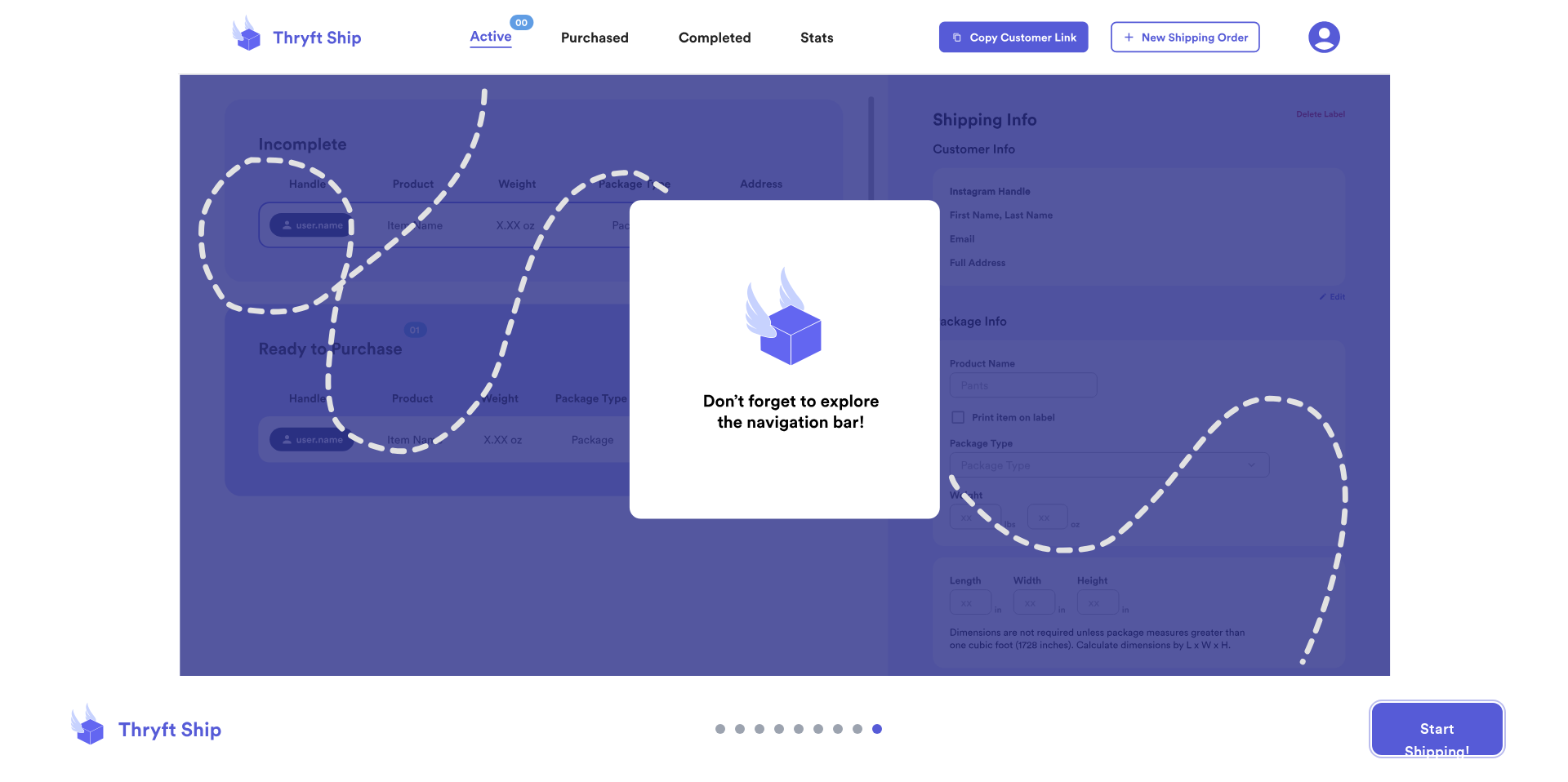 click on "Start Shipping!" at bounding box center (1437, 729) 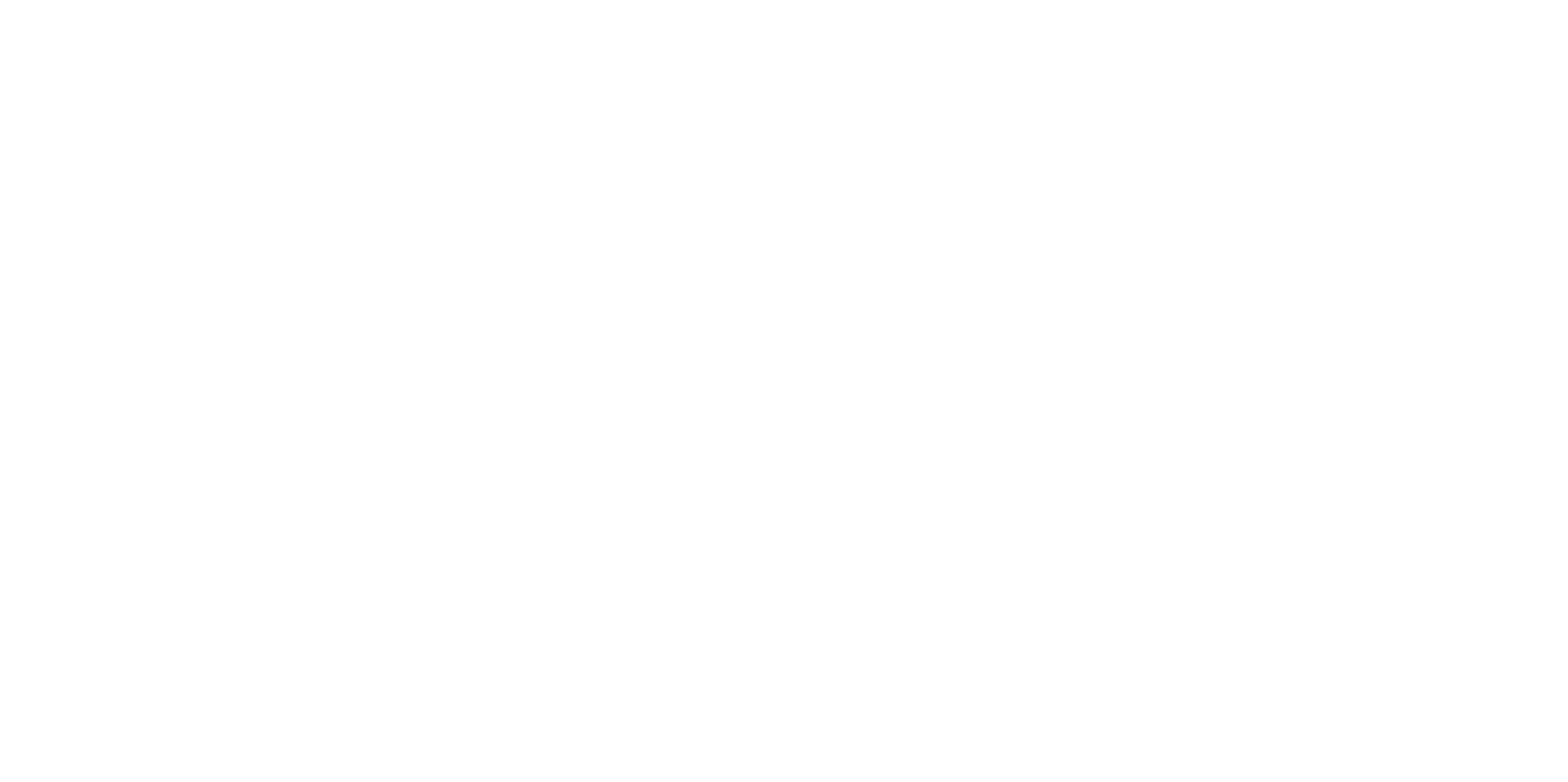 scroll, scrollTop: 0, scrollLeft: 0, axis: both 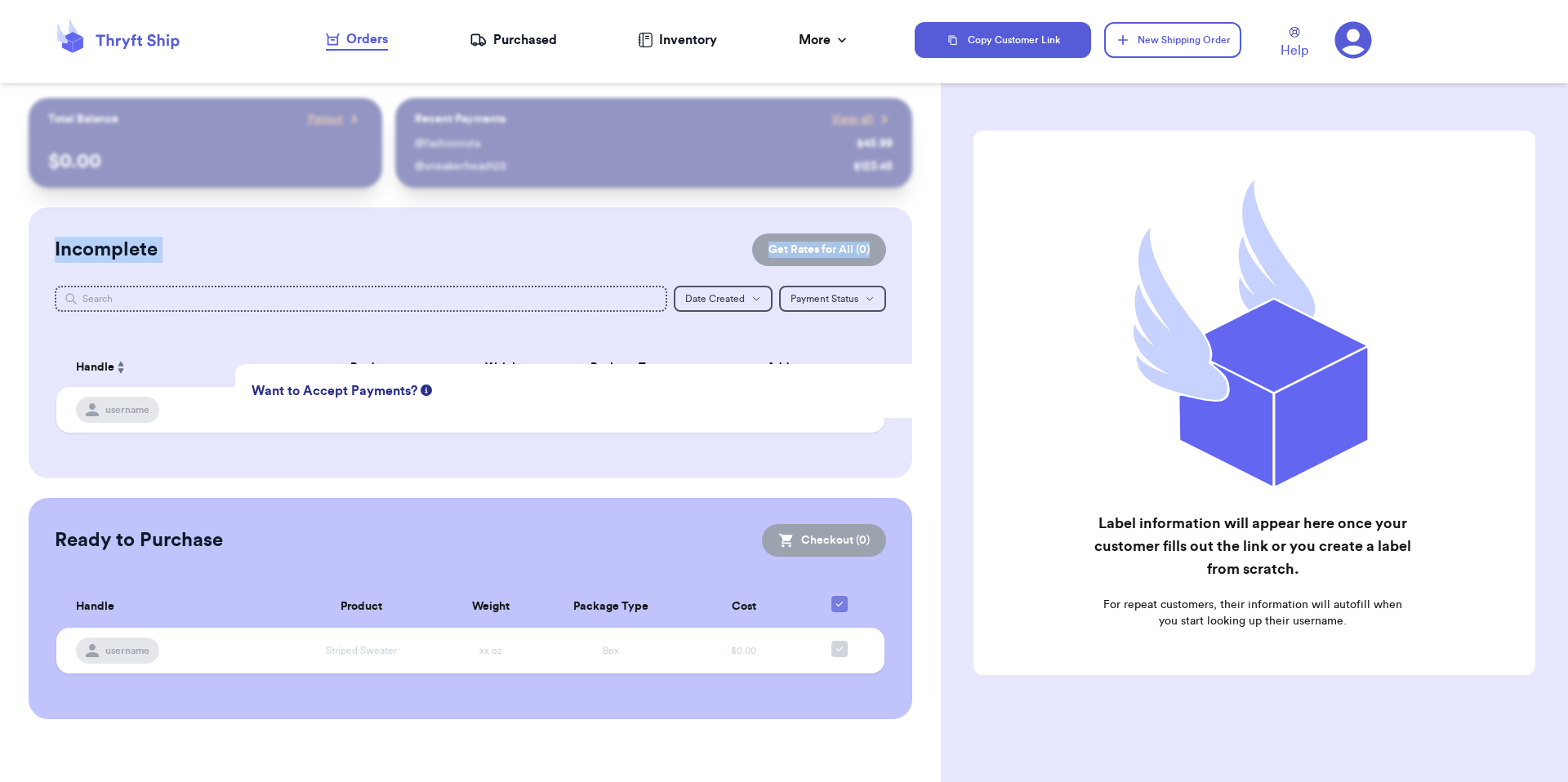 drag, startPoint x: 852, startPoint y: 402, endPoint x: 596, endPoint y: 268, distance: 288.94982 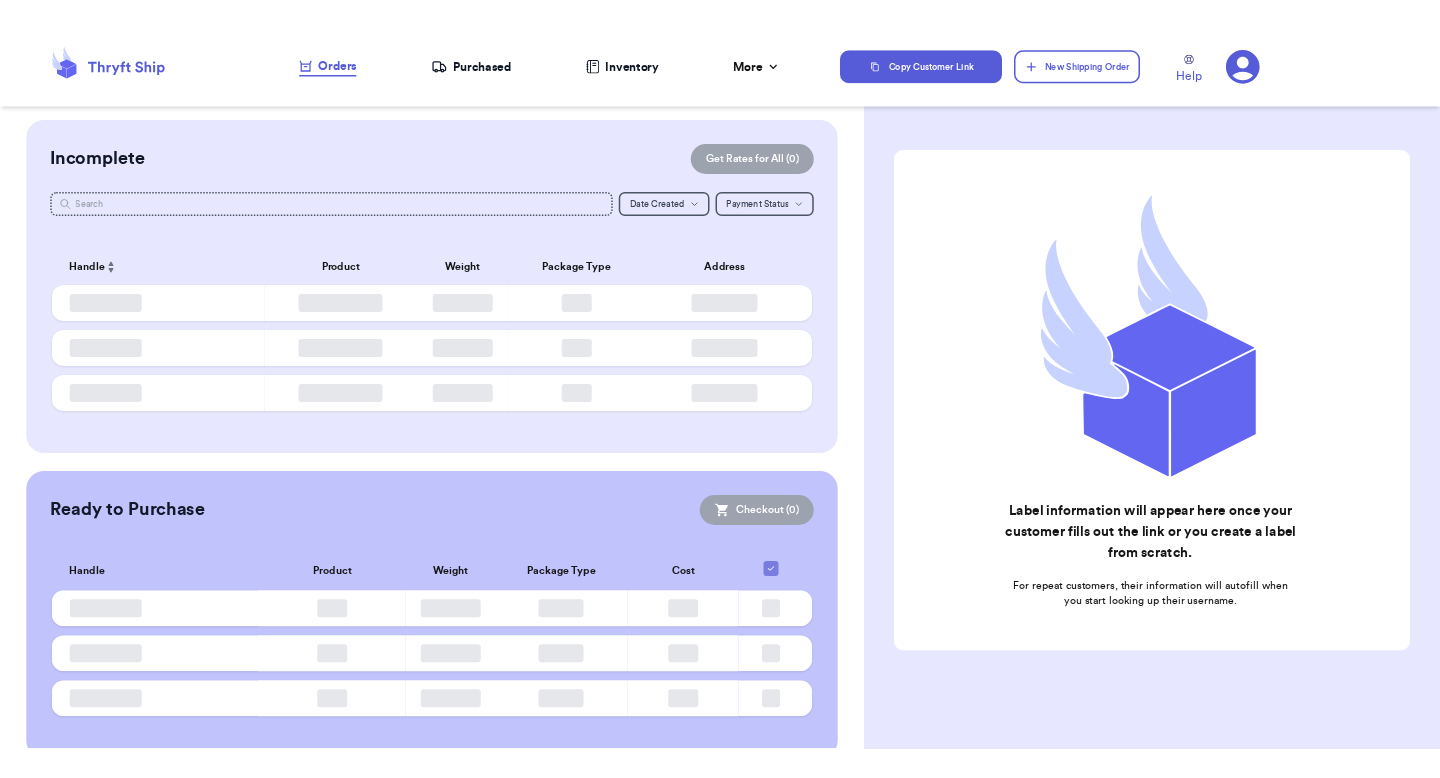 scroll, scrollTop: 0, scrollLeft: 0, axis: both 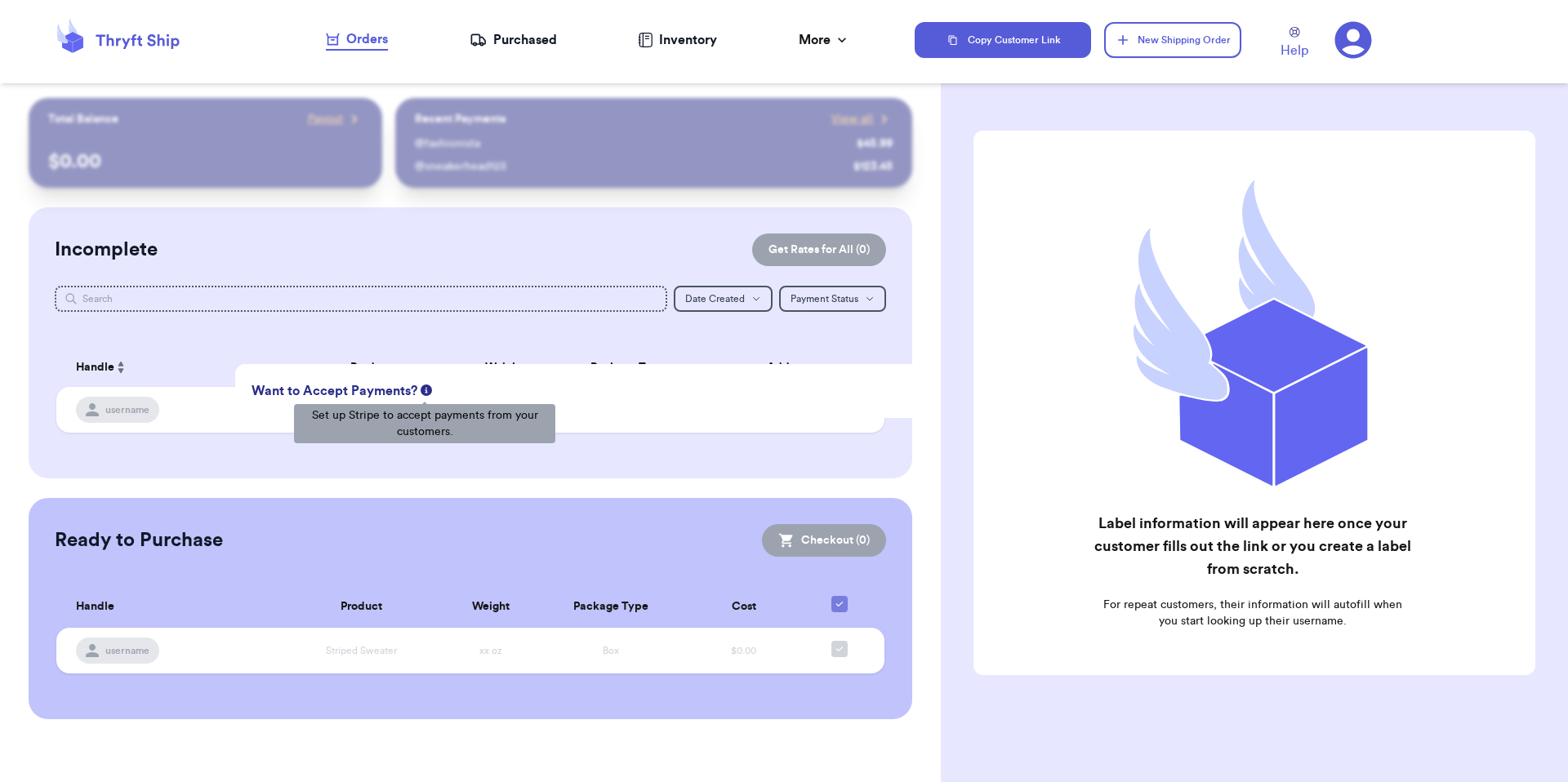 click 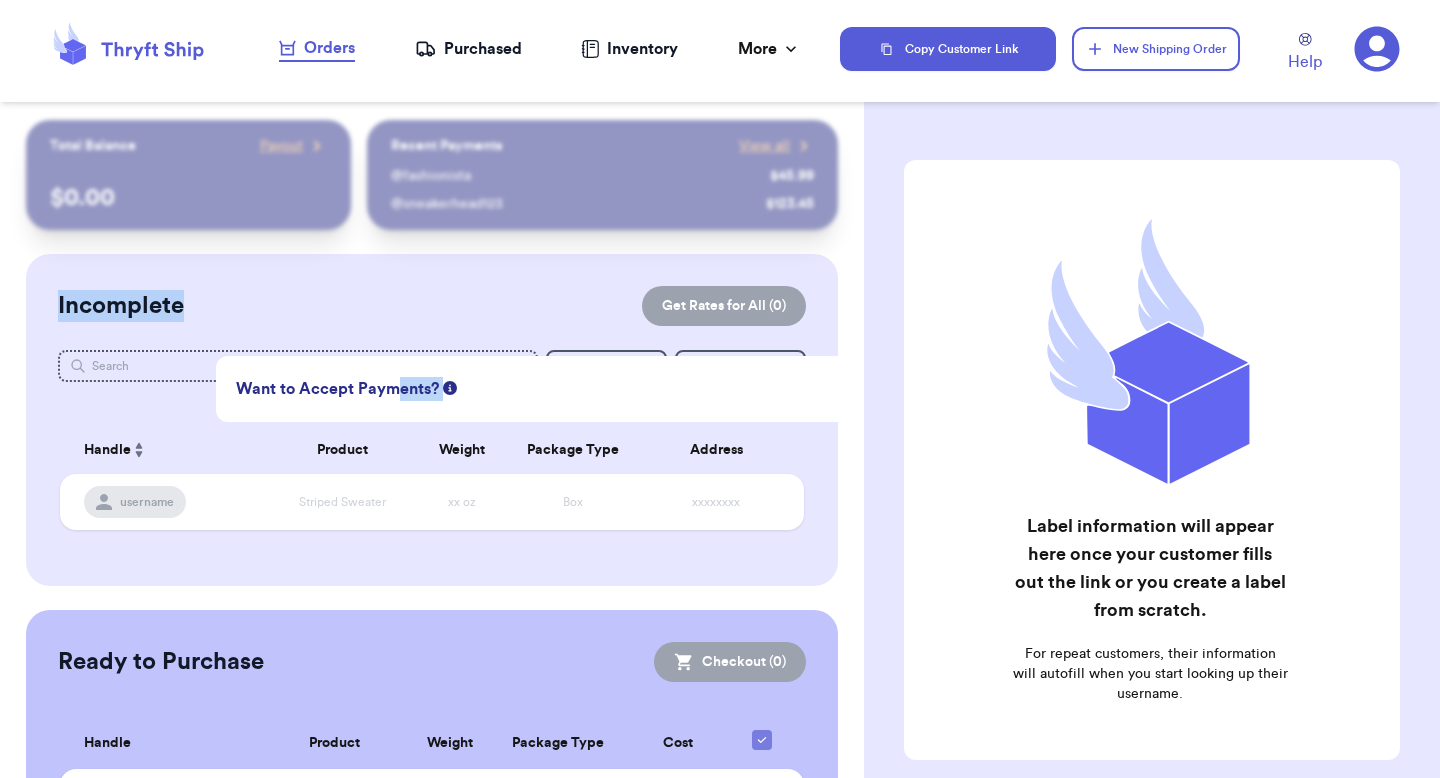 drag, startPoint x: 394, startPoint y: 388, endPoint x: 293, endPoint y: 311, distance: 127.00394 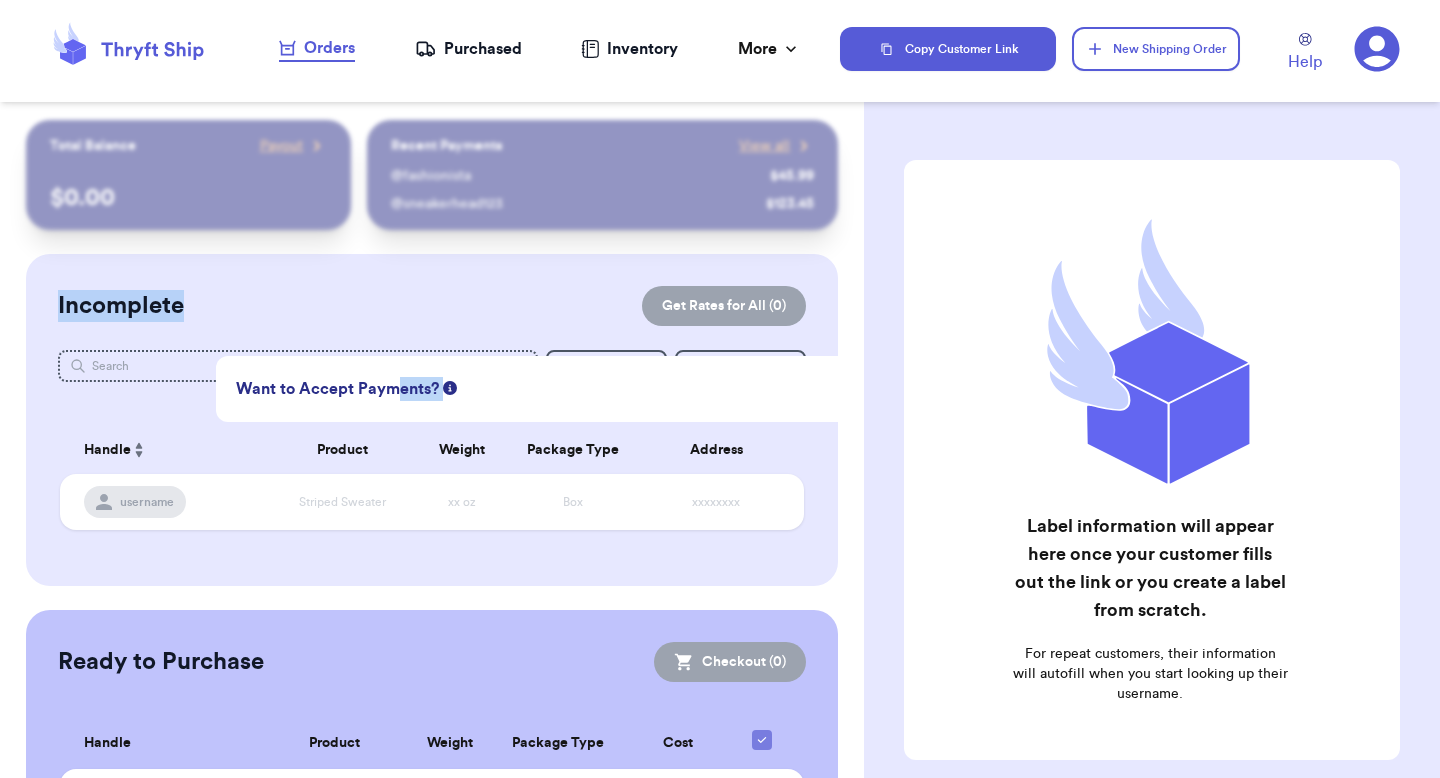 click on "Customer Link New Order Total Balance Payout $ 0.00 Recent Payments View all @ fashionista $ 45.99 @ sneakerhead123 $ 123.45 Want to Accept Payments? Setup Payments Now Incomplete Get Rates for All ( 0 ) Get Rates for All ( 0 ) Date Created Date Created Payment Status Payment Status Handle Product Weight Package Type Address username Striped Sweater xx oz Box xxxxxxxx Ready to Purchase Checkout ( 0 ) Checkout ( 0 ) Handle Product Weight Package Type Cost username Striped Sweater xx oz Box $0.00" at bounding box center (432, 500) 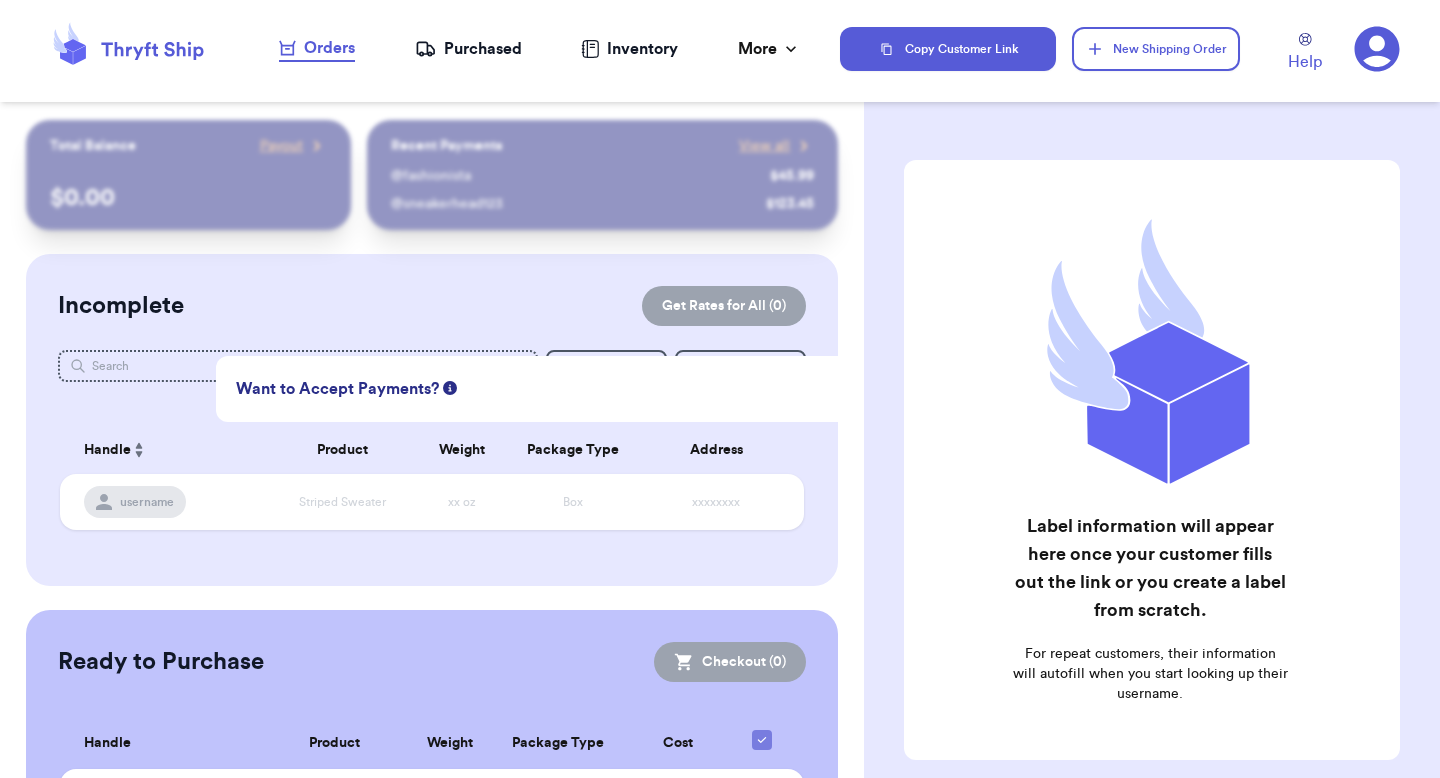click on "Date Created Date Created" at bounding box center [606, 366] 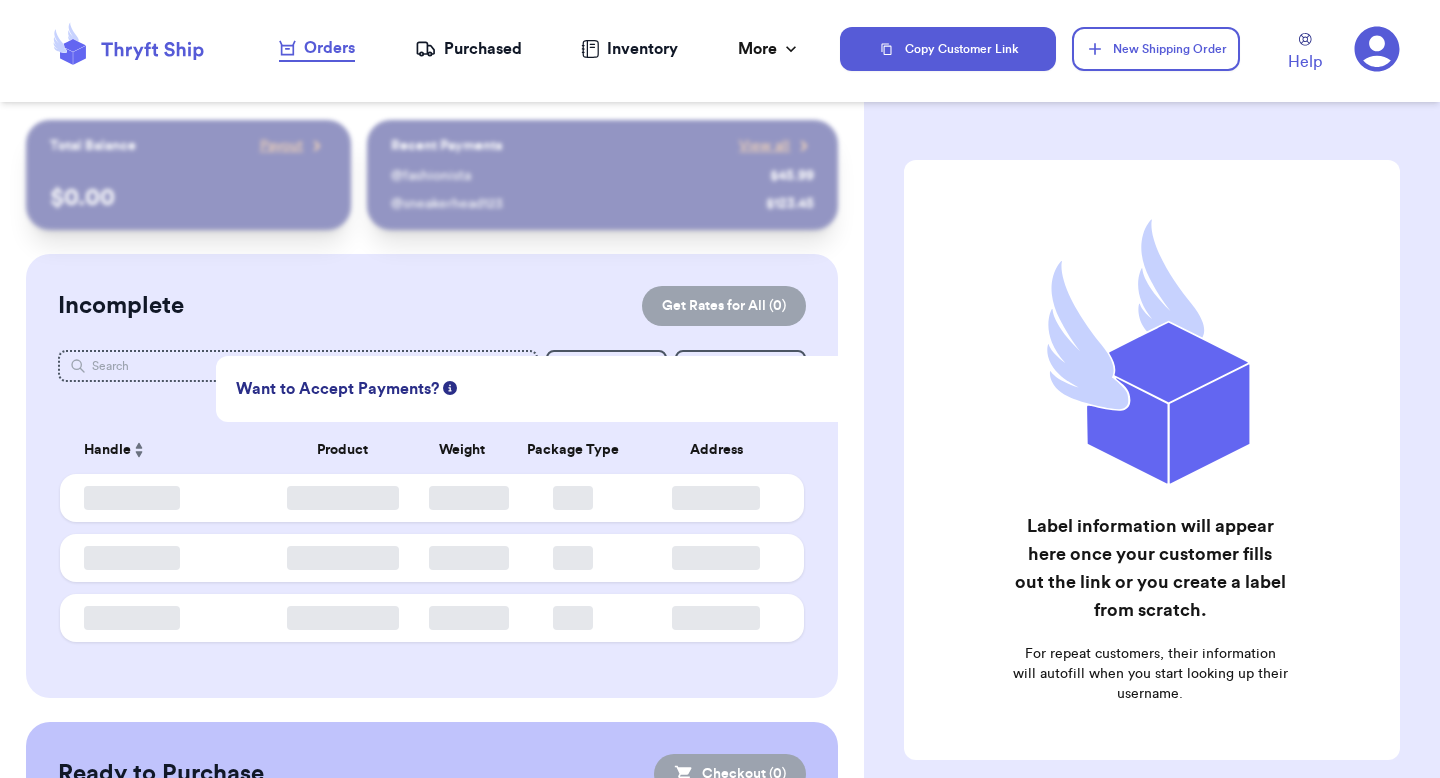 scroll, scrollTop: 0, scrollLeft: 0, axis: both 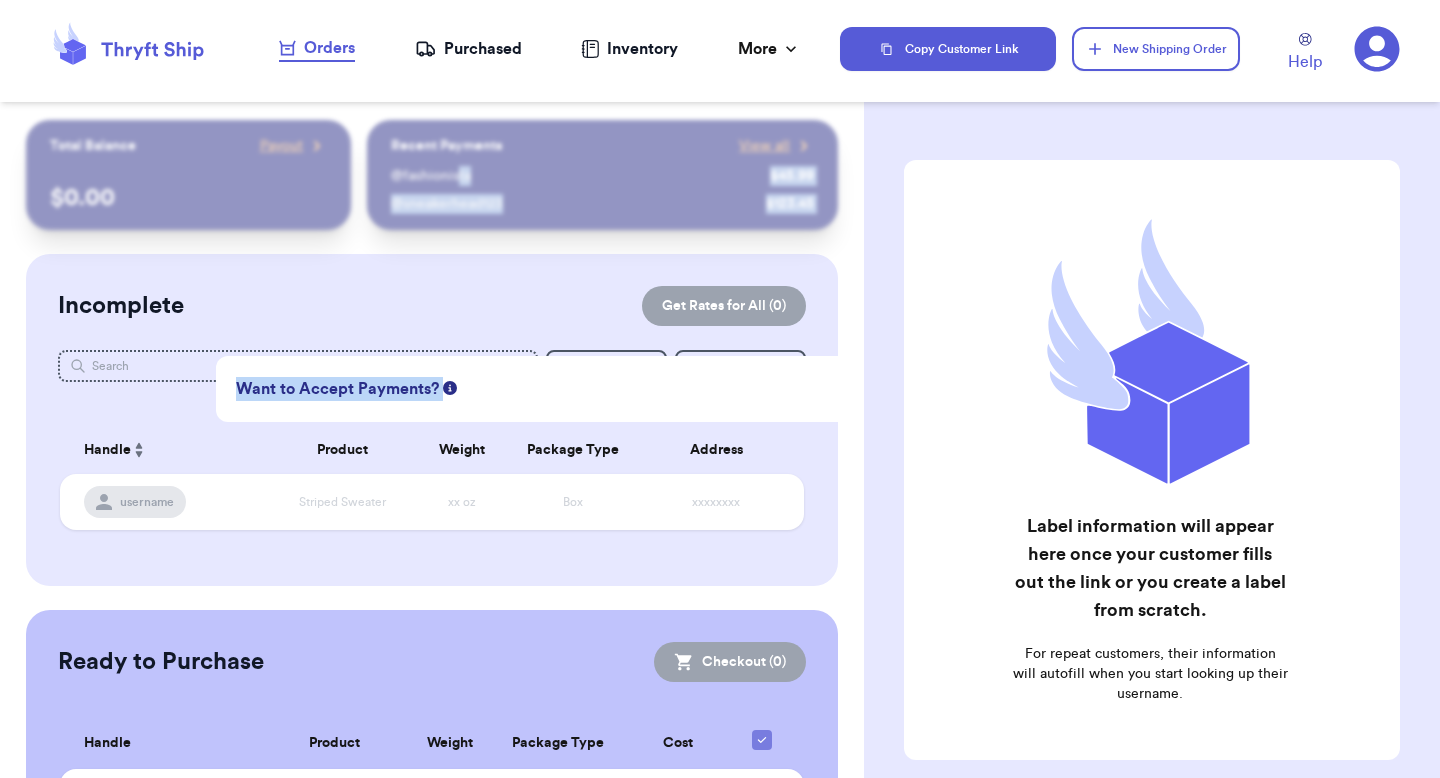 drag, startPoint x: 742, startPoint y: 385, endPoint x: 452, endPoint y: 166, distance: 363.40198 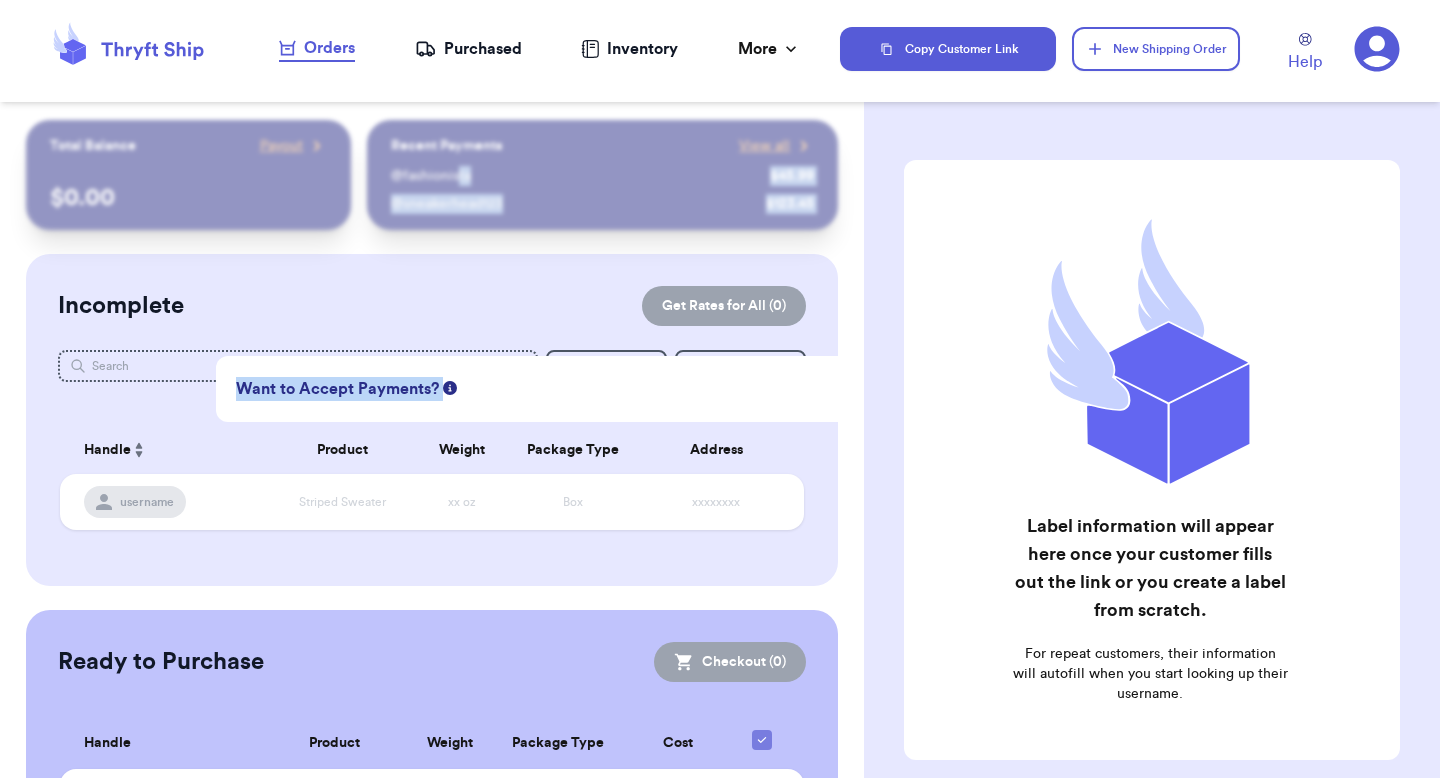 click on "Total Balance Payout $ 0.00 Recent Payments View all @ [USERNAME] $ 45.99 @ [USERNAME] $ 123.45 Want to Accept Payments? Setup Payments Now" at bounding box center [432, 175] 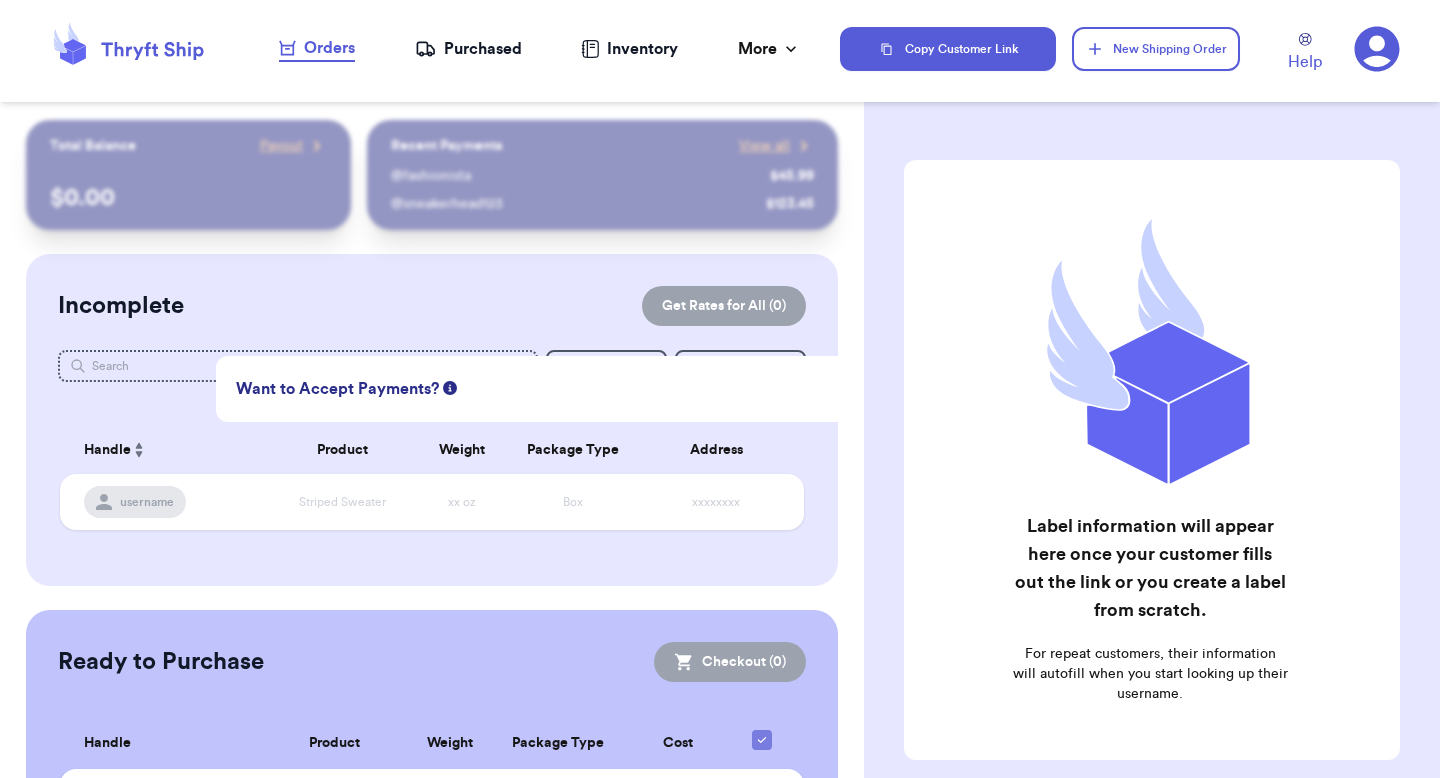 click on "@ [USERNAME] $ 45.99 @ [USERNAME] $ 123.45" at bounding box center (602, 185) 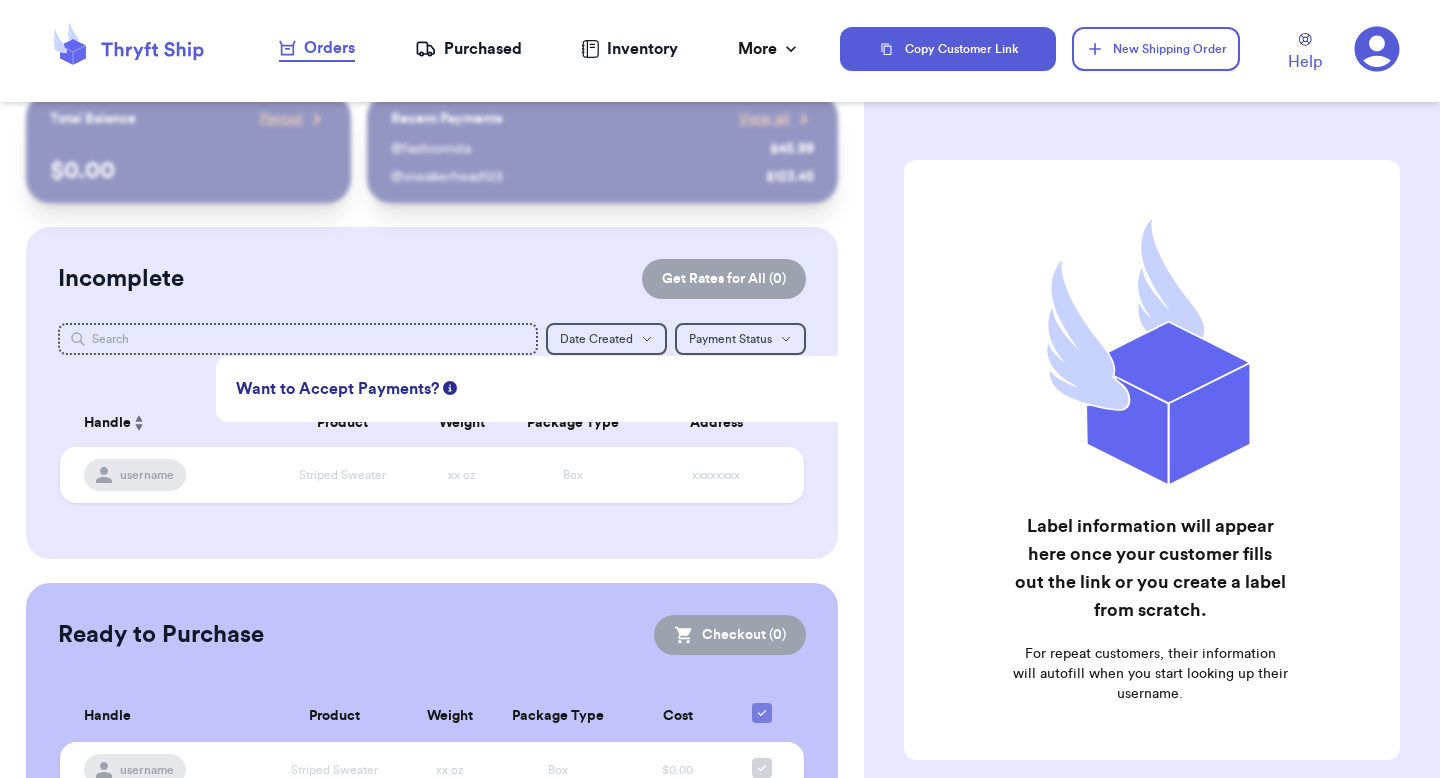 scroll, scrollTop: 0, scrollLeft: 0, axis: both 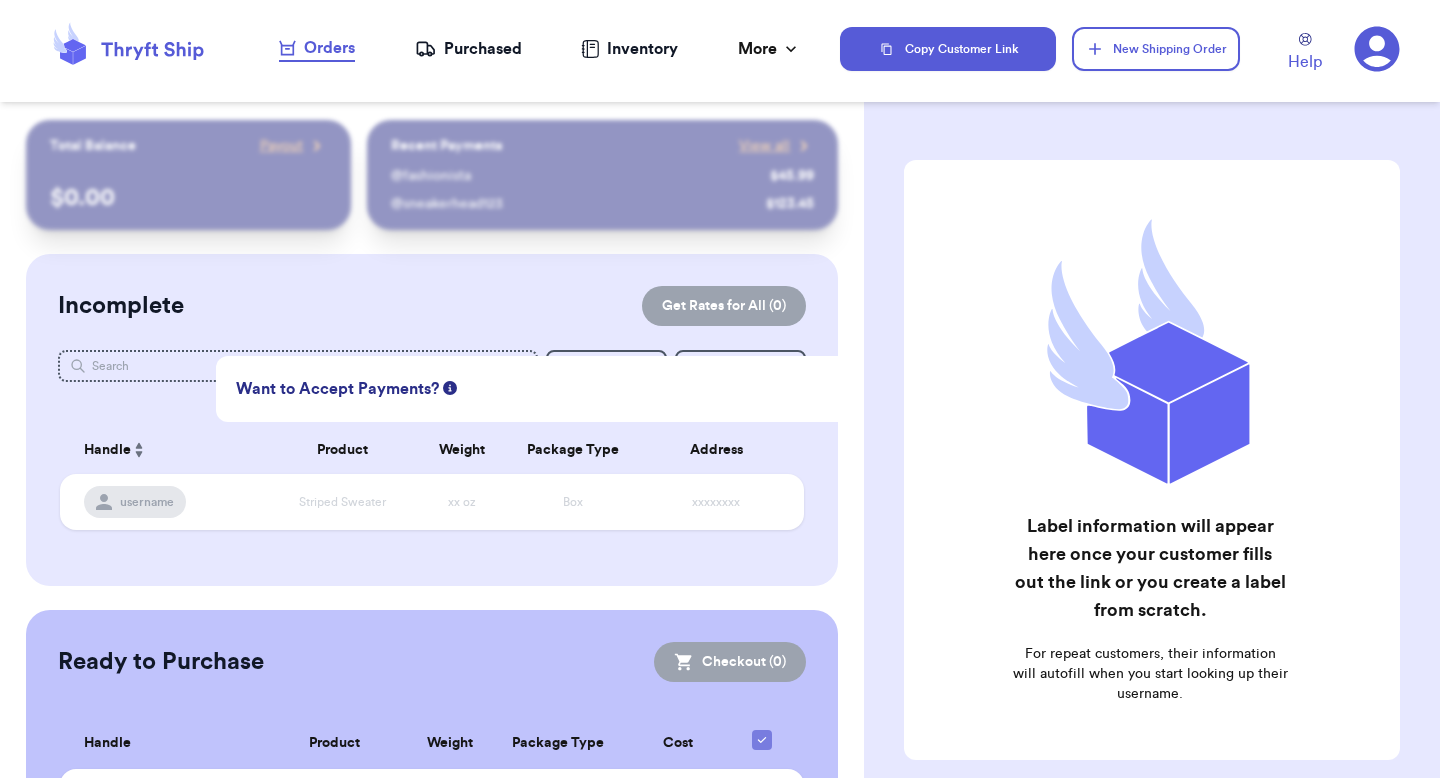 click on "@ [USERNAME]" at bounding box center [576, 176] 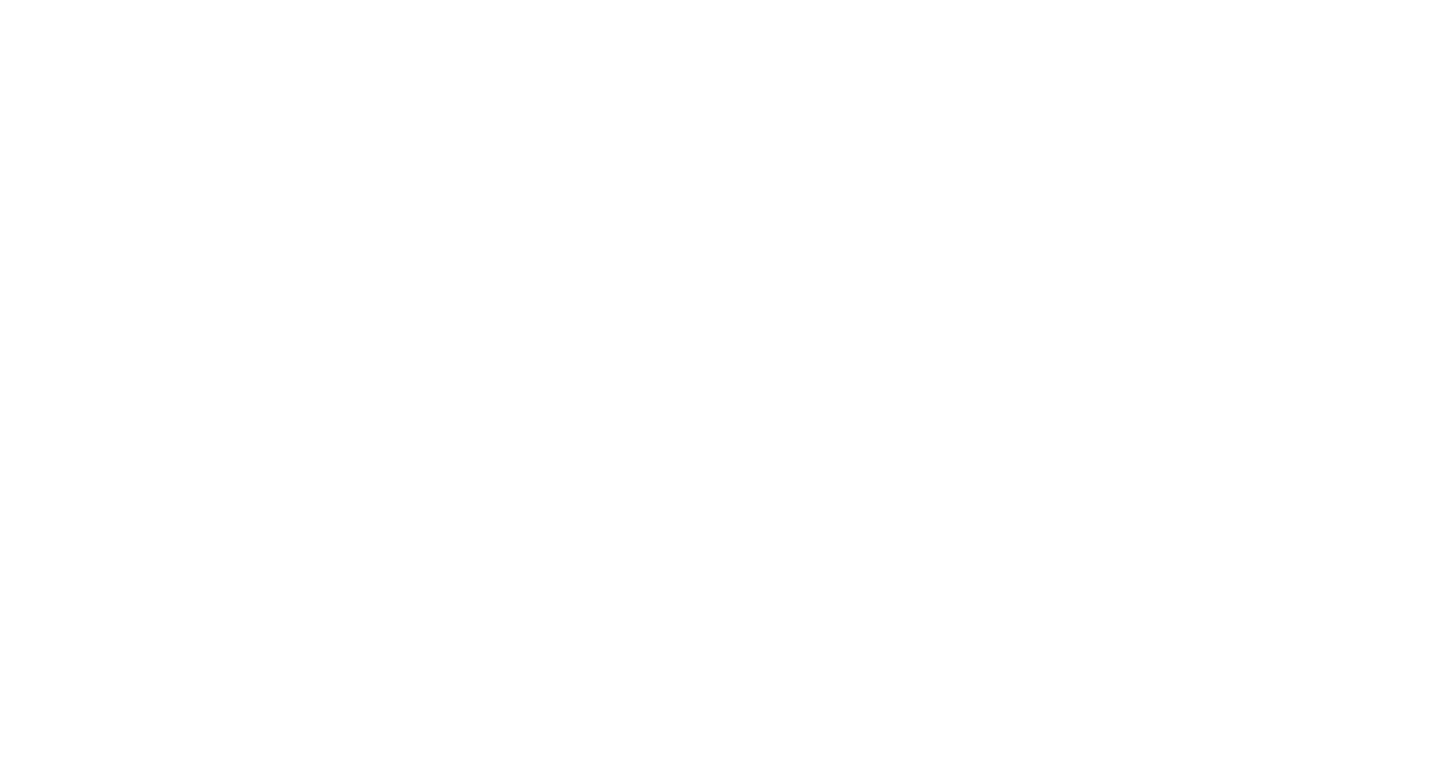 scroll, scrollTop: 0, scrollLeft: 0, axis: both 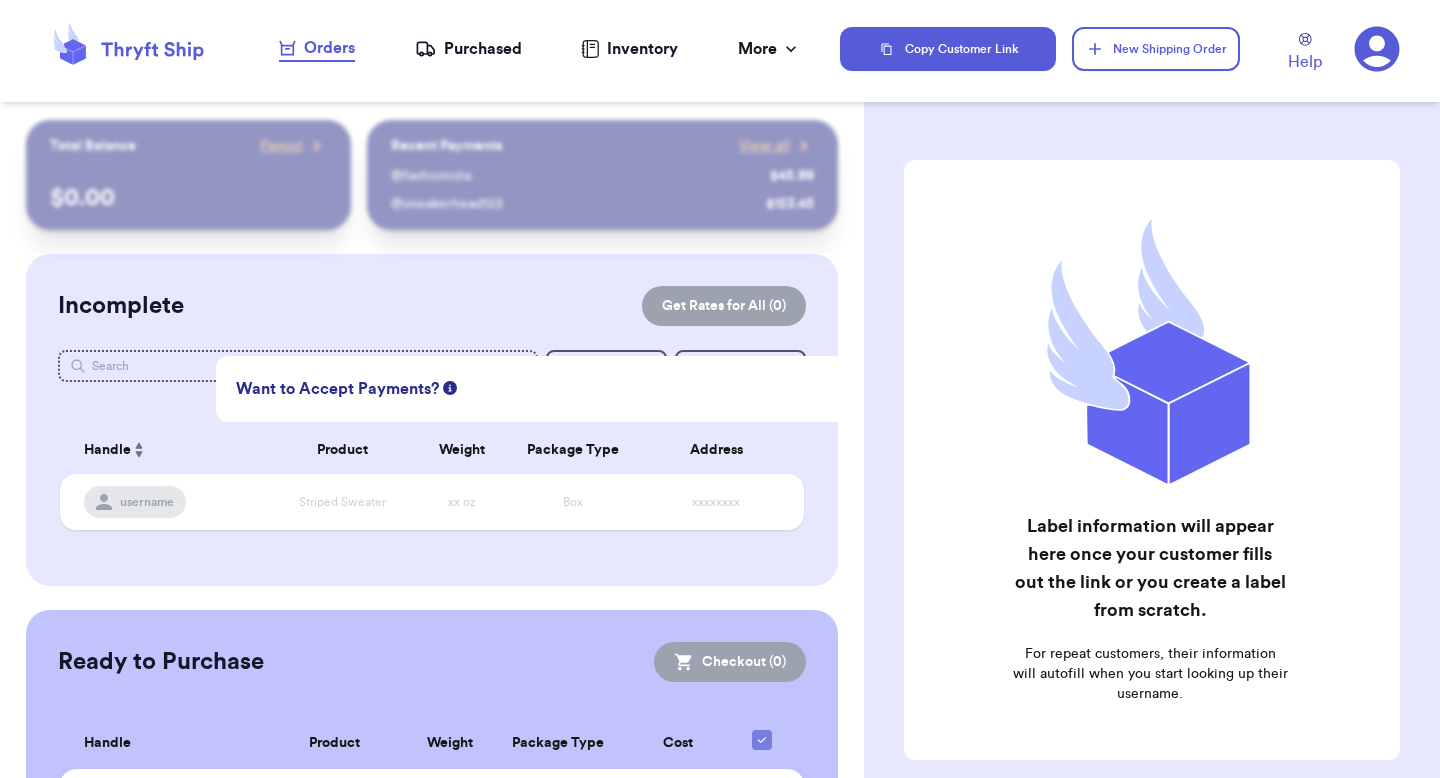 click on "Purchased" at bounding box center (468, 49) 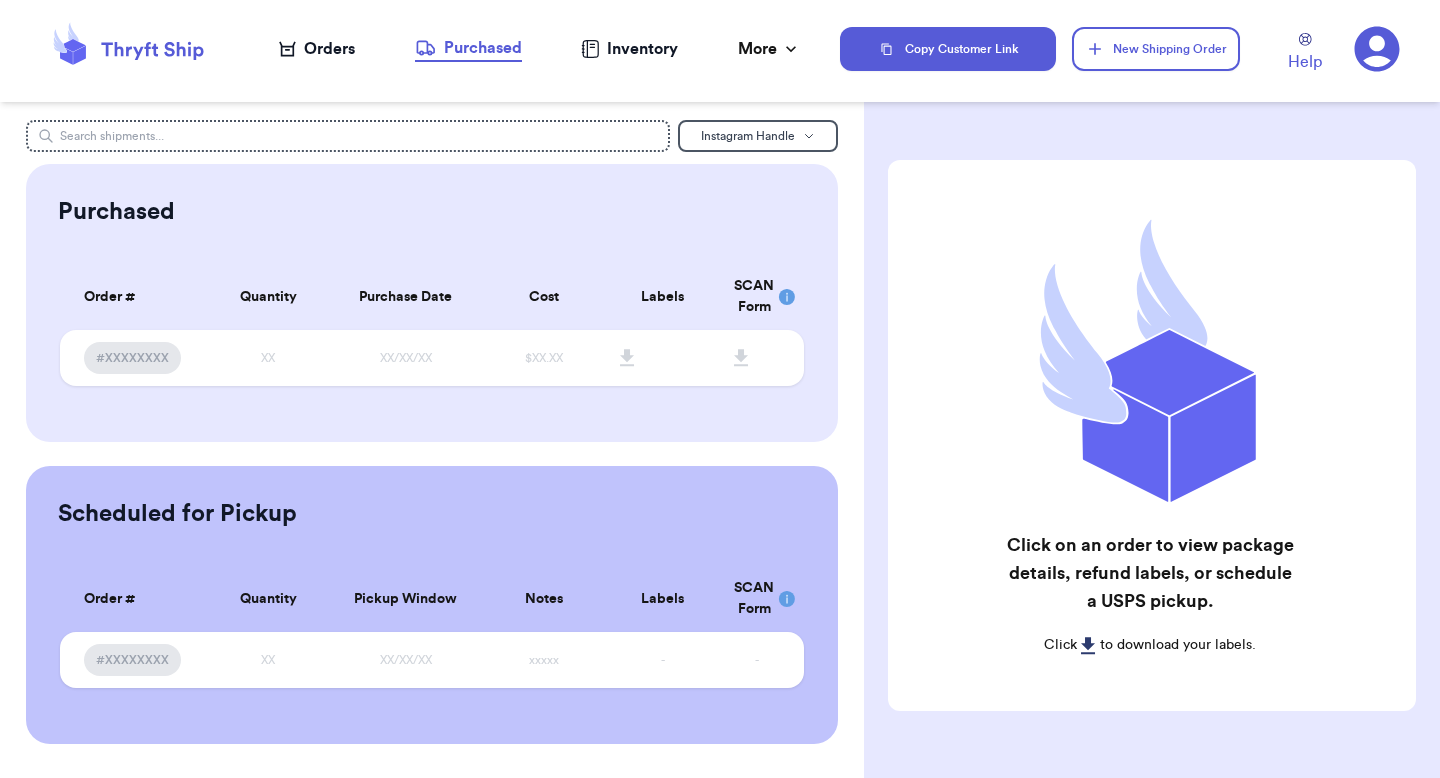 click on "Orders Purchased Inventory More Stats Completed Orders Payments  Payouts" at bounding box center (540, 49) 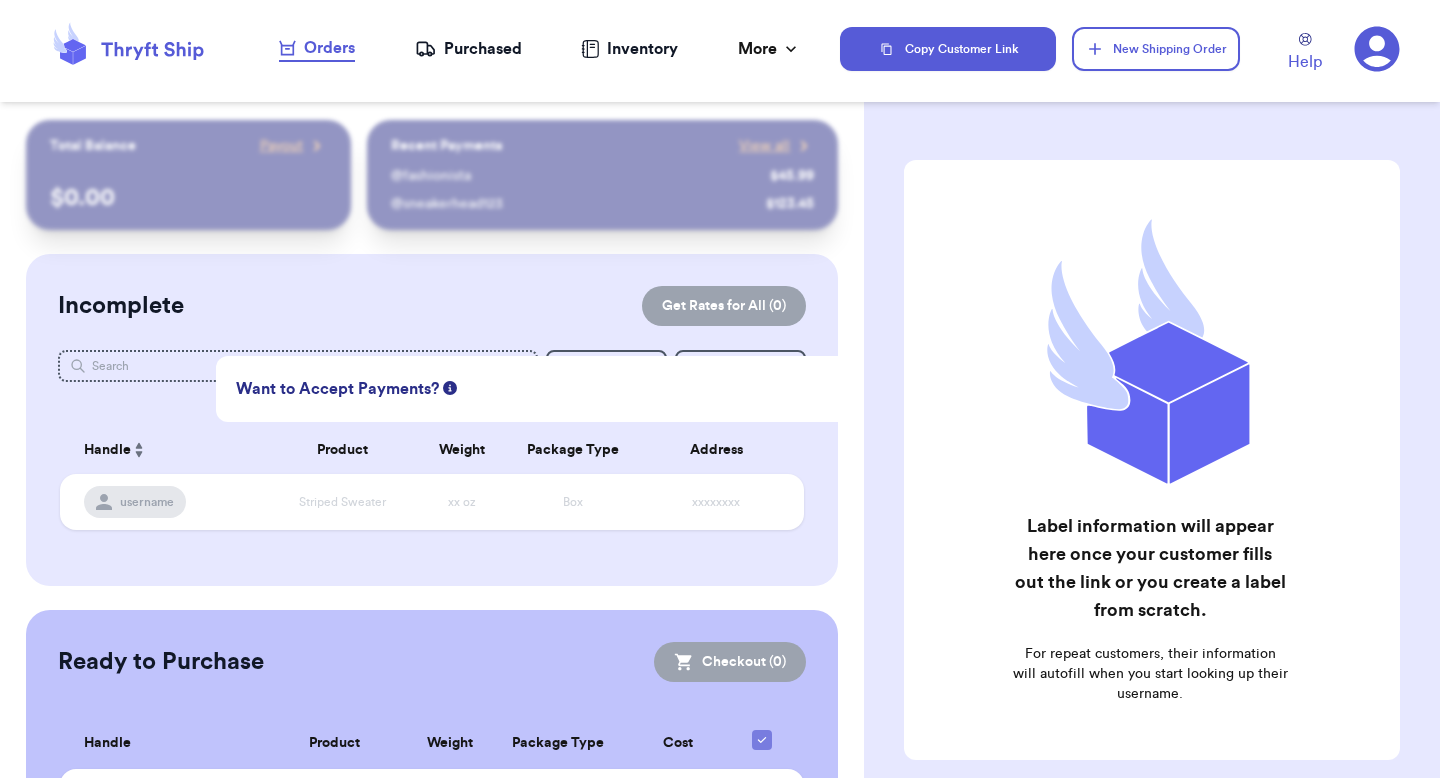 click 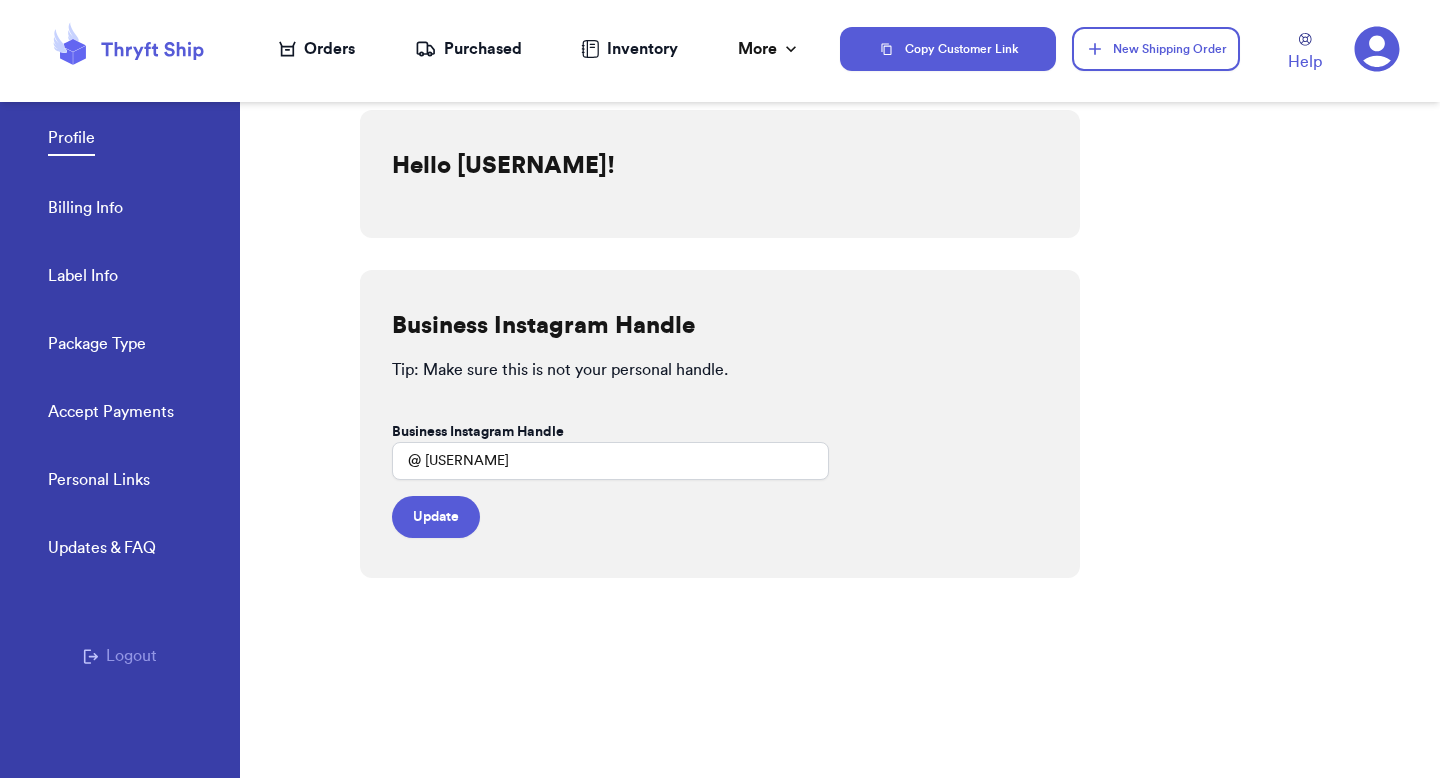 click on "Accept Payments" at bounding box center [111, 414] 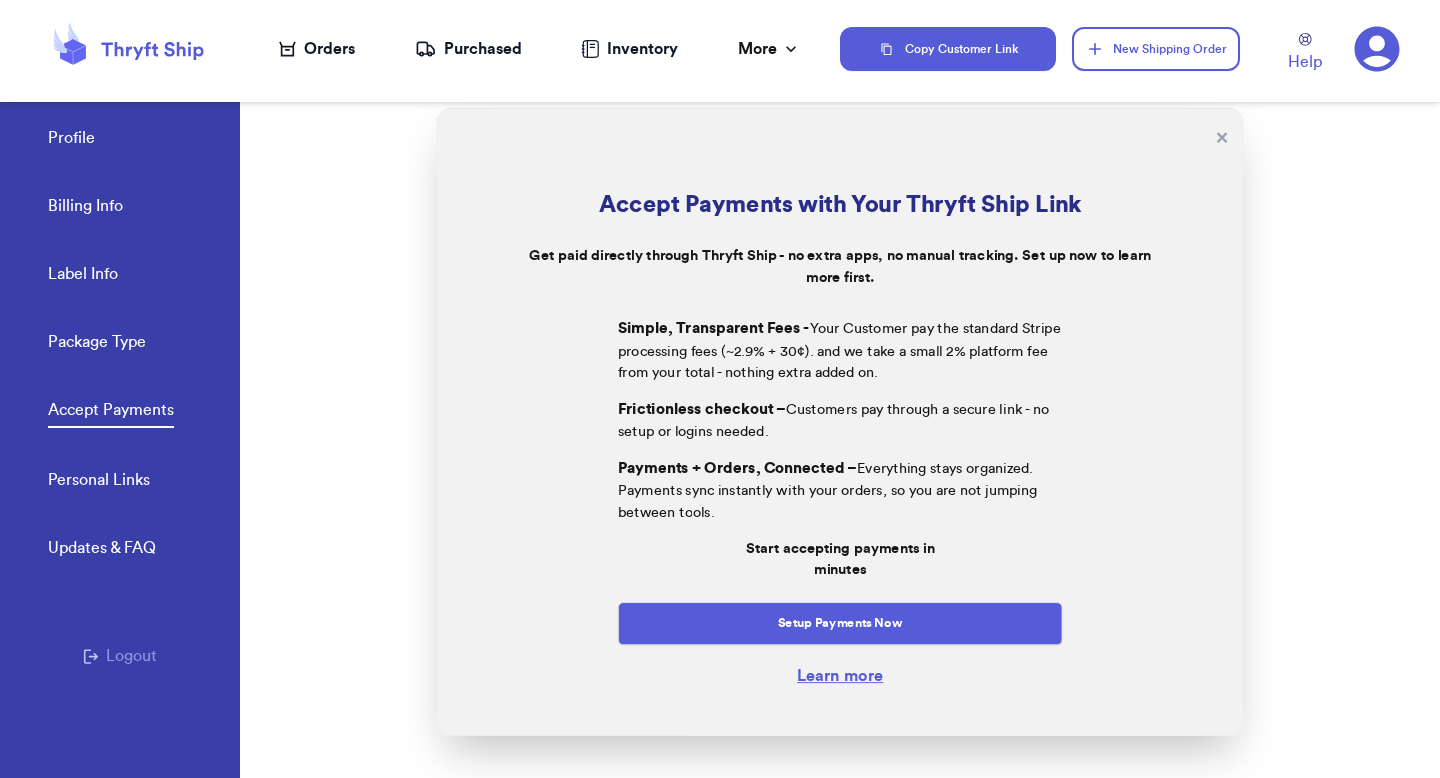 click on "Orders" at bounding box center (317, 49) 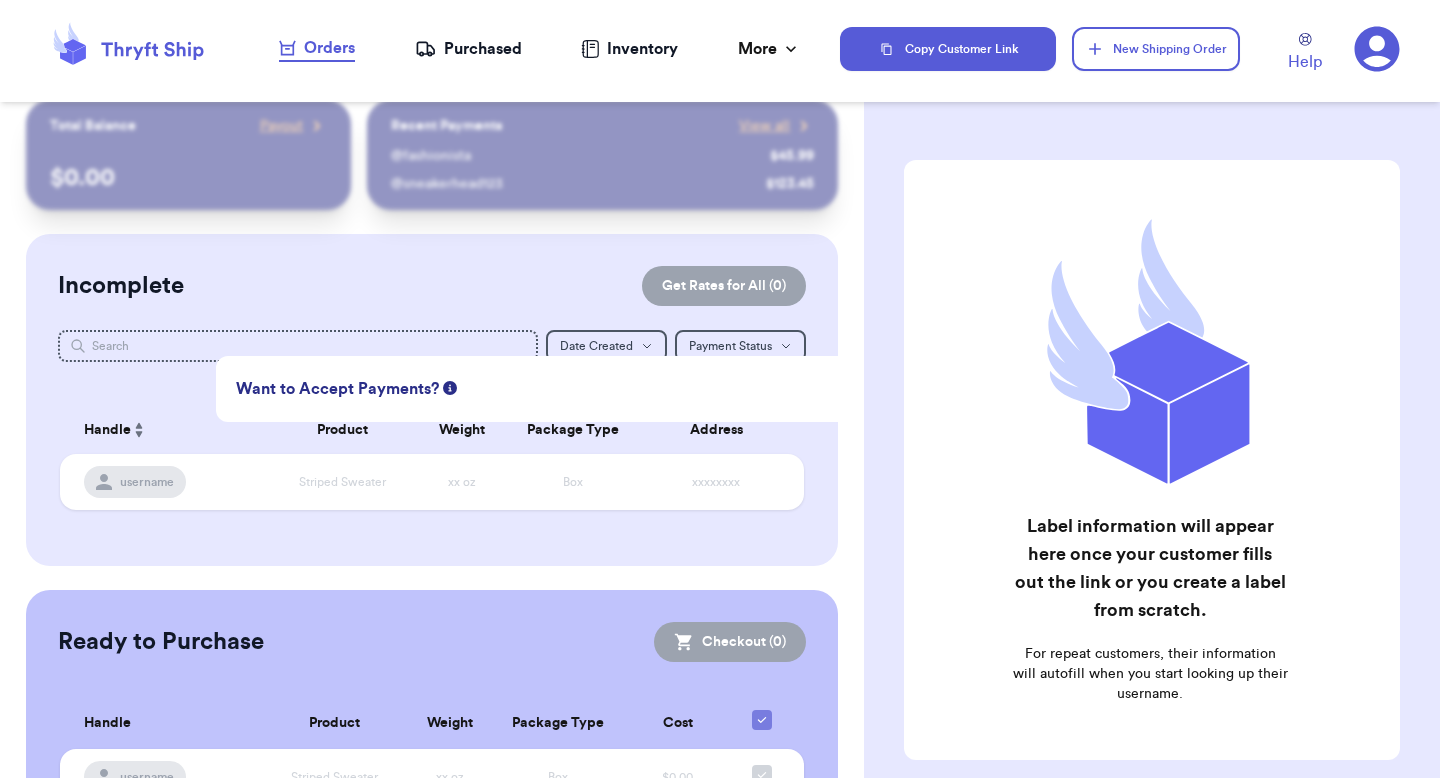 scroll, scrollTop: 1, scrollLeft: 0, axis: vertical 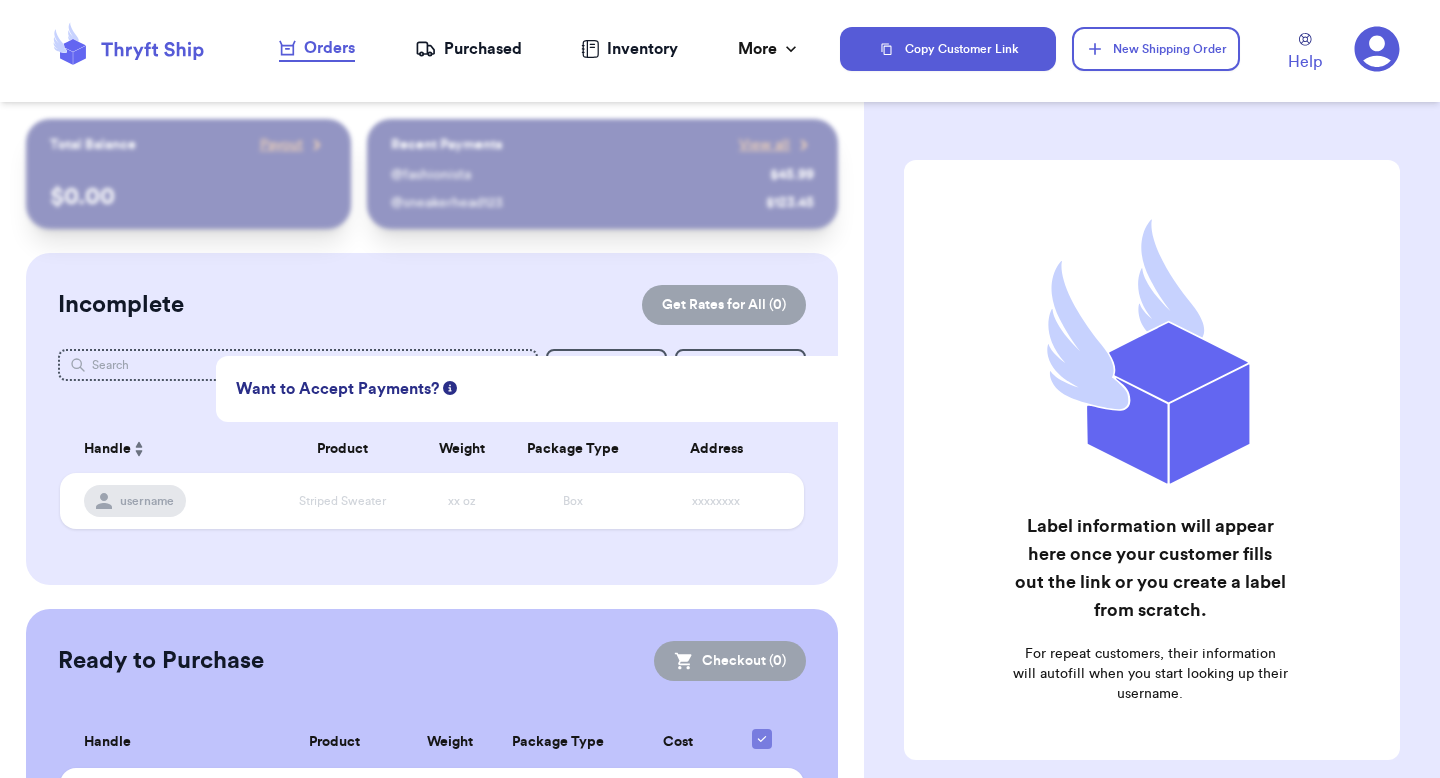 click 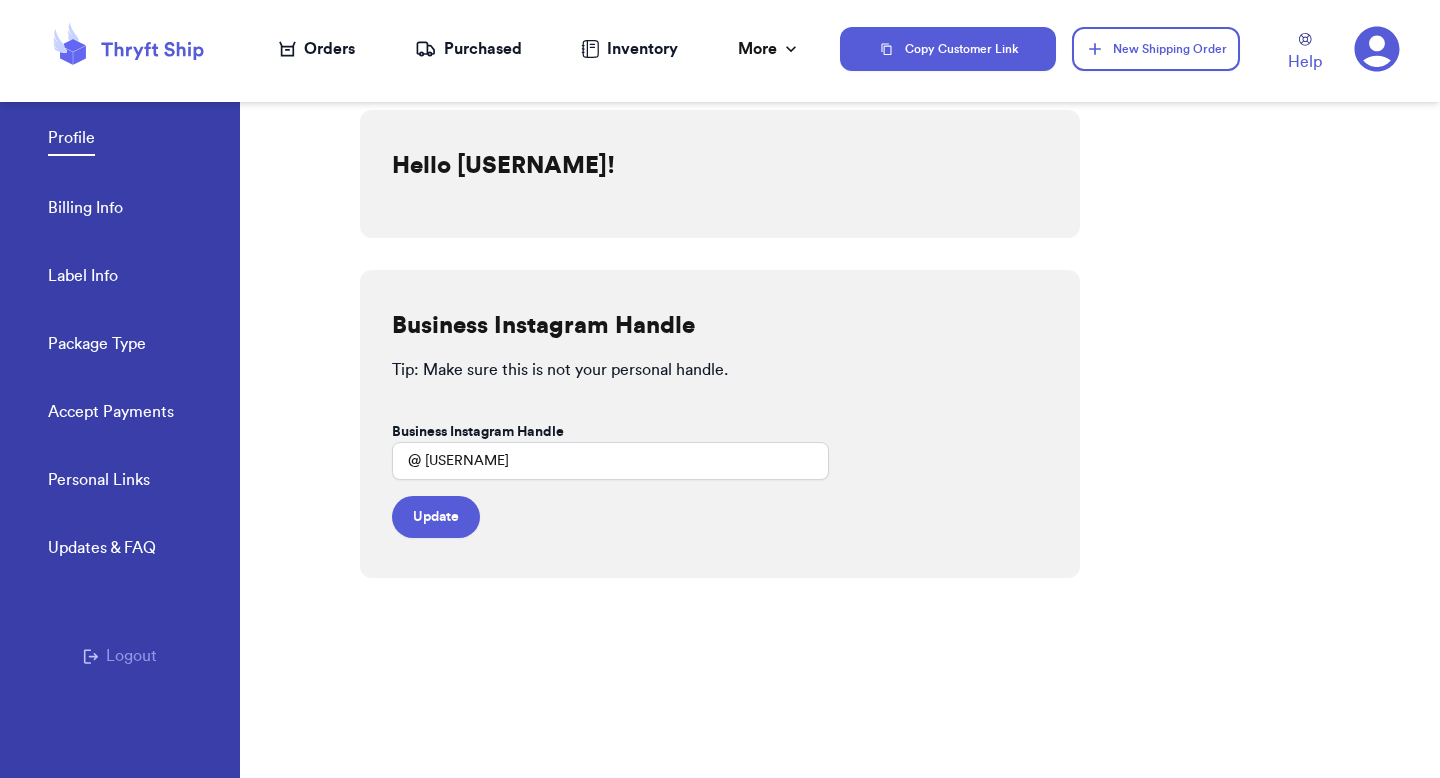 click on "Accept Payments" at bounding box center (111, 414) 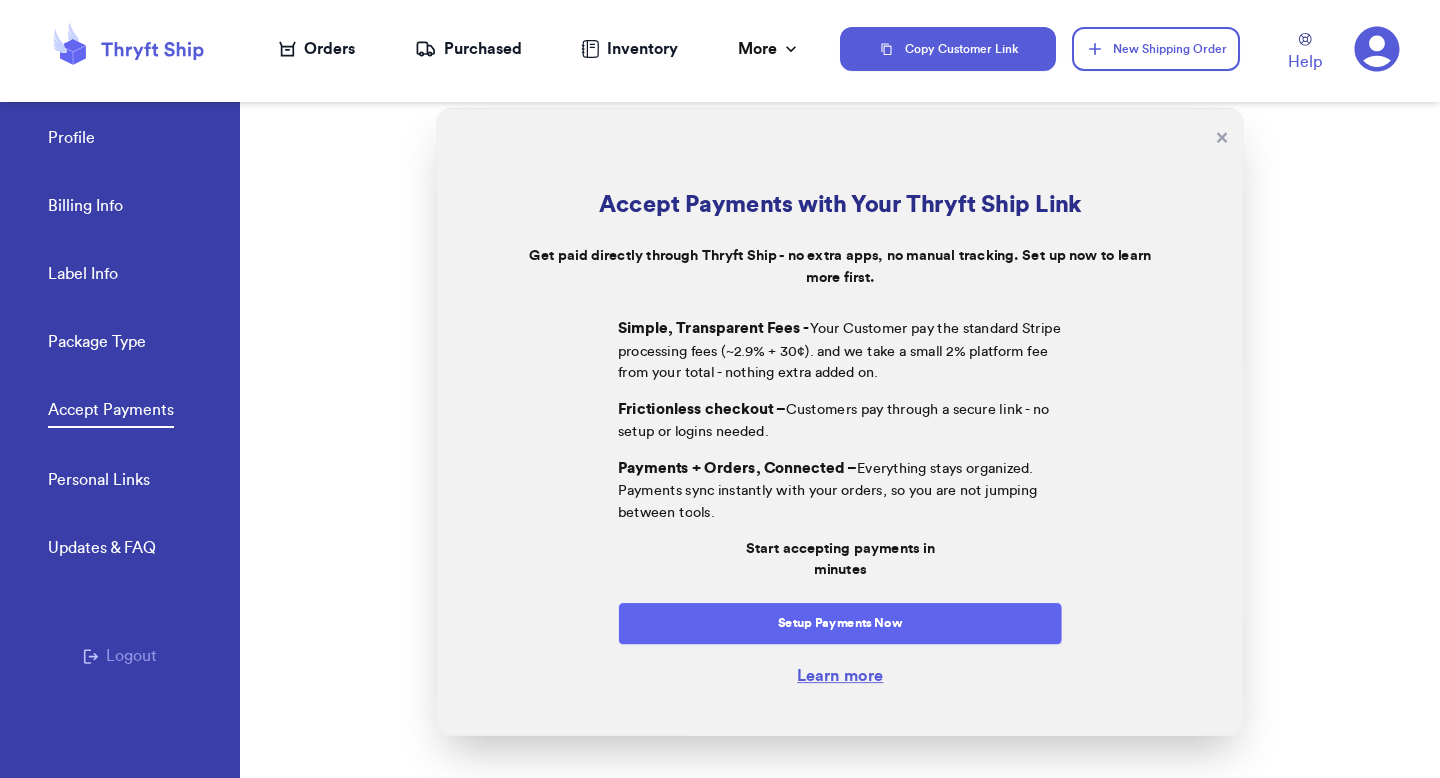 click on "Setup Payments Now" at bounding box center [840, 623] 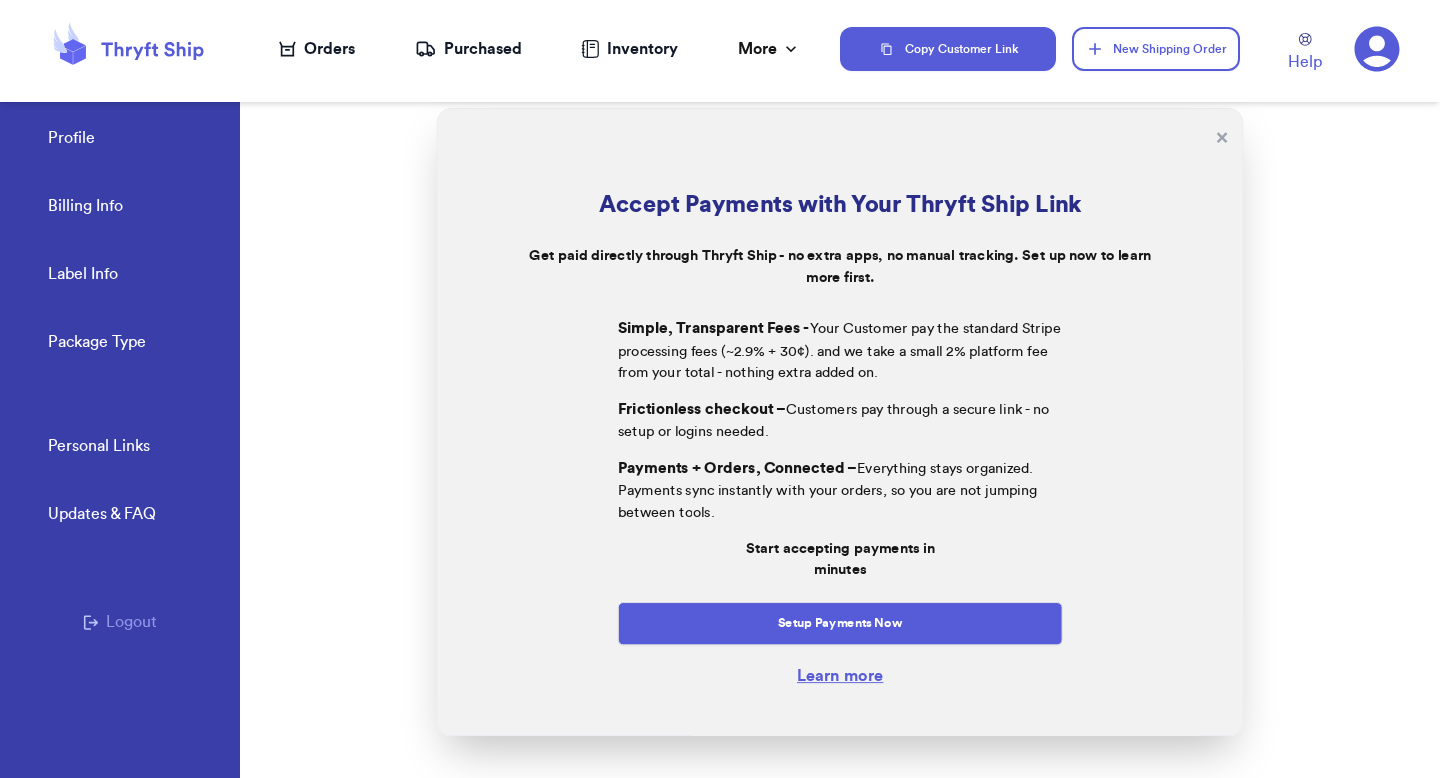 scroll, scrollTop: 0, scrollLeft: 0, axis: both 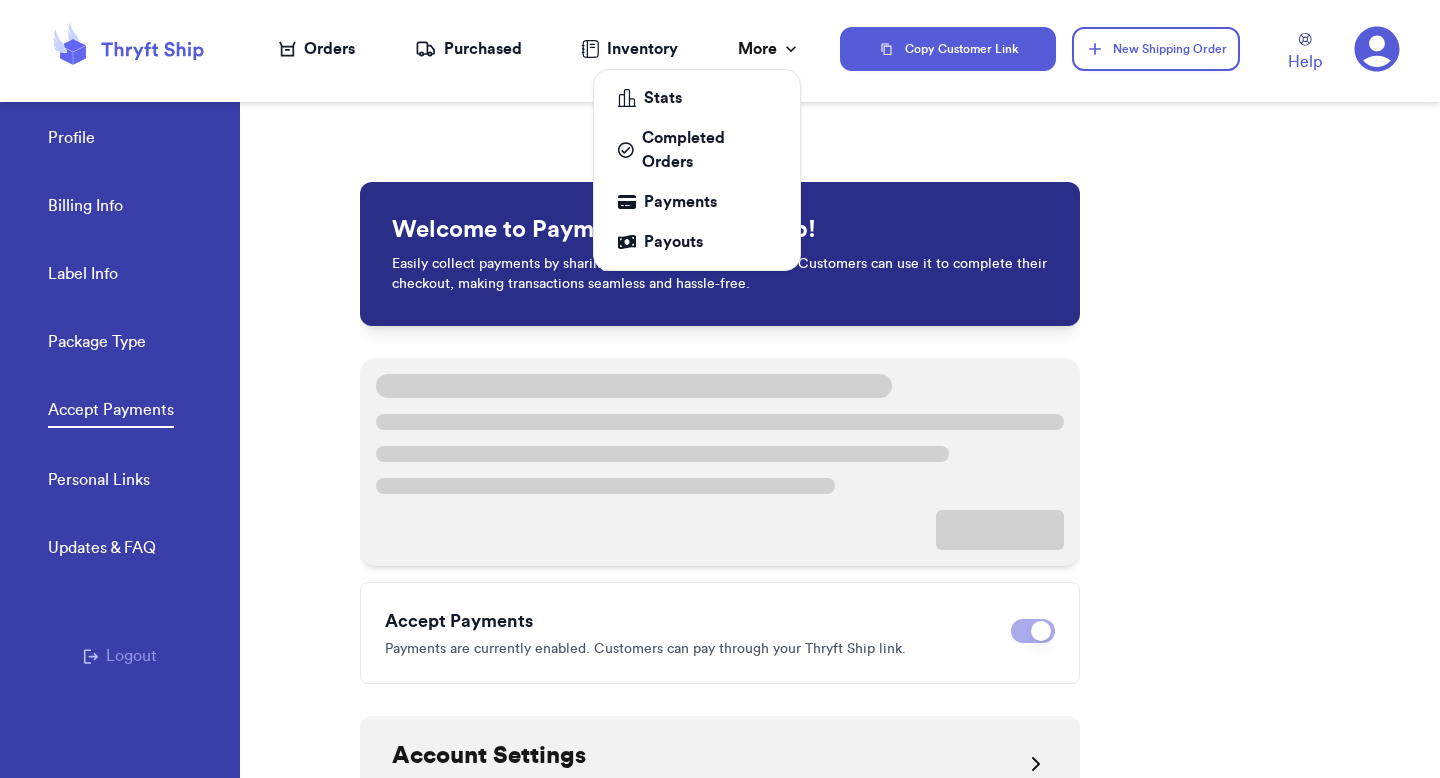 click on "More" at bounding box center (769, 49) 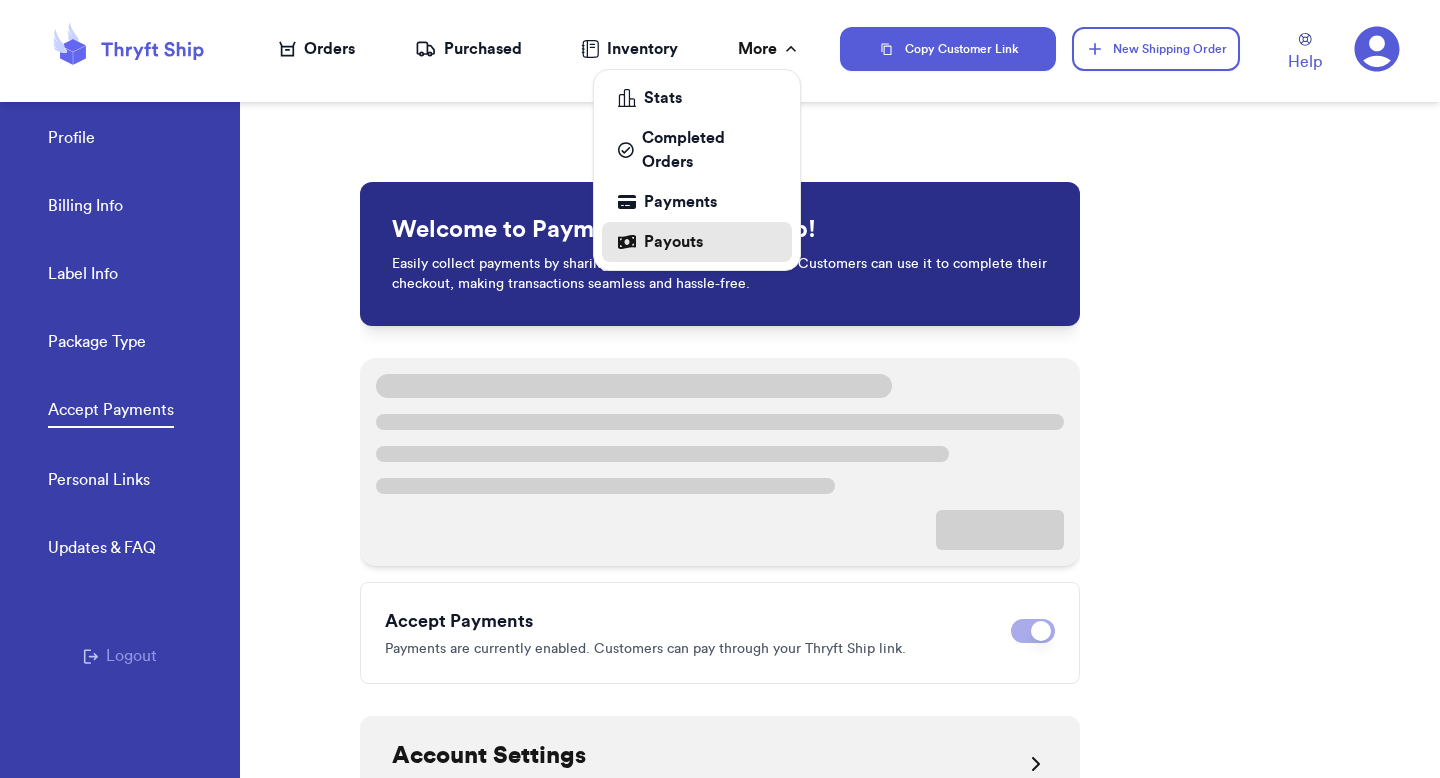 click on "Payouts" at bounding box center (697, 242) 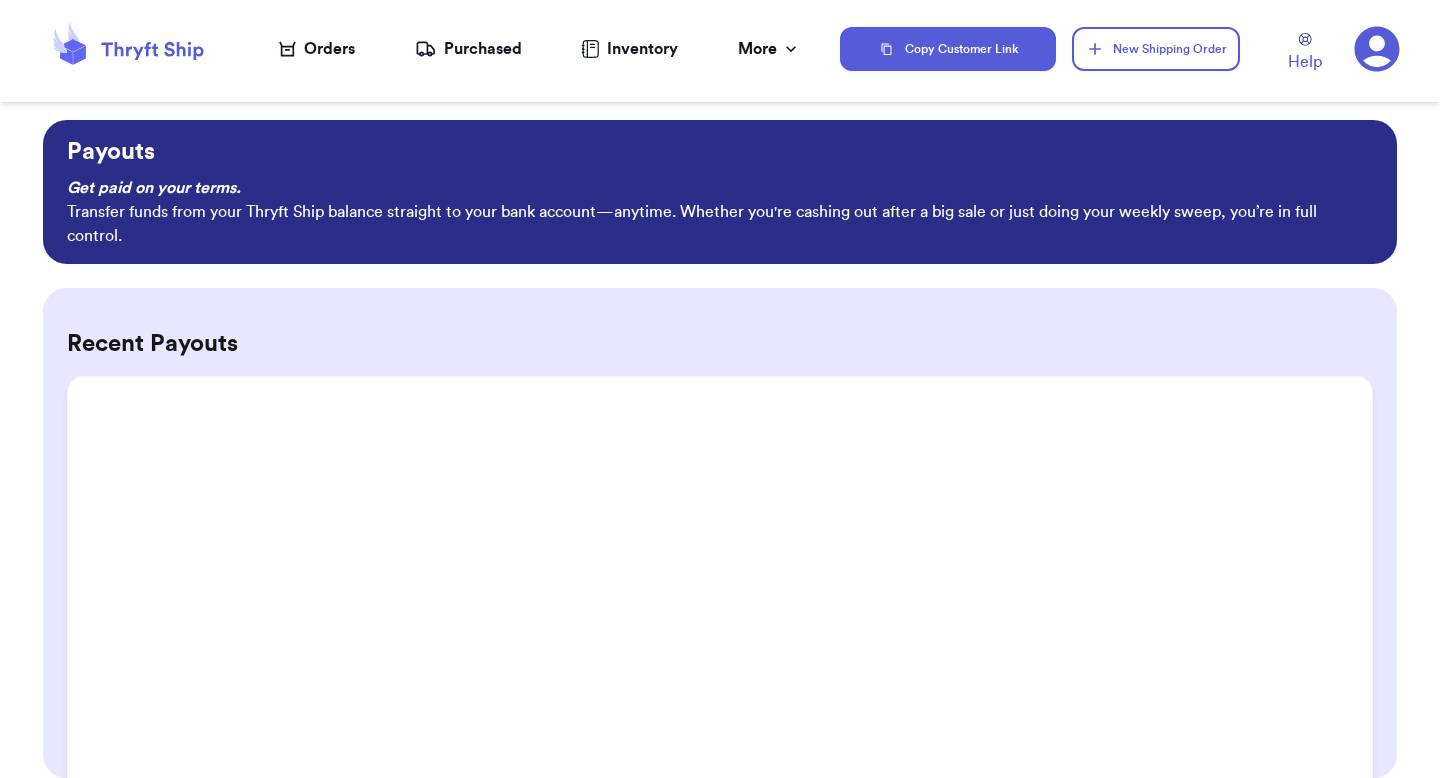 click on "Recent Payouts" at bounding box center (720, 533) 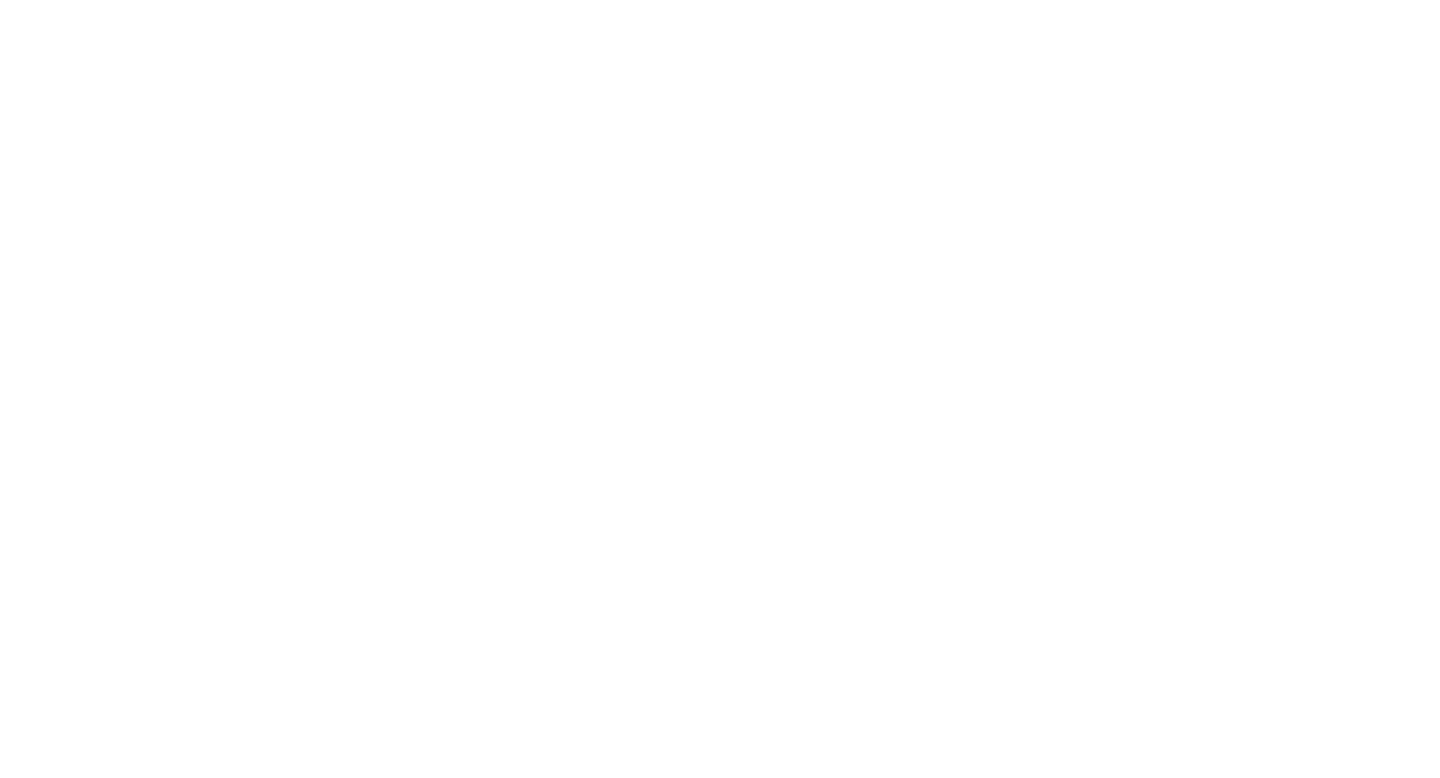 scroll, scrollTop: 0, scrollLeft: 0, axis: both 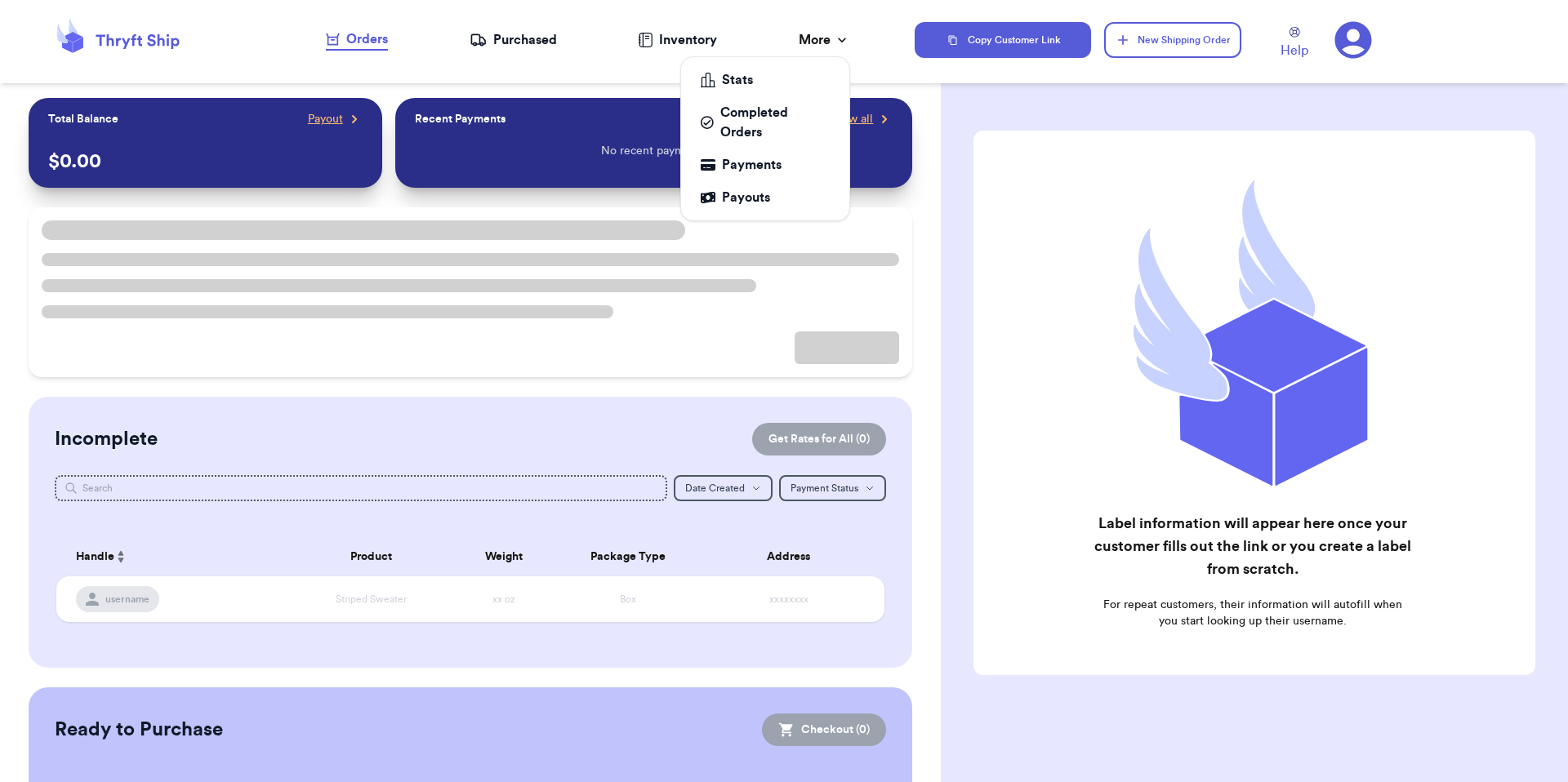 click on "More" at bounding box center [824, 40] 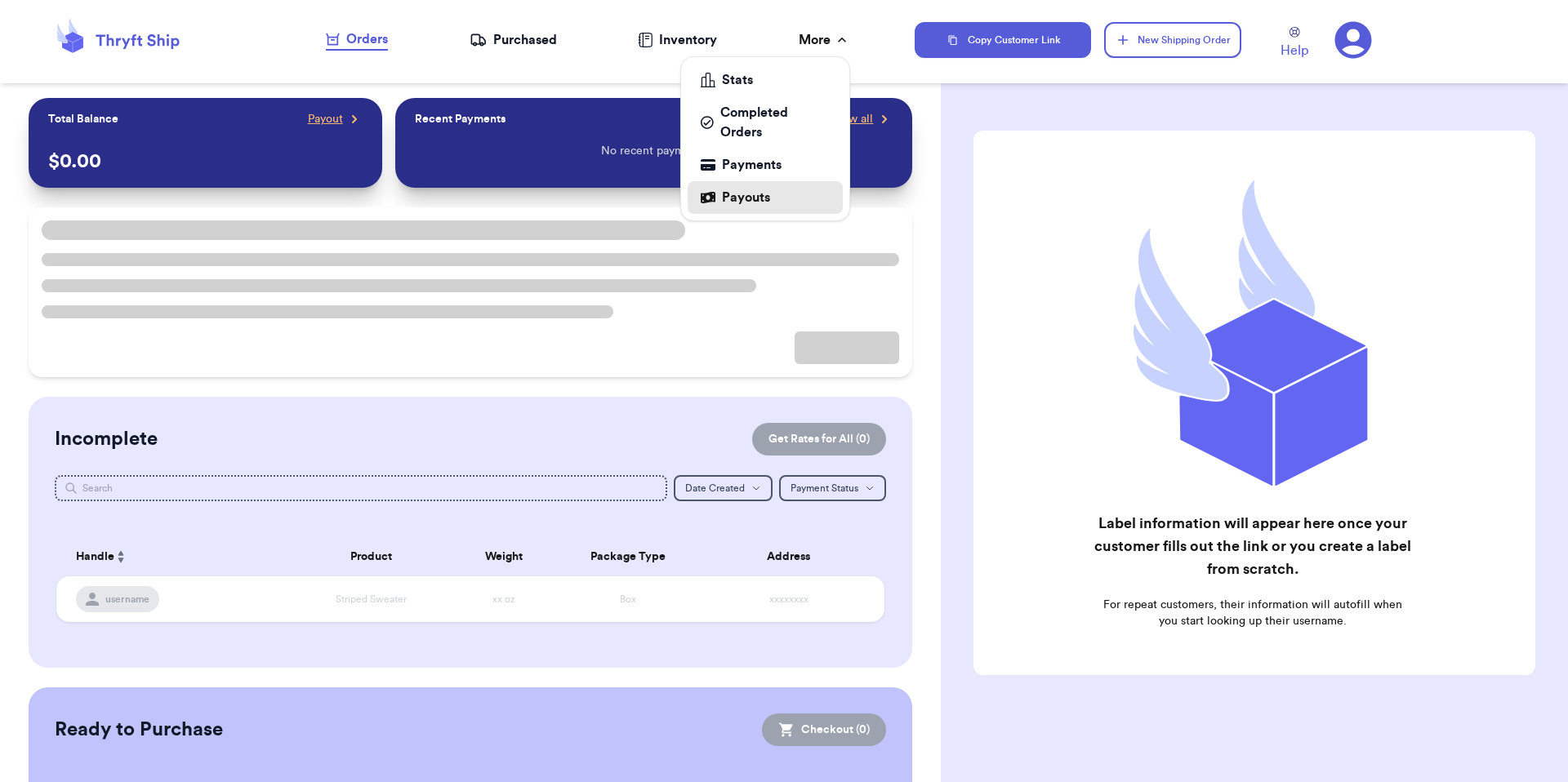 click on "Payouts" at bounding box center (765, 198) 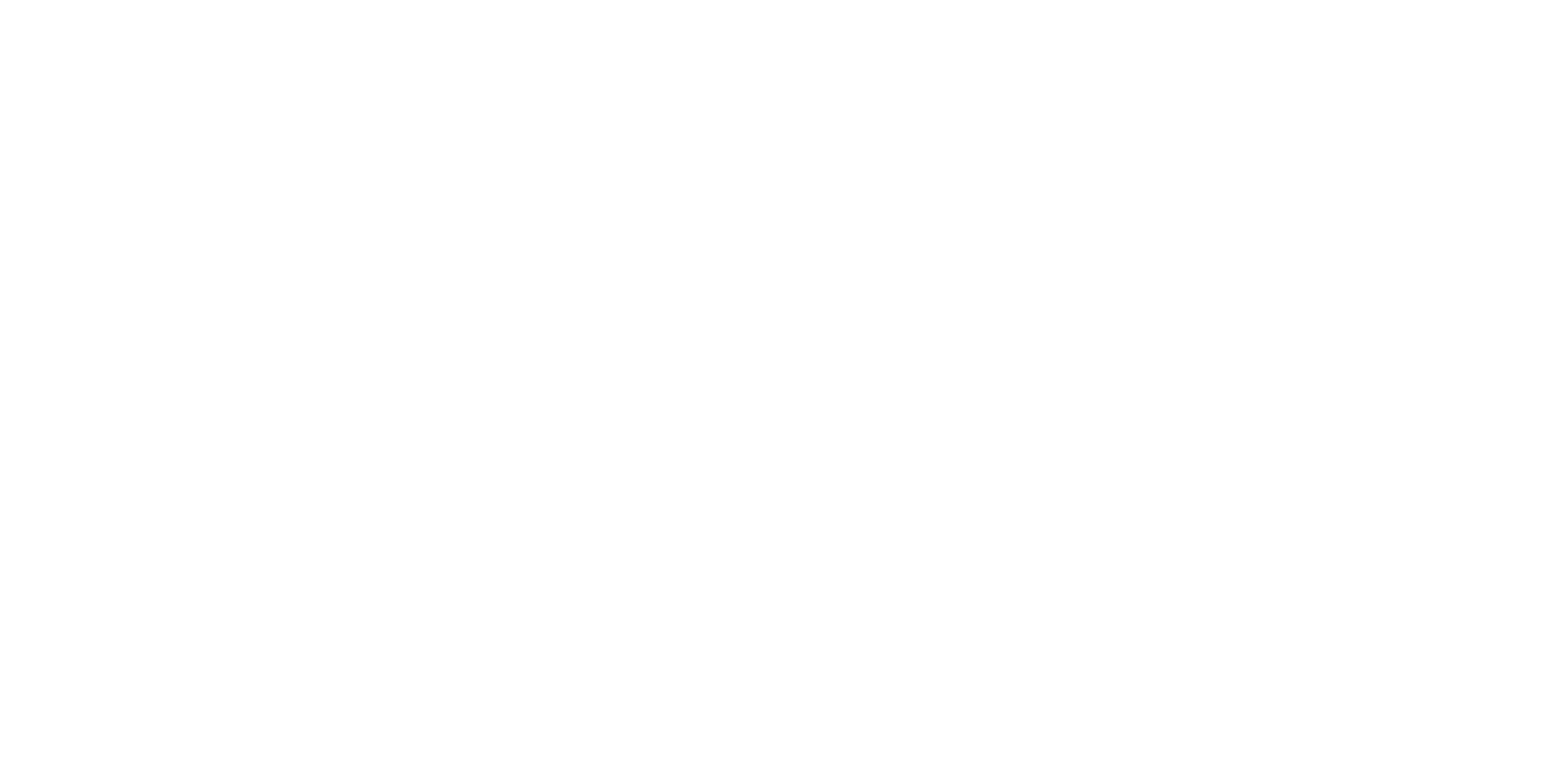 scroll, scrollTop: 0, scrollLeft: 0, axis: both 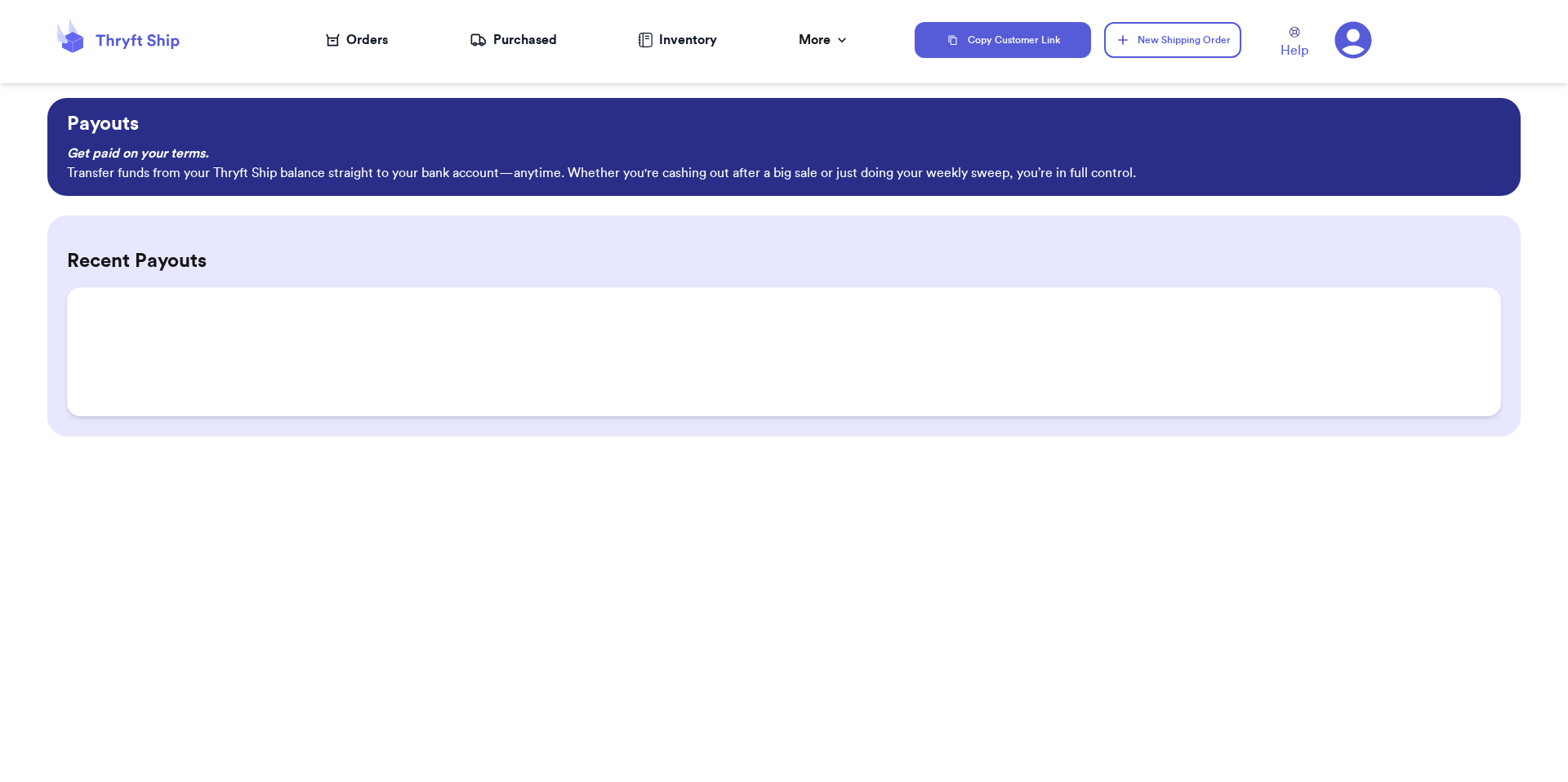 click on "Payouts Get paid on your terms. Transfer funds from your Thryft Ship balance straight to your bank account—anytime. Whether you're cashing out after a big sale or just doing your weekly sweep, you’re in full control. Recent Payouts" at bounding box center [784, 440] 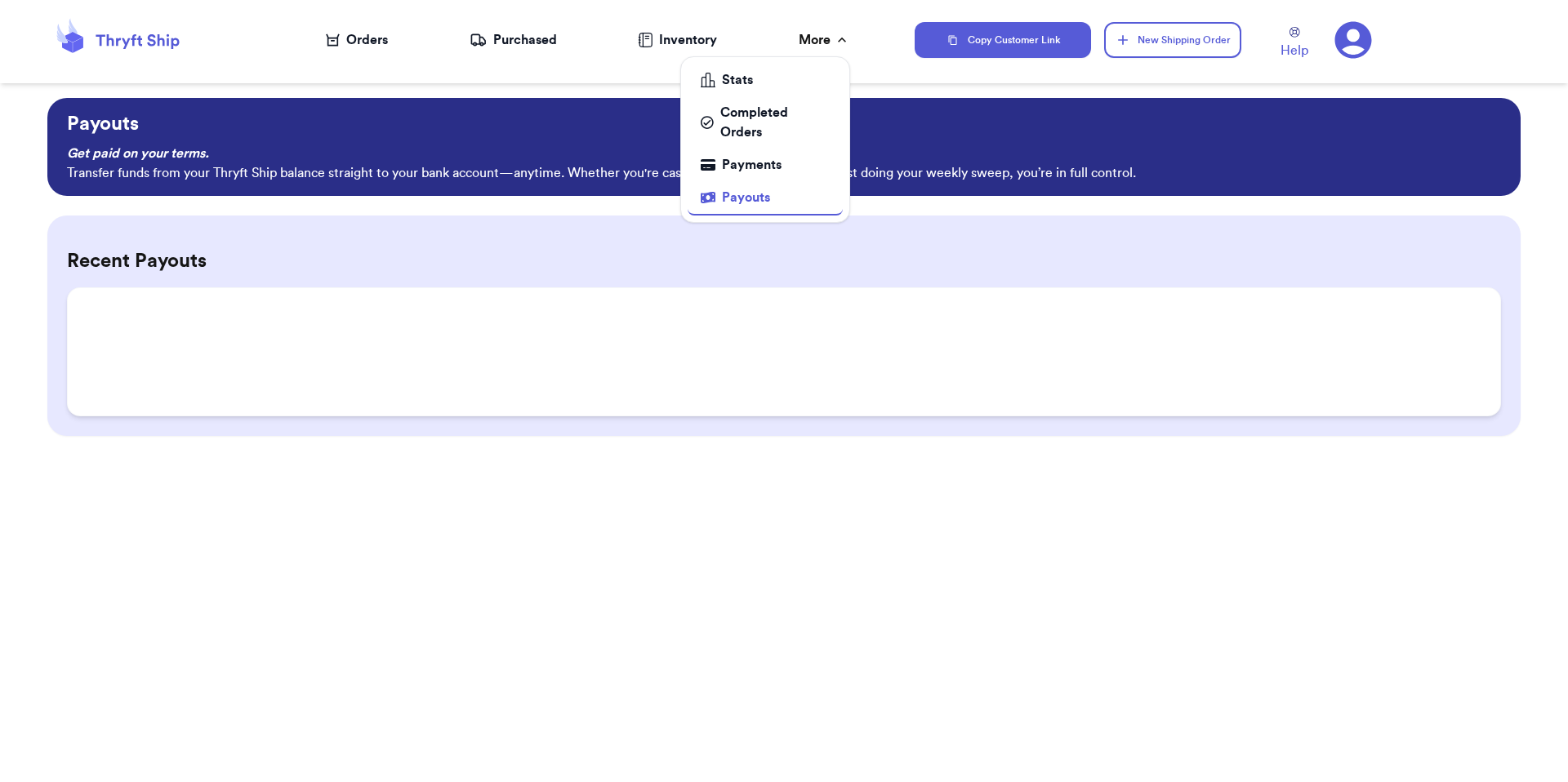 click on "More" at bounding box center (824, 40) 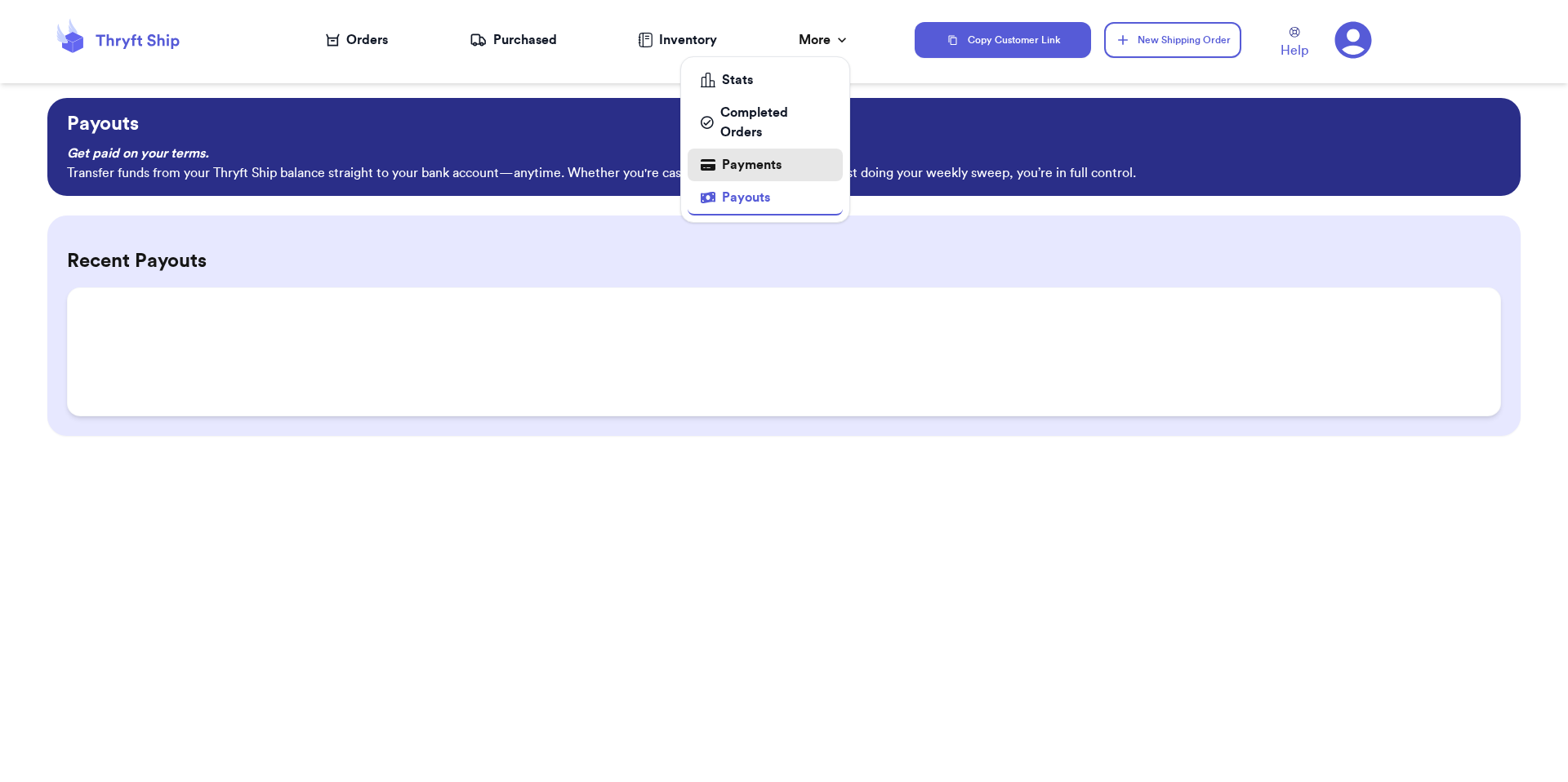 click on "Payments" at bounding box center (765, 165) 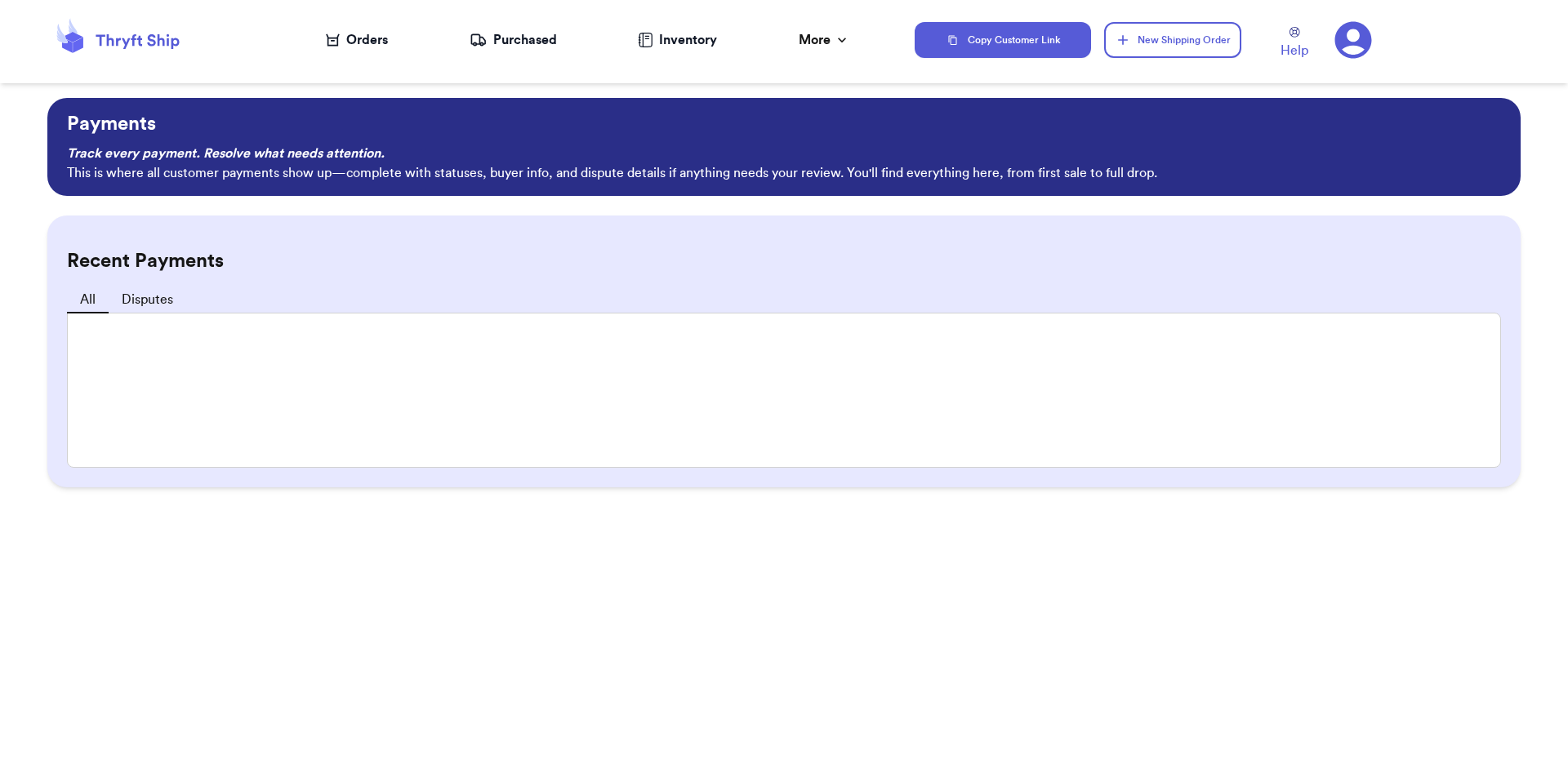 click on "Orders" at bounding box center (357, 40) 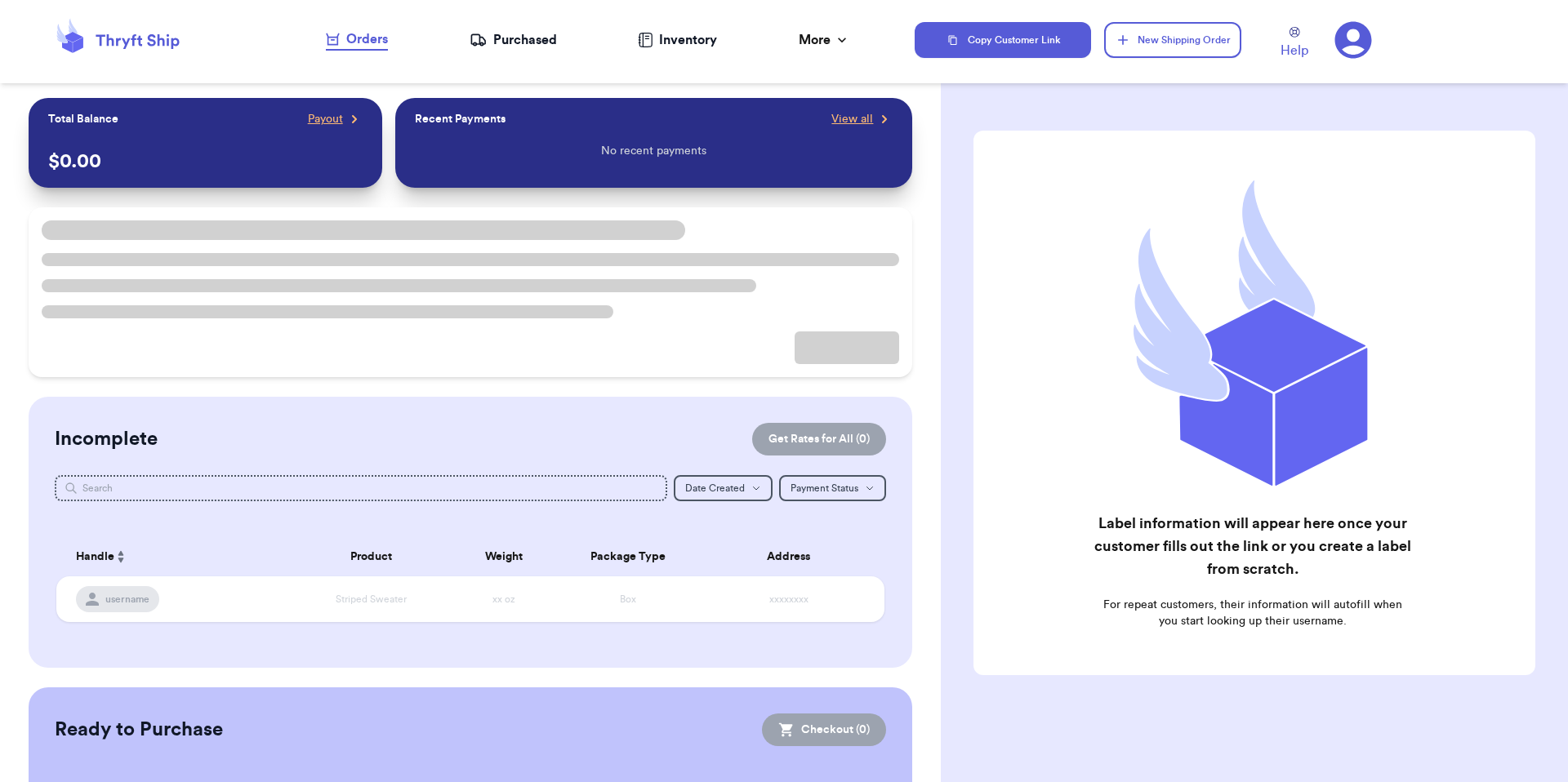 click 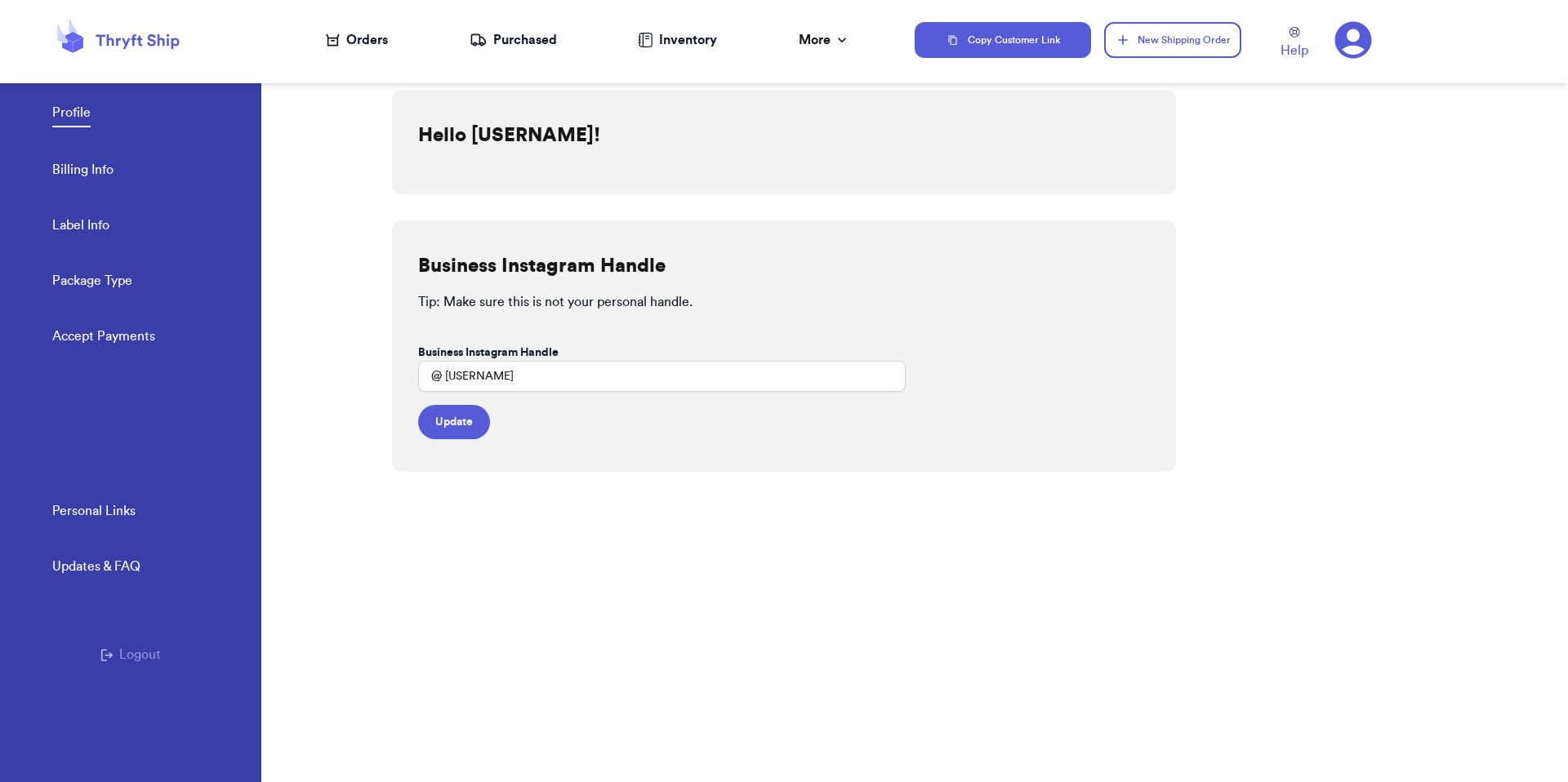 click on "Accept Payments" at bounding box center [104, 338] 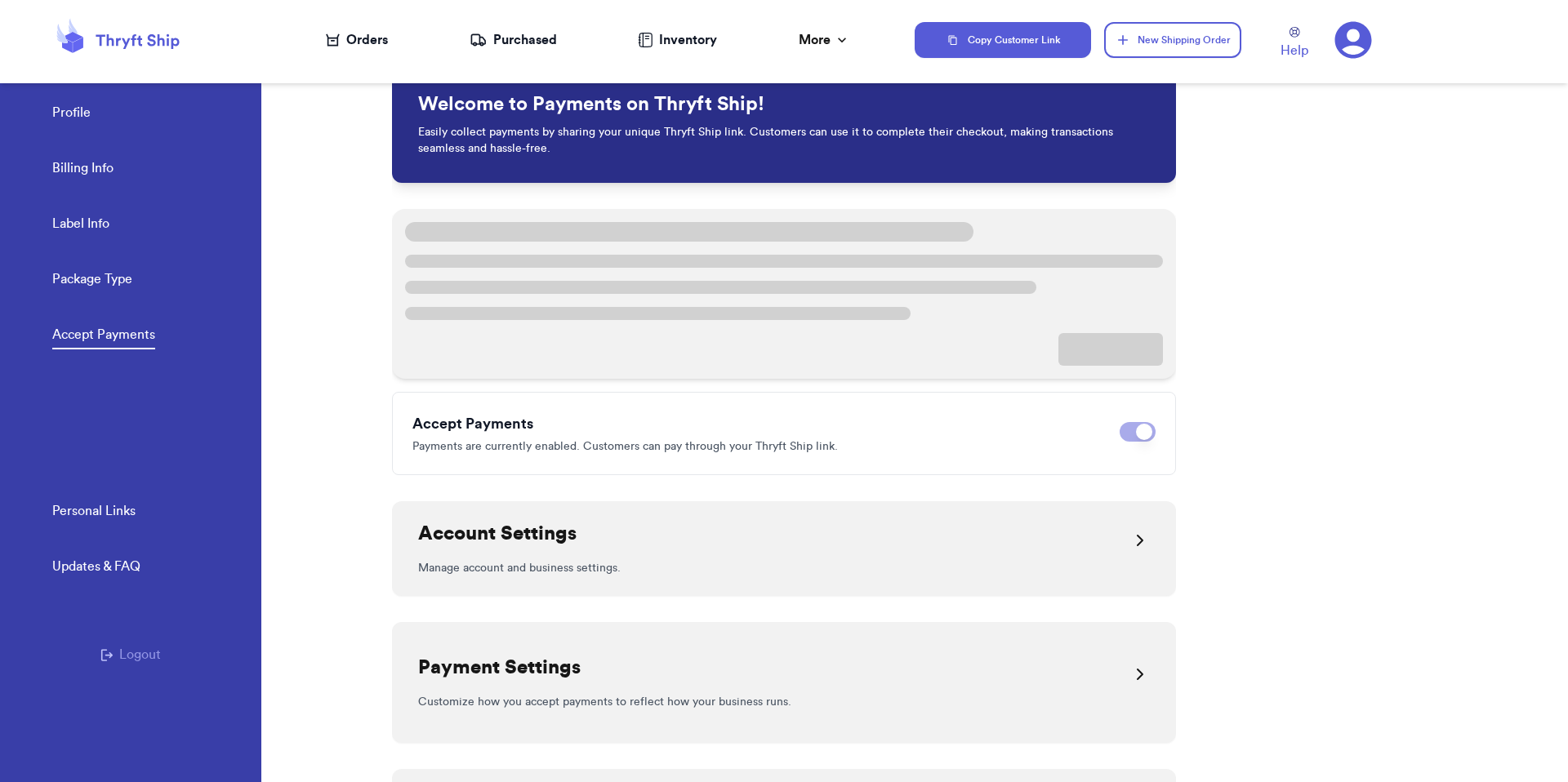 scroll, scrollTop: 98, scrollLeft: 0, axis: vertical 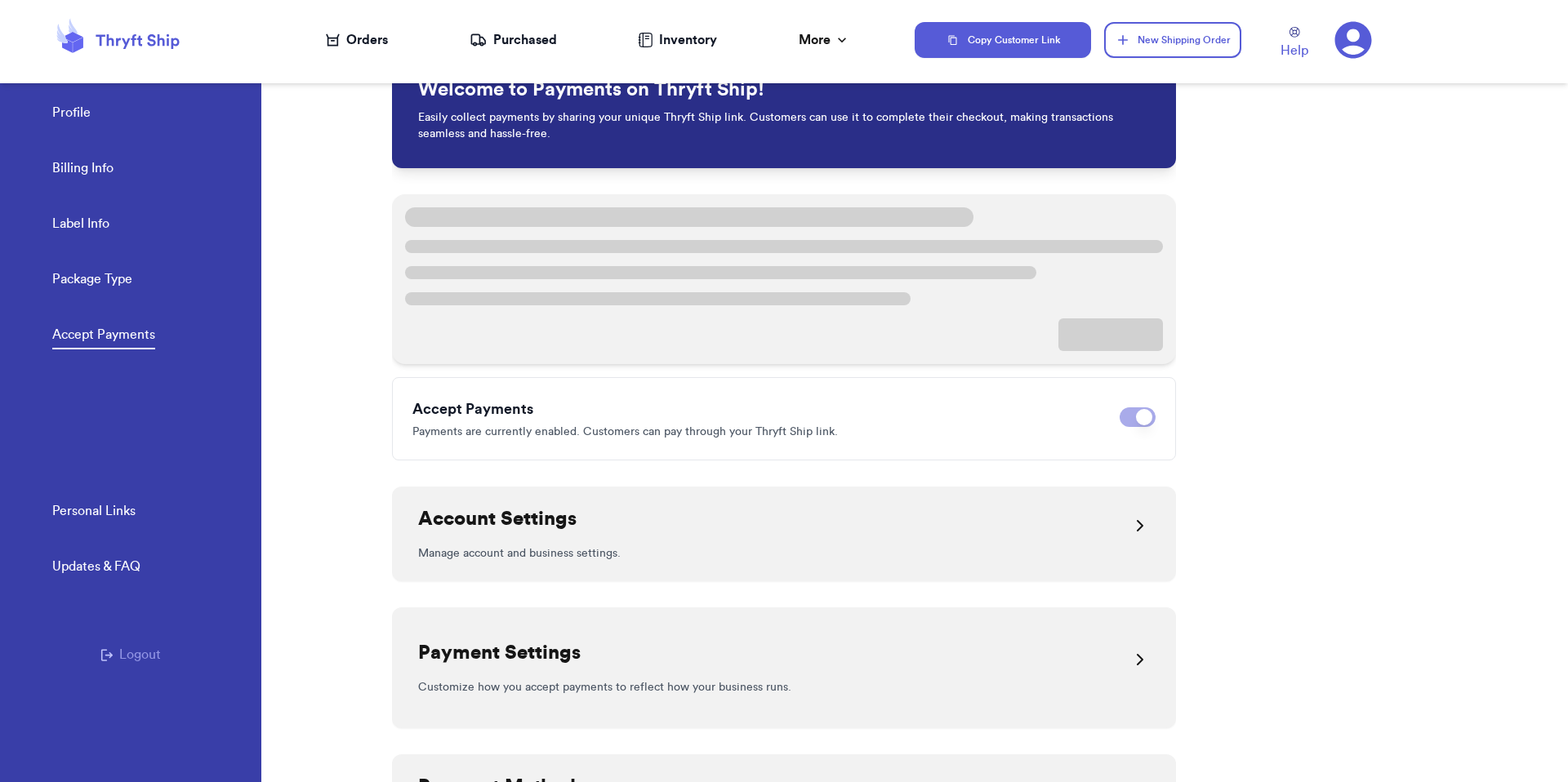 click on "Account Settings" at bounding box center [784, 526] 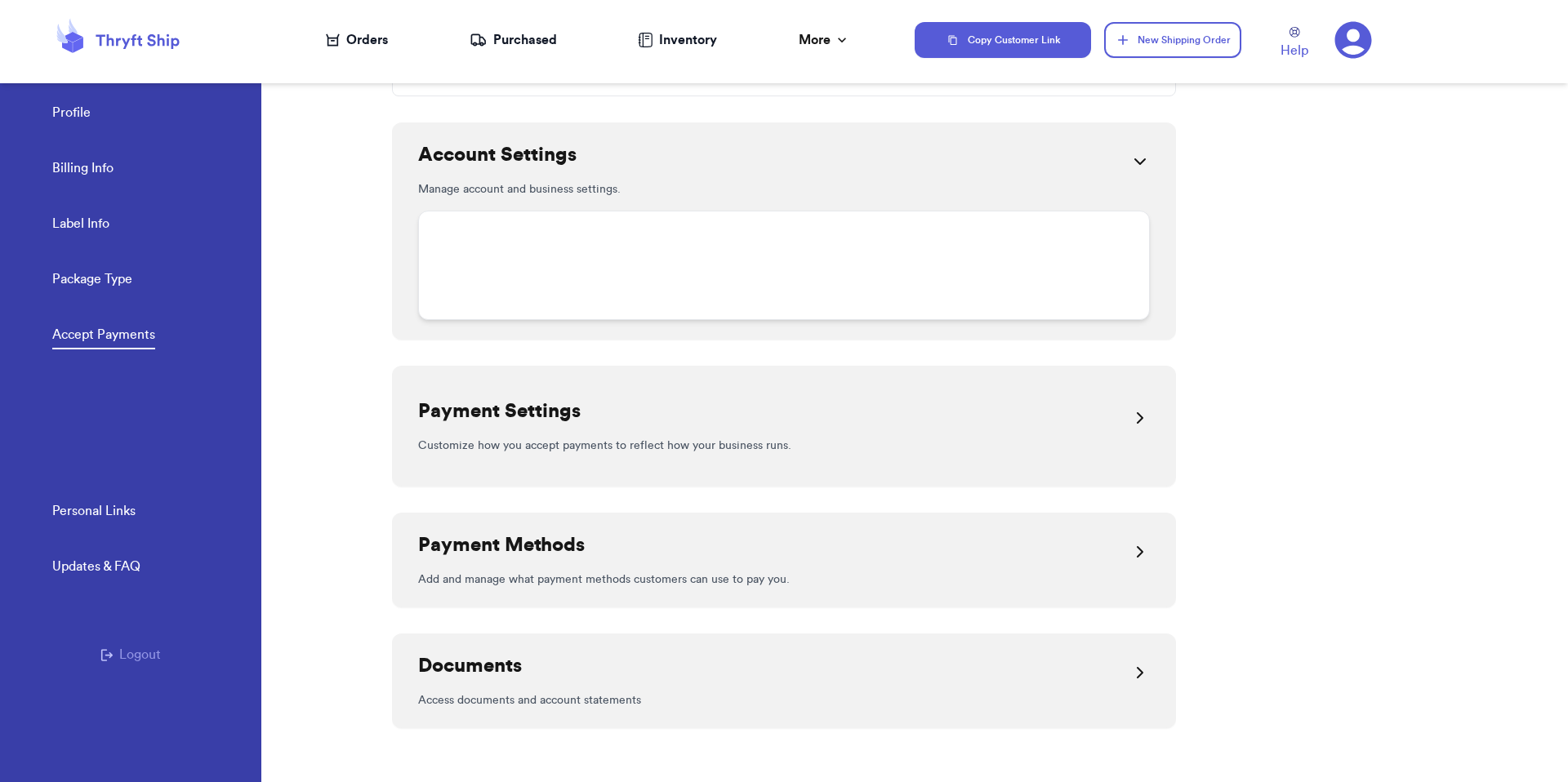 scroll, scrollTop: 0, scrollLeft: 0, axis: both 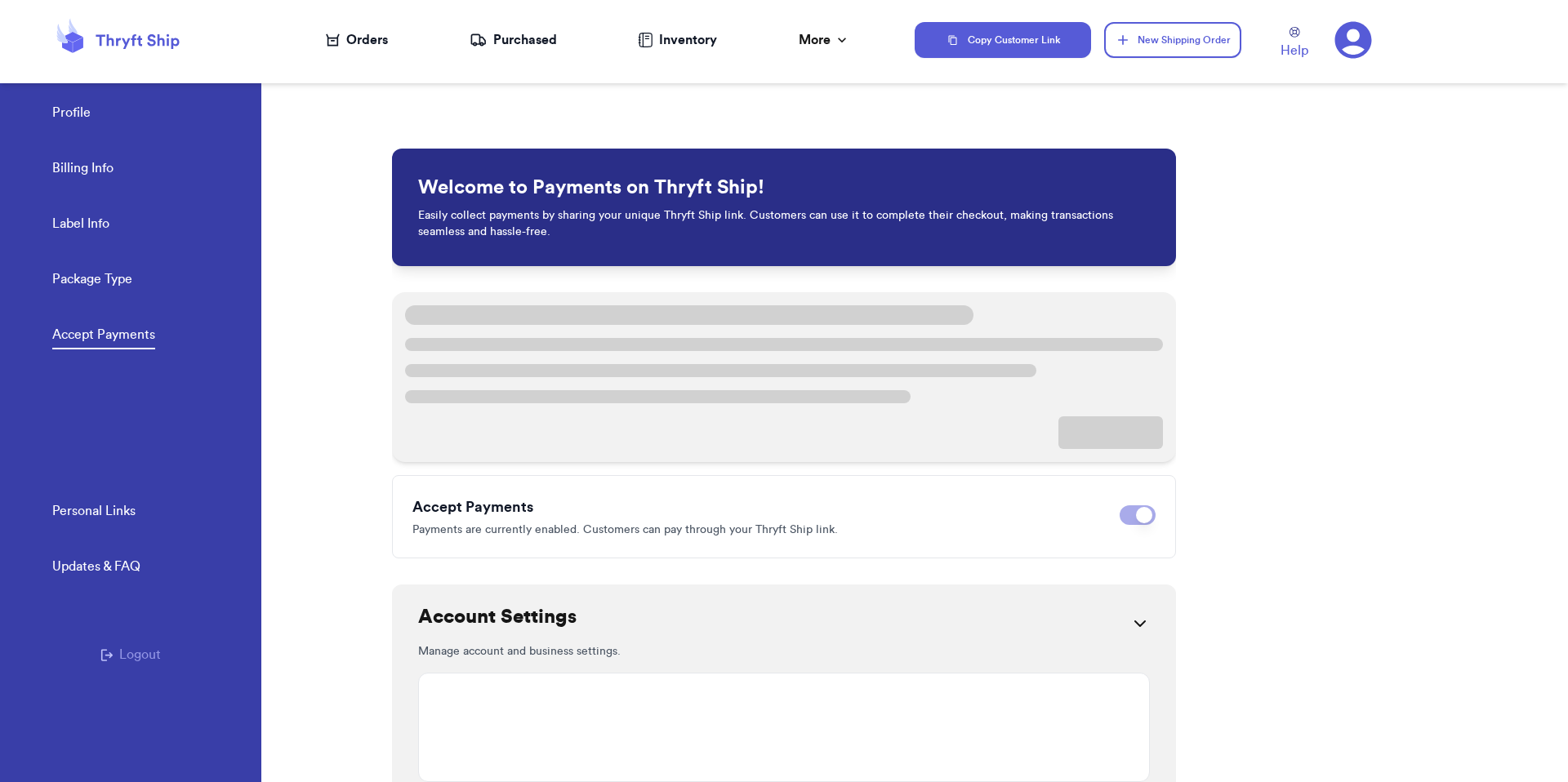 click on "Welcome to Payments on Thryft Ship! Easily collect payments by sharing your unique Thryft Ship link. Customers can use it to complete their checkout, making transactions seamless and hassle-free. Accept Payments Payments are currently enabled. Customers can pay through your Thryft Ship link. Disable  payments Account Settings Manage account and business settings. Payment Settings Customize how you accept payments to reflect how your business runs. Payment Methods Add and manage what payment methods customers can use to pay you. Documents Access documents and account statements" at bounding box center (980, 420) 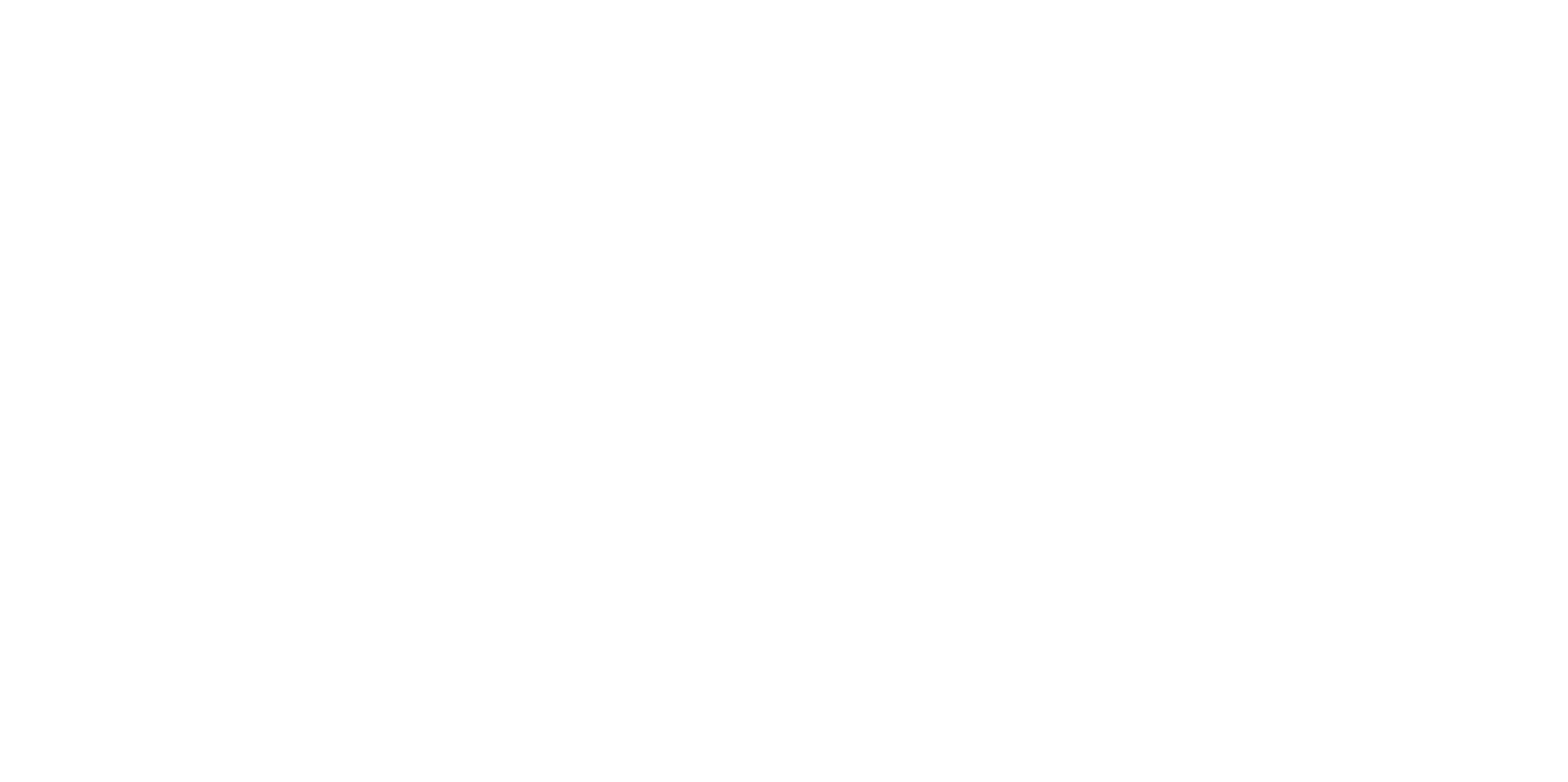 scroll, scrollTop: 0, scrollLeft: 0, axis: both 